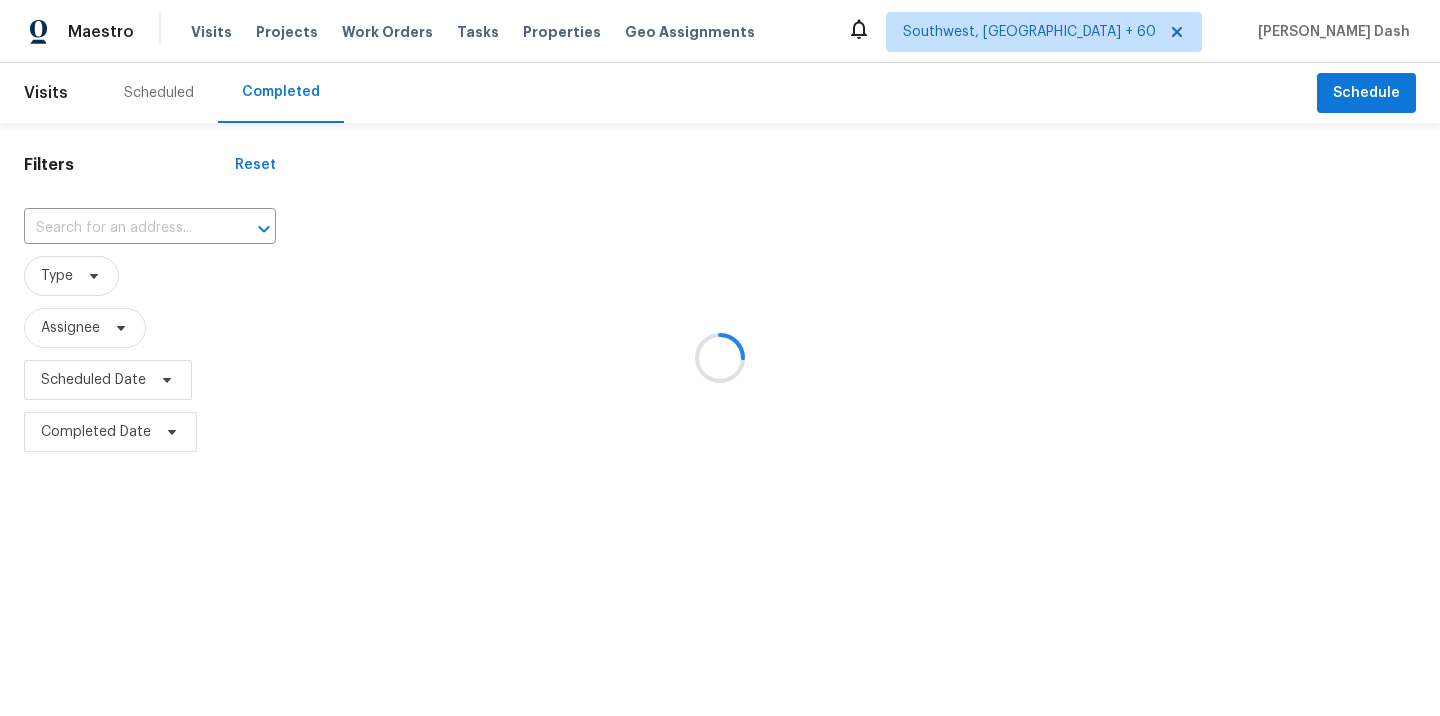 scroll, scrollTop: 0, scrollLeft: 0, axis: both 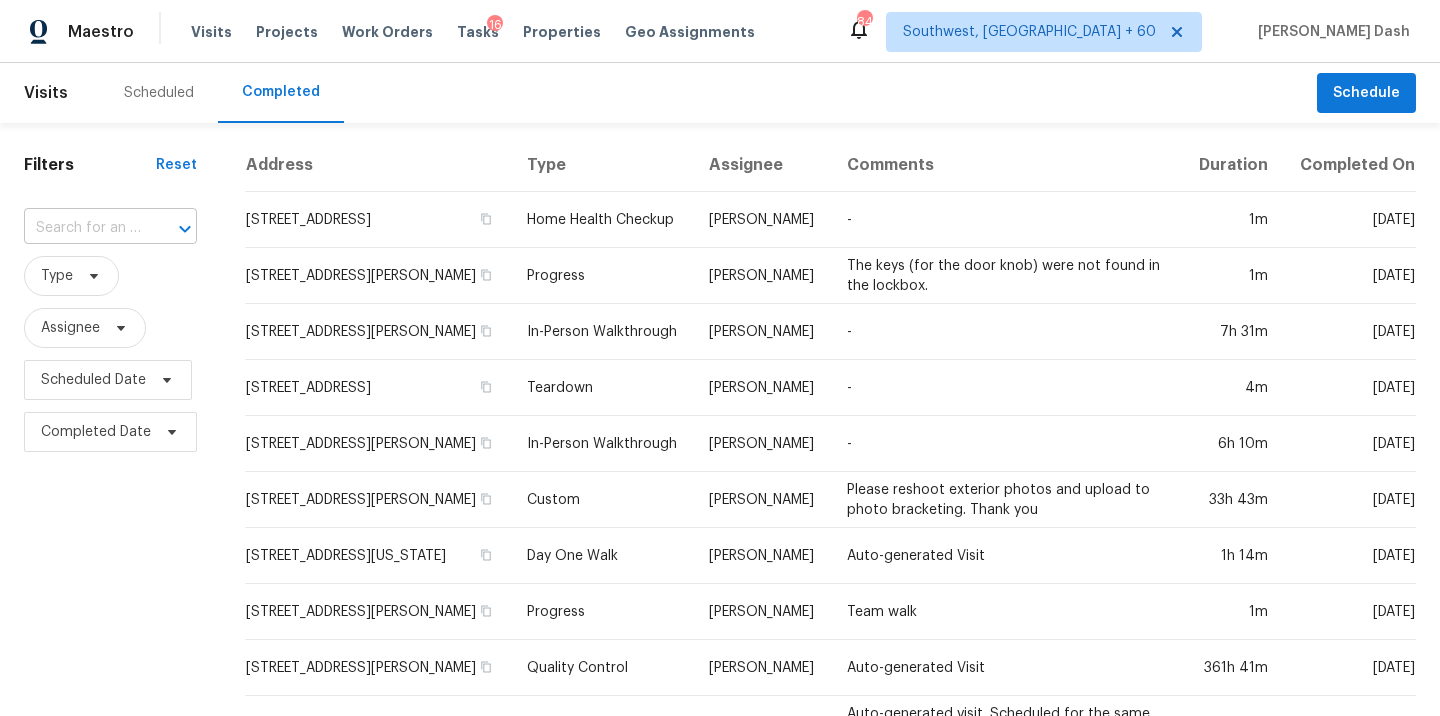 click at bounding box center (82, 228) 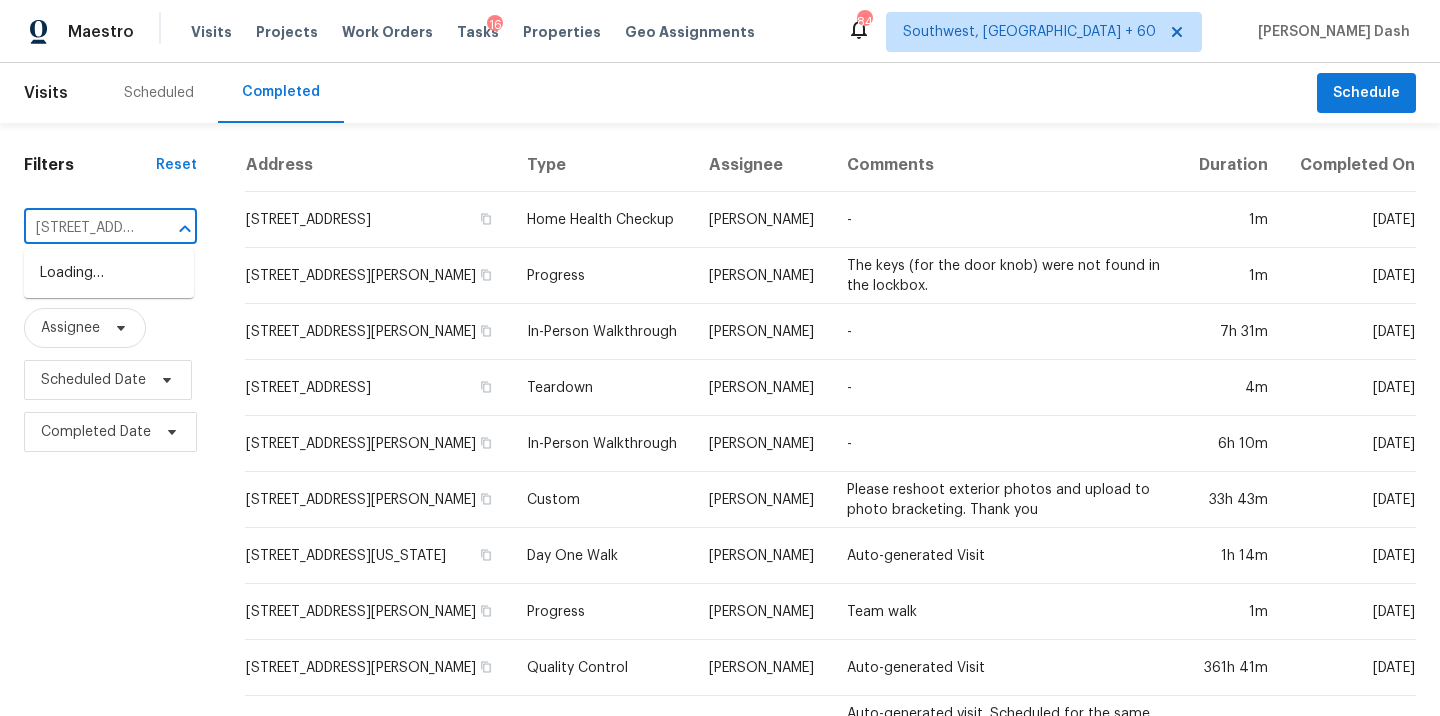 scroll, scrollTop: 0, scrollLeft: 163, axis: horizontal 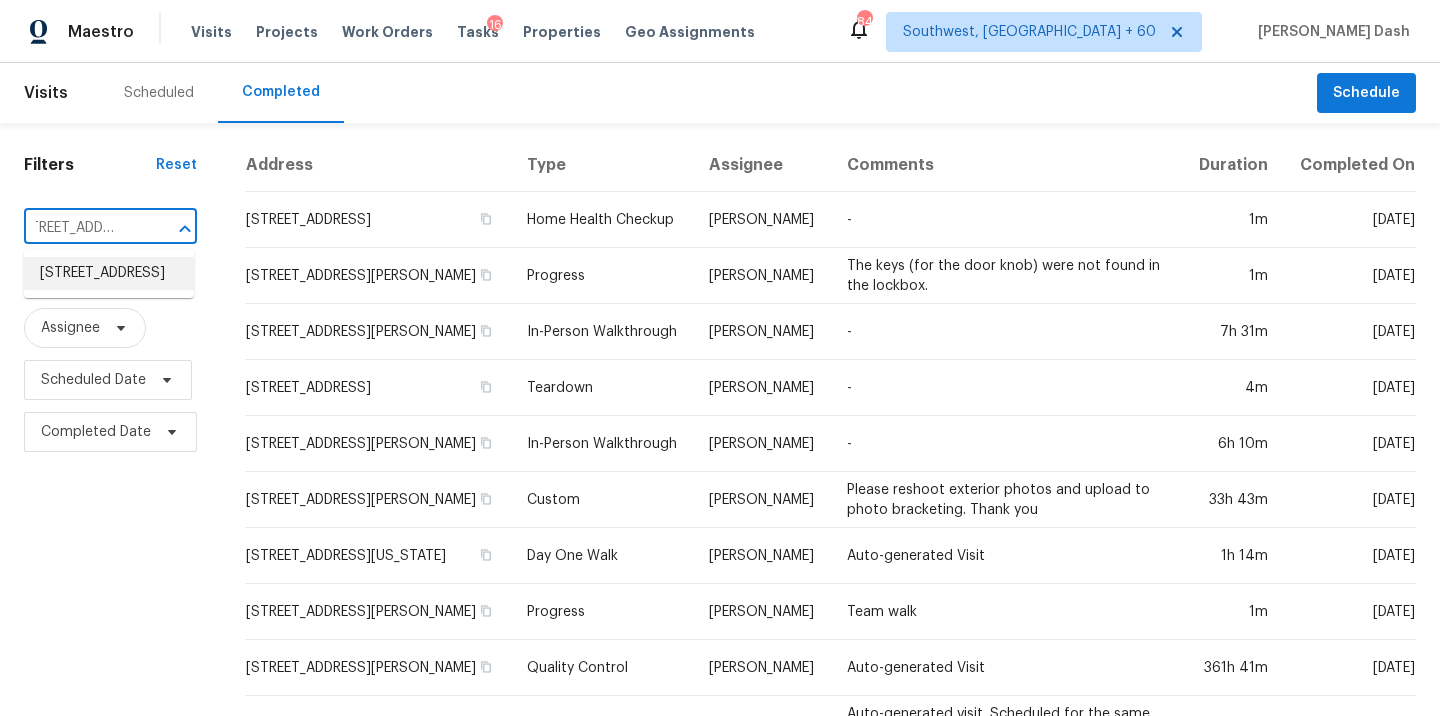 click on "2306 Hawthorn Pl, Noblesville, IN 46062" at bounding box center (109, 273) 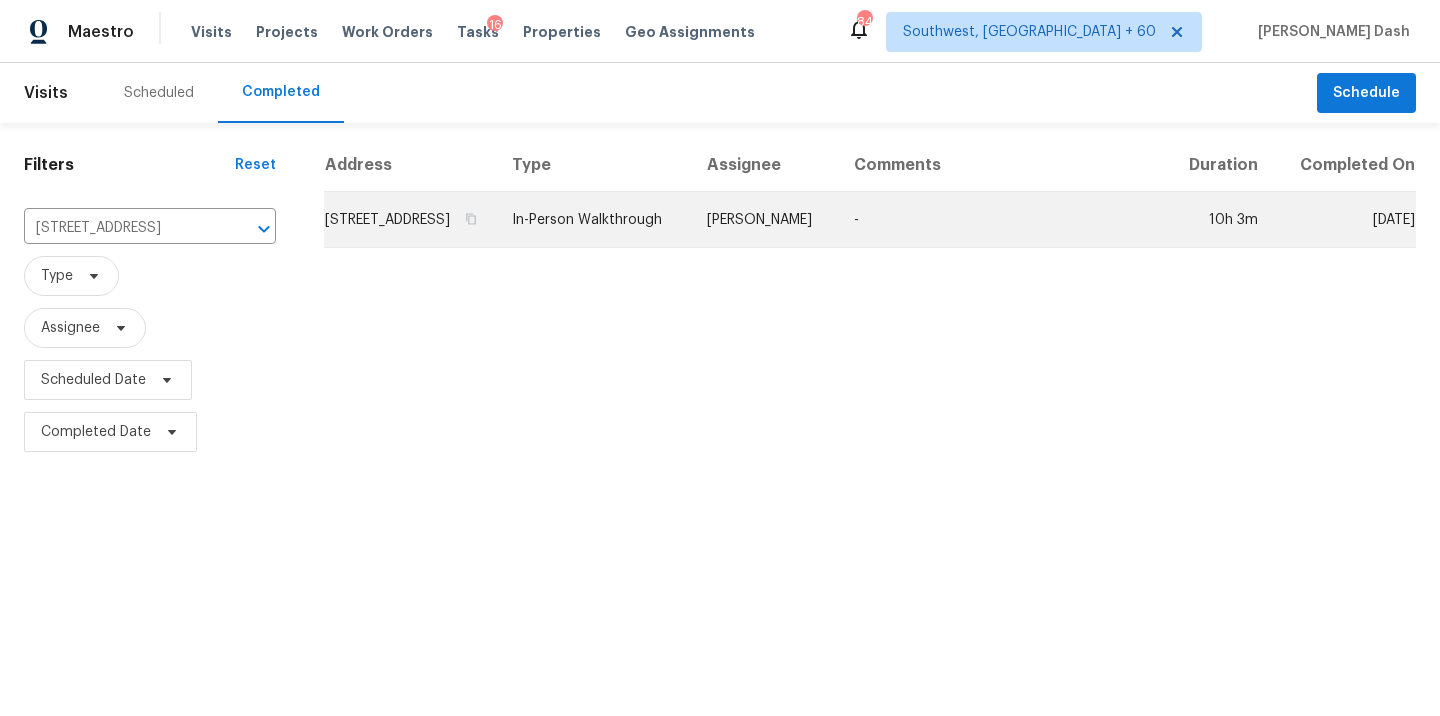 click on "Dodd Drayer" at bounding box center [764, 220] 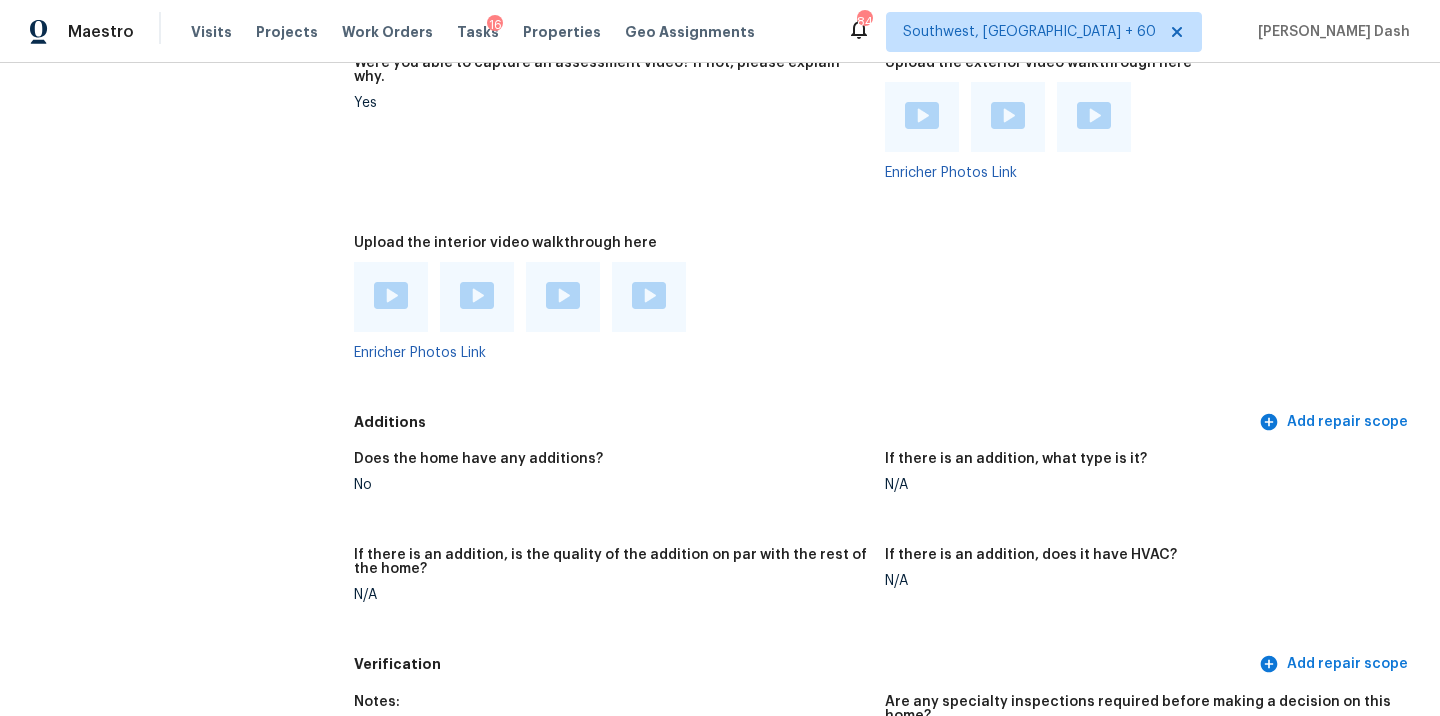 scroll, scrollTop: 4744, scrollLeft: 0, axis: vertical 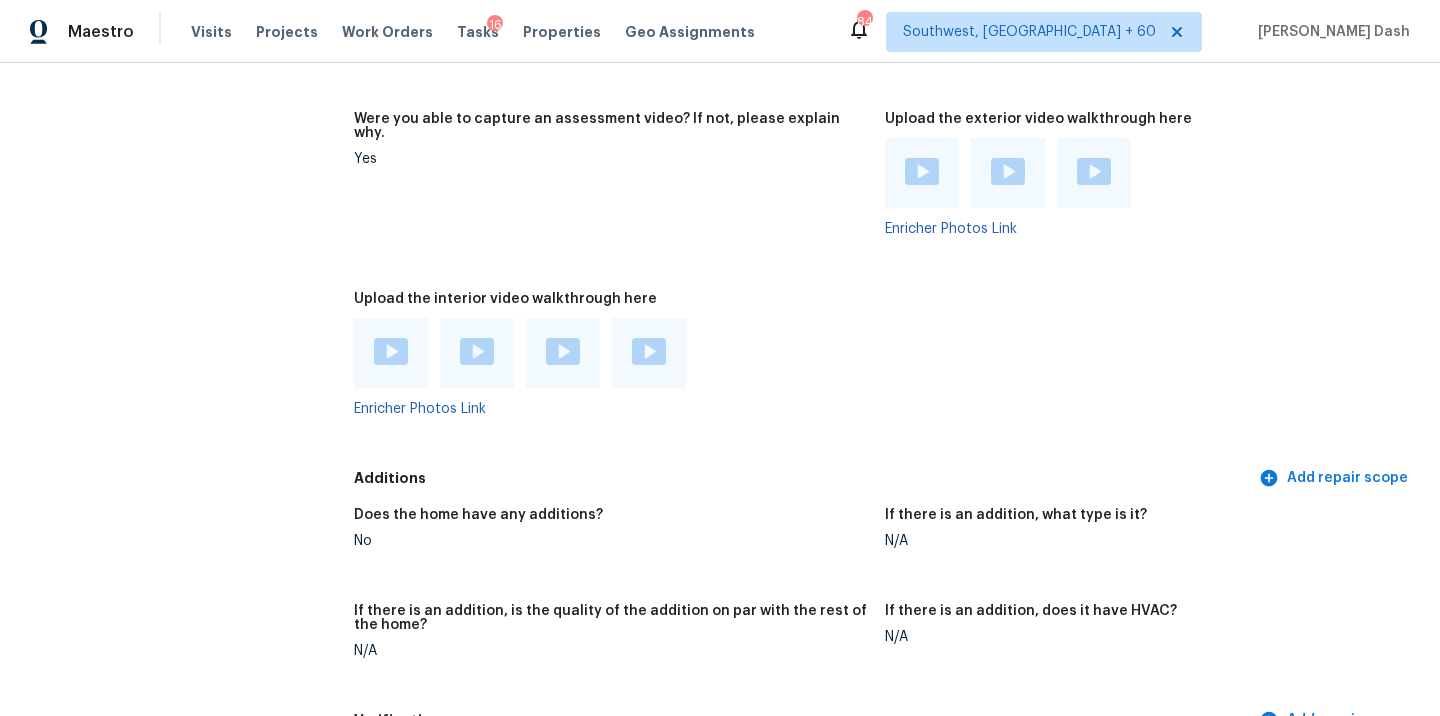 click at bounding box center (391, 351) 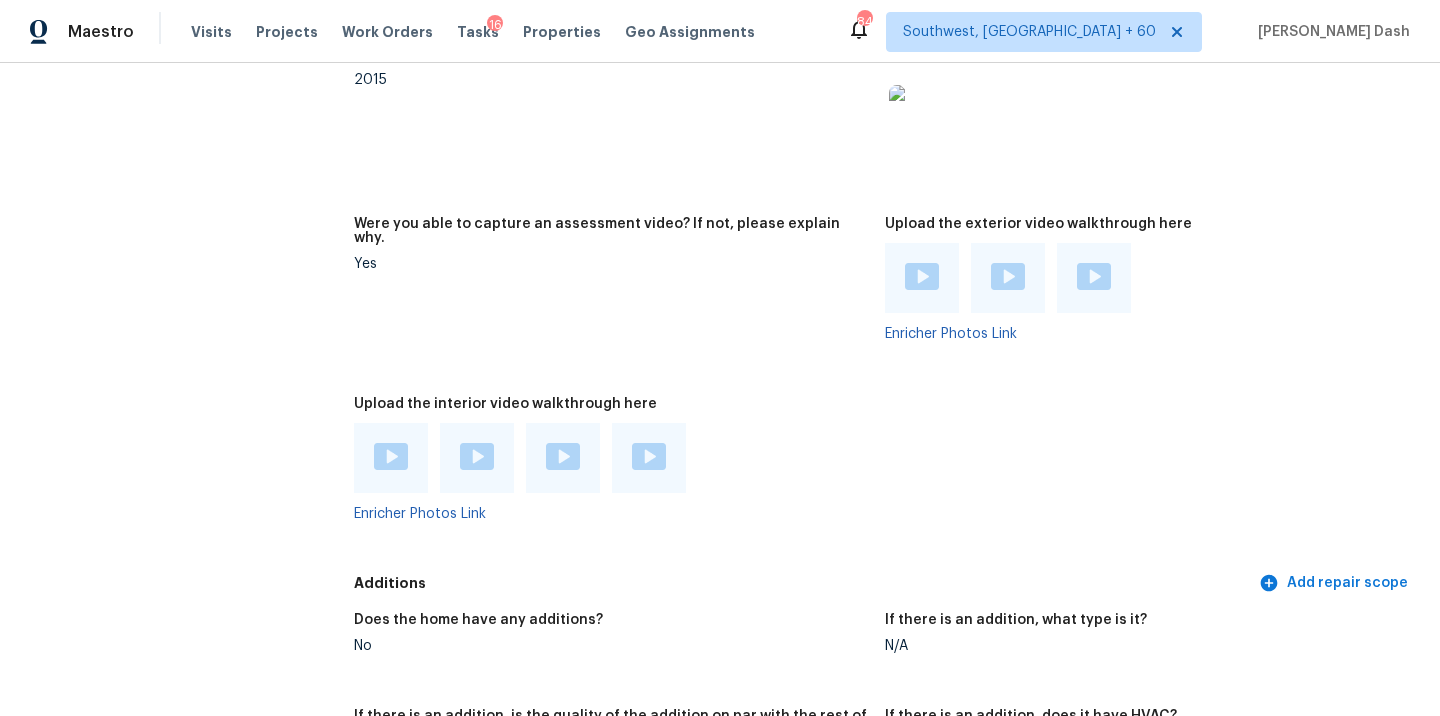 scroll, scrollTop: 4620, scrollLeft: 0, axis: vertical 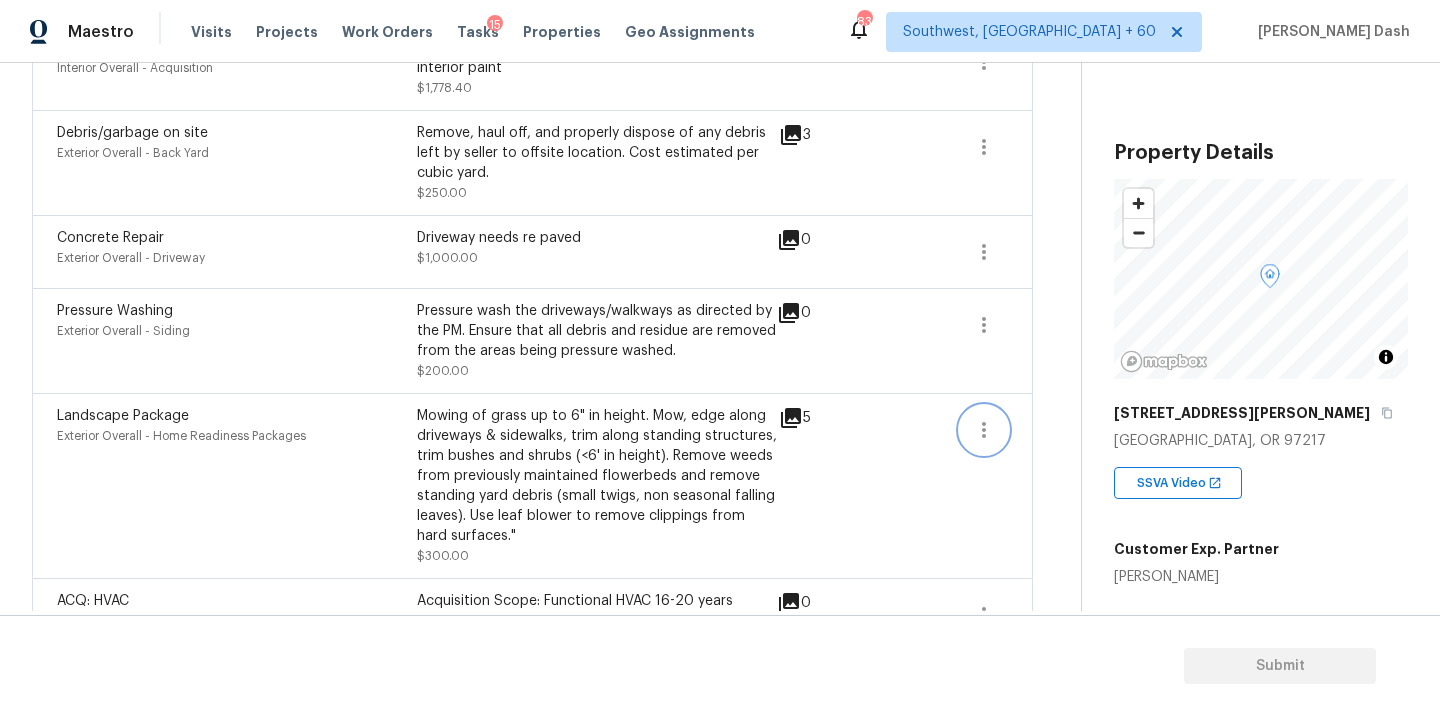 click at bounding box center [984, 430] 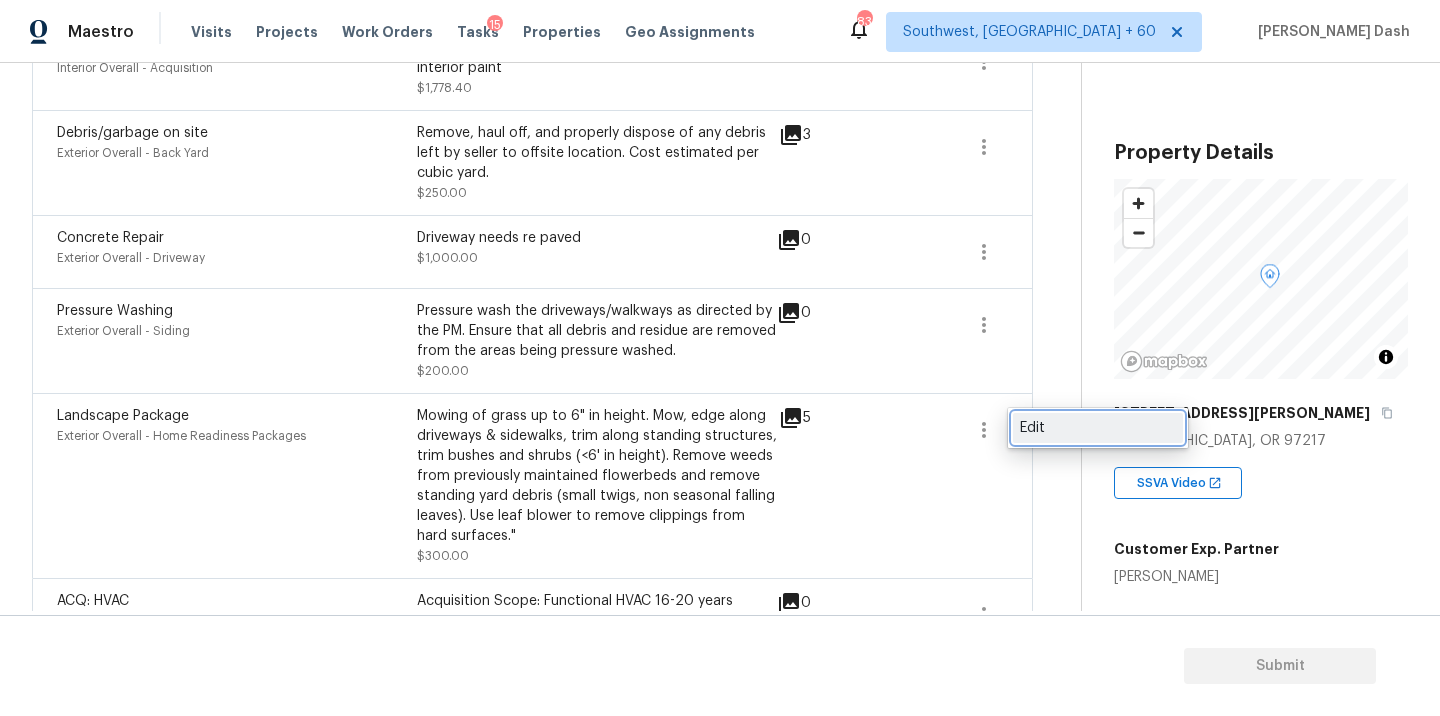 click on "Edit" at bounding box center (1098, 428) 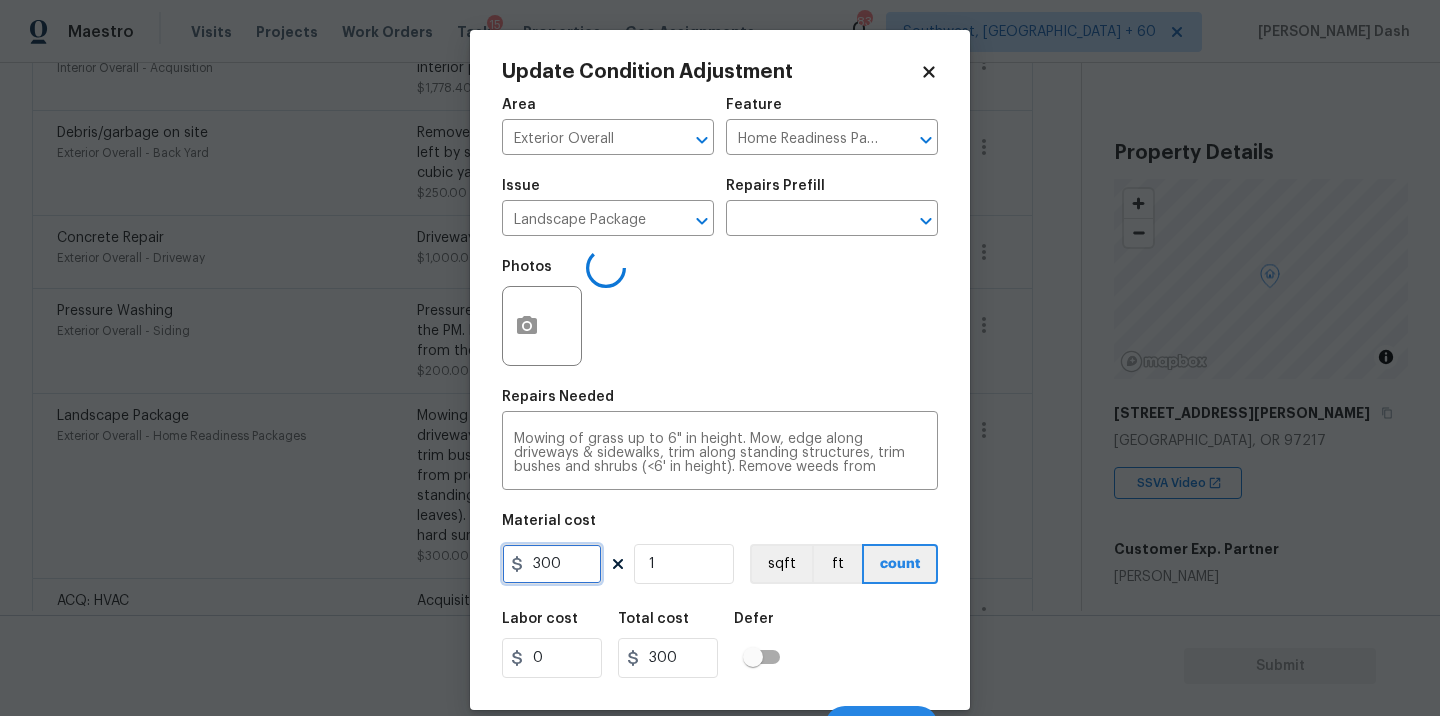 click on "300" at bounding box center (552, 564) 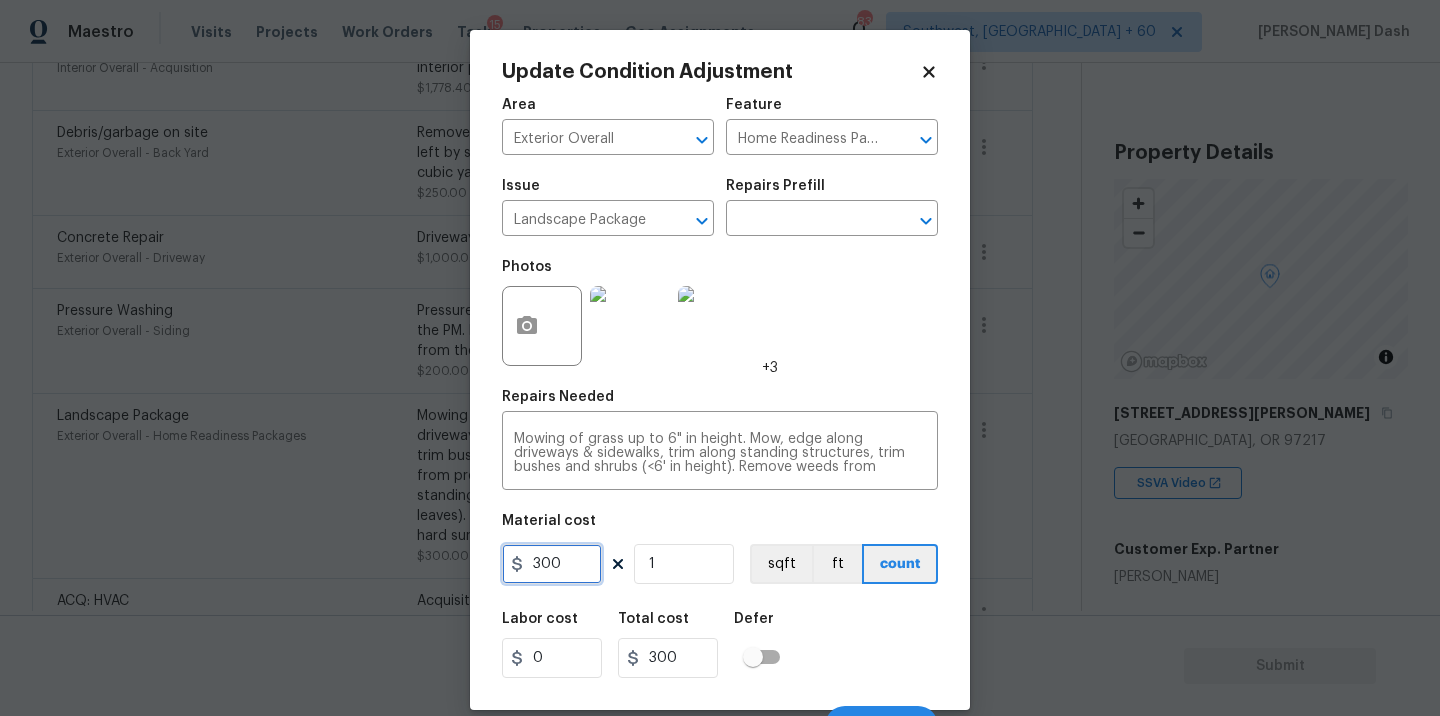 click on "300" at bounding box center [552, 564] 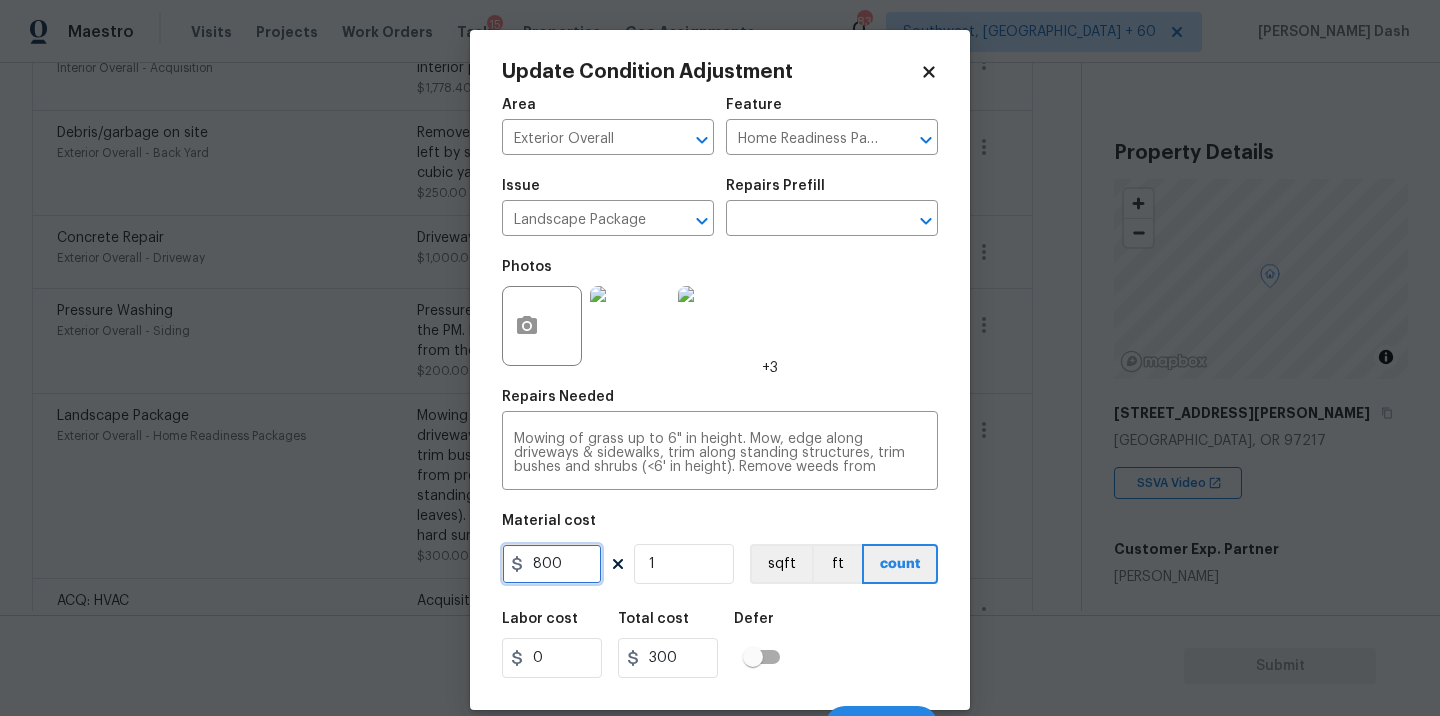 type on "800" 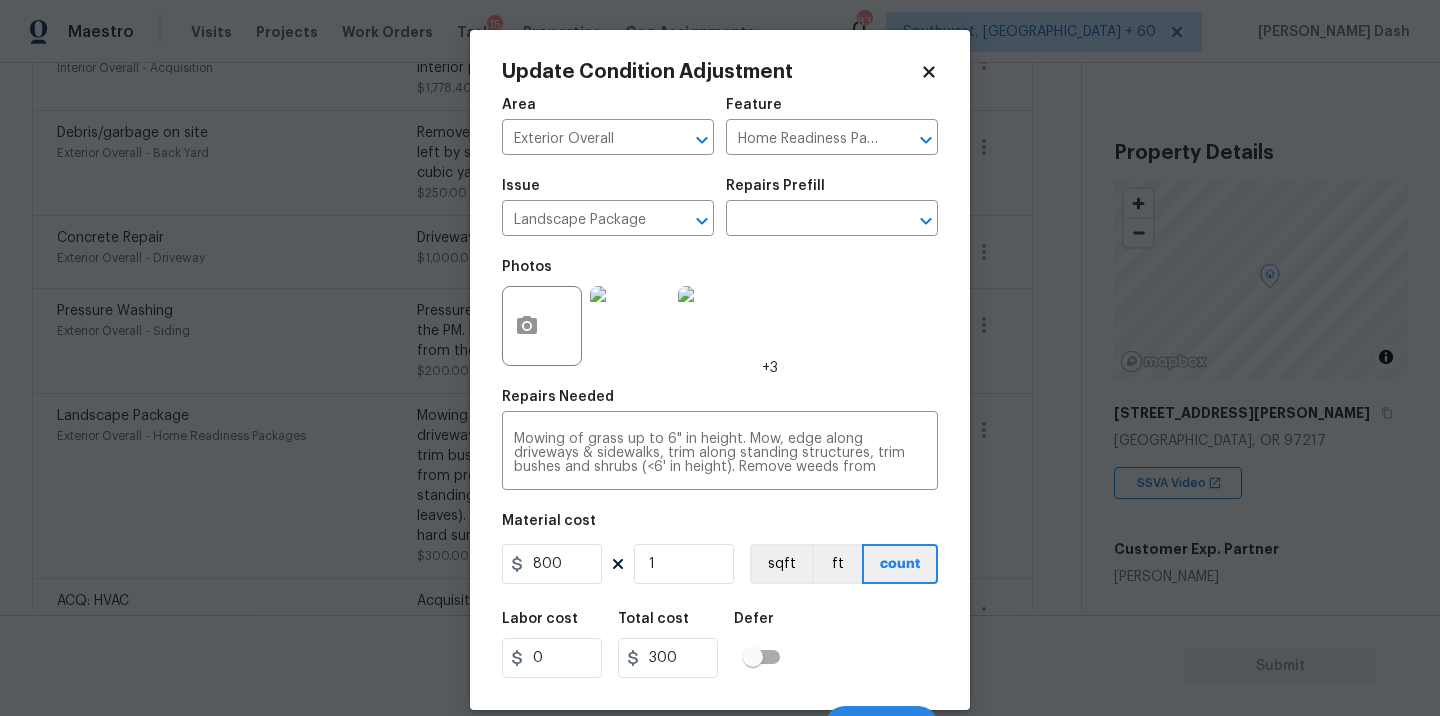 type on "800" 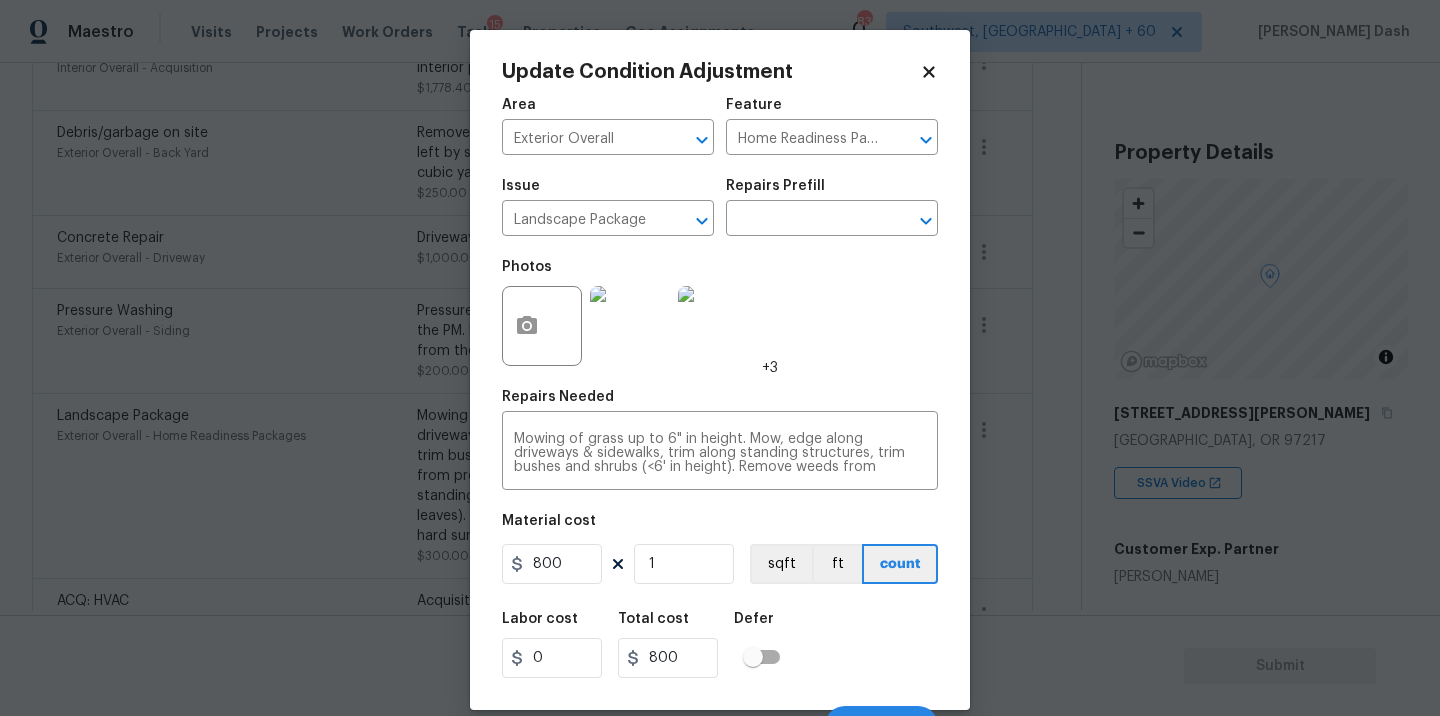 click on "Labor cost 0 Total cost 800 Defer" at bounding box center [720, 645] 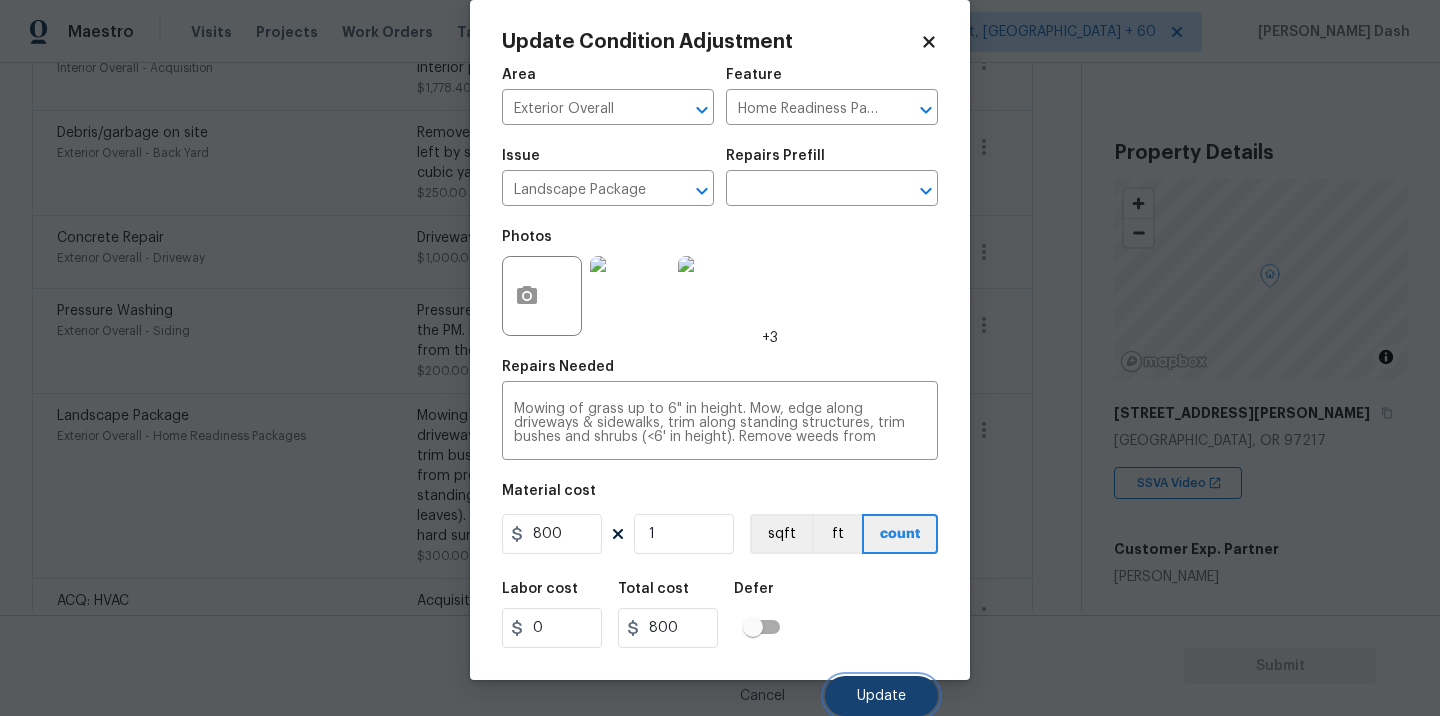 click on "Update" at bounding box center [881, 696] 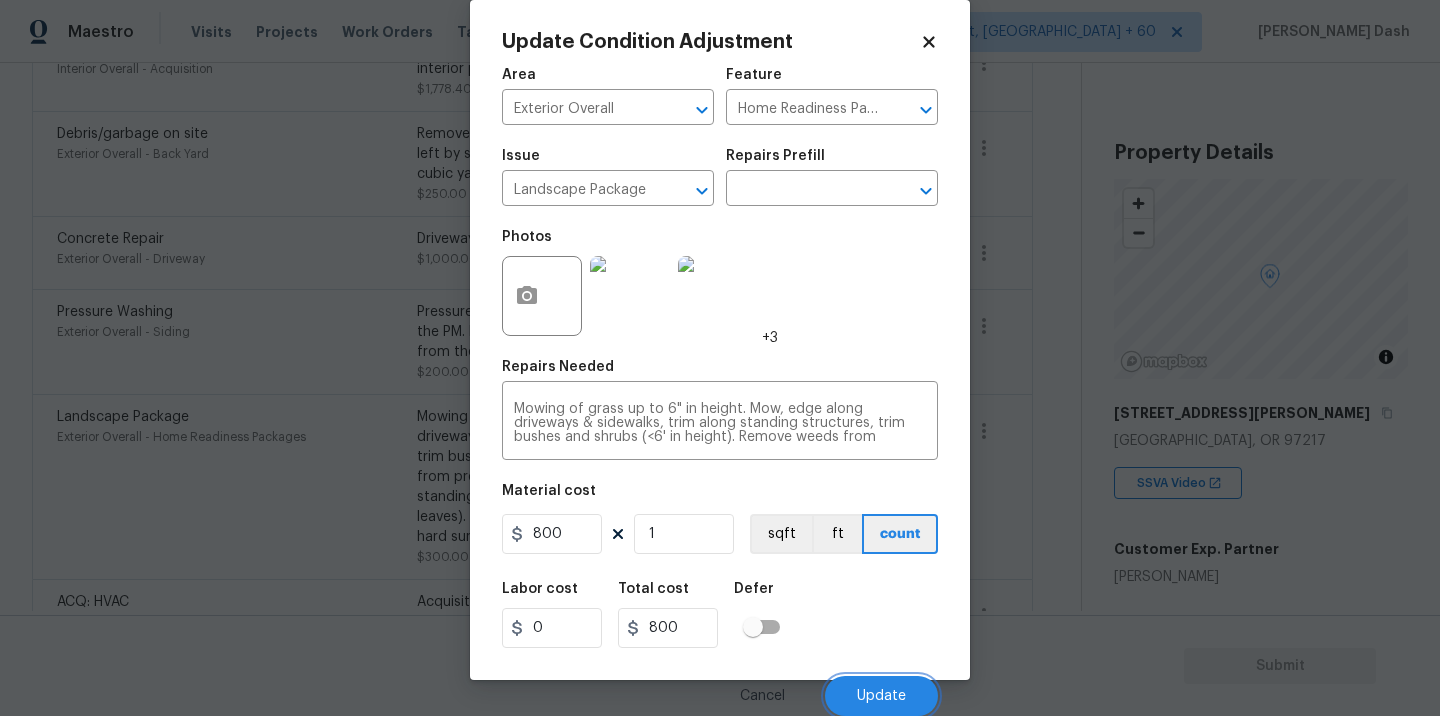 scroll, scrollTop: 844, scrollLeft: 0, axis: vertical 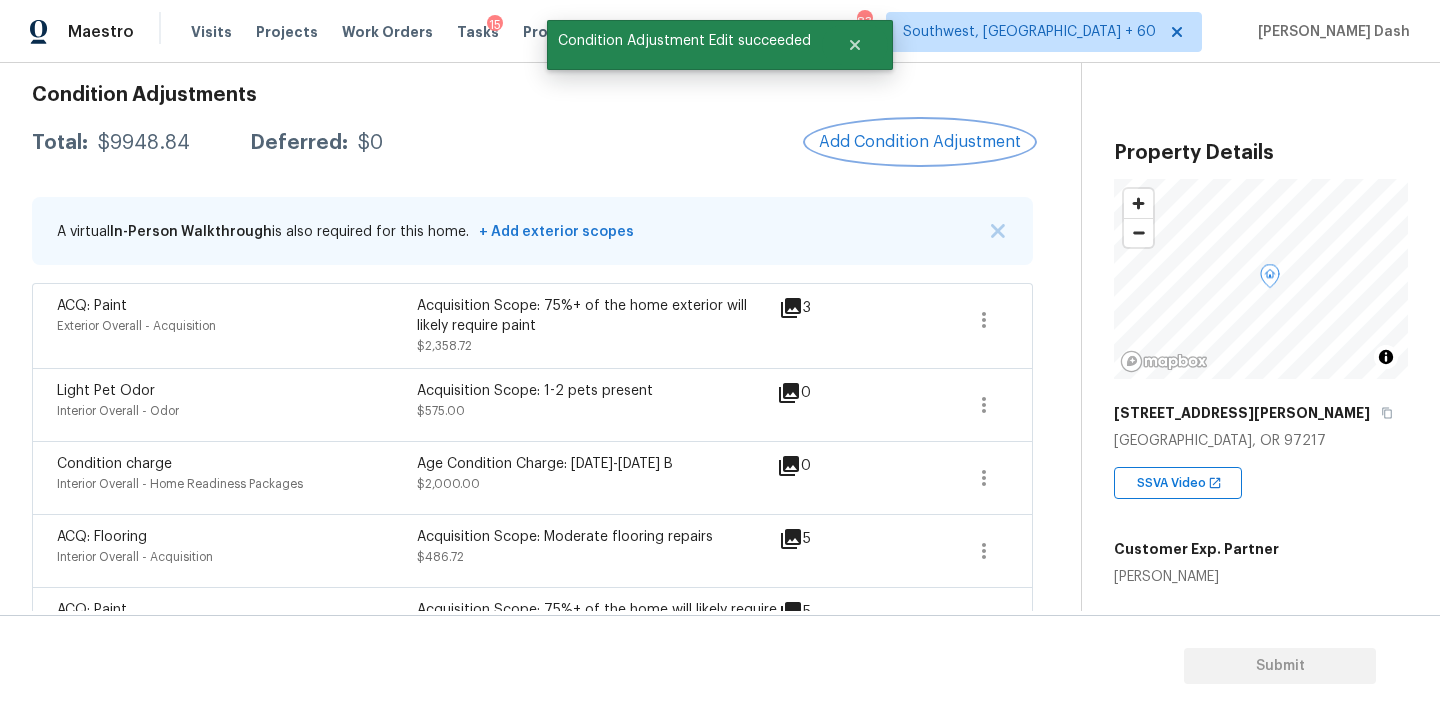 click on "Add Condition Adjustment" at bounding box center (920, 142) 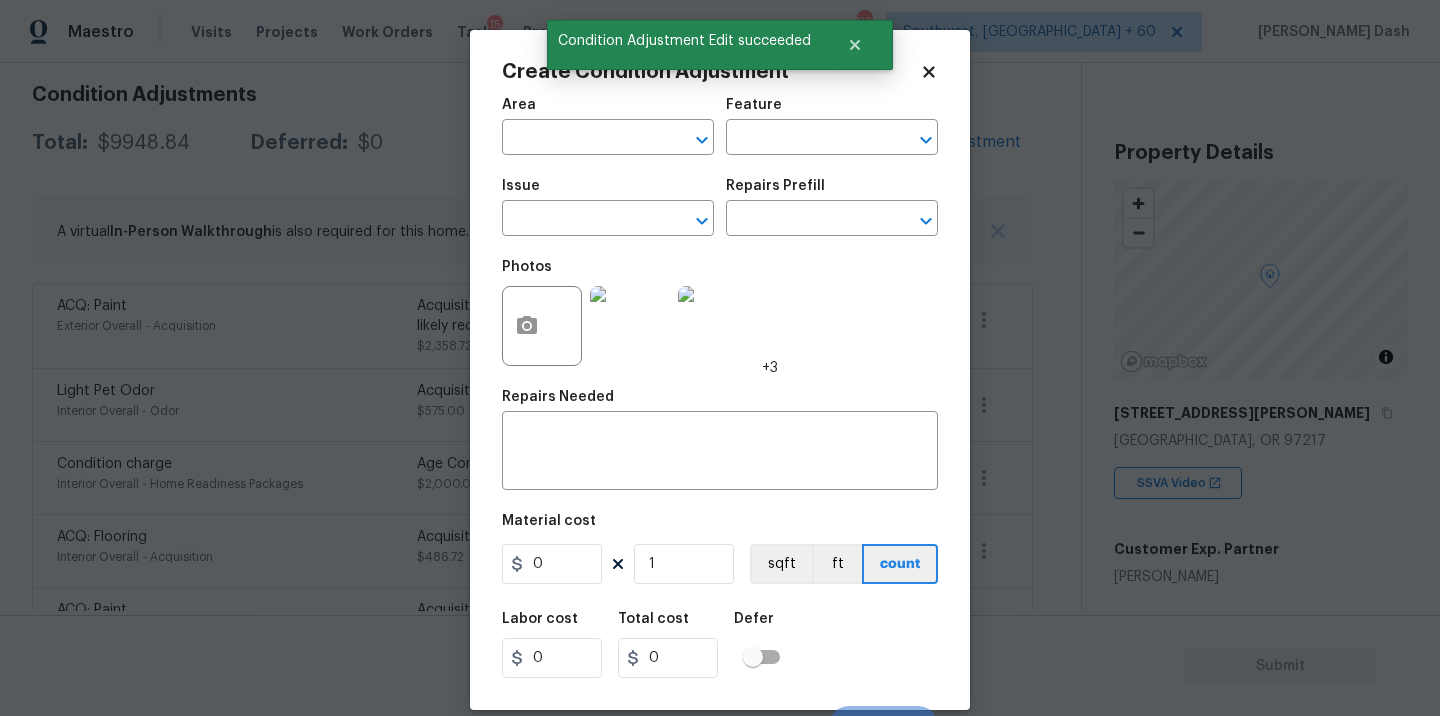 click on "Maestro Visits Projects Work Orders Tasks 15 Properties Geo Assignments 838 Southwest, [GEOGRAPHIC_DATA] + 60 [PERSON_NAME] Dash Back to tasks Condition Scoping - Full [DATE] by 6:00 pm   [PERSON_NAME] Dash In-progress Questions Condition Adjustments Details & Inputs Notes Photos Condition Adjustments Total:  $9948.84 Deferred:  $0 Add Condition Adjustment A virtual  In-Person Walkthrough  is also required for this home.   + Add exterior scopes ACQ: Paint Exterior Overall - Acquisition Acquisition Scope: 75%+ of the home exterior will likely require paint $2,358.72   3 Light Pet Odor Interior Overall - Odor Acquisition Scope: 1-2 pets present $575.00   0 Condition charge Interior Overall - Home Readiness Packages Age Condition Charge: [DATE]-[DATE] B	 $2,000.00   0 ACQ: Flooring Interior Overall - Acquisition Acquisition Scope: Moderate flooring repairs $486.72   5 ACQ: Paint Interior Overall - Acquisition Acquisition Scope: 75%+ of the home will likely require interior paint $1,778.40   5 Debris/garbage on site   3" at bounding box center [720, 358] 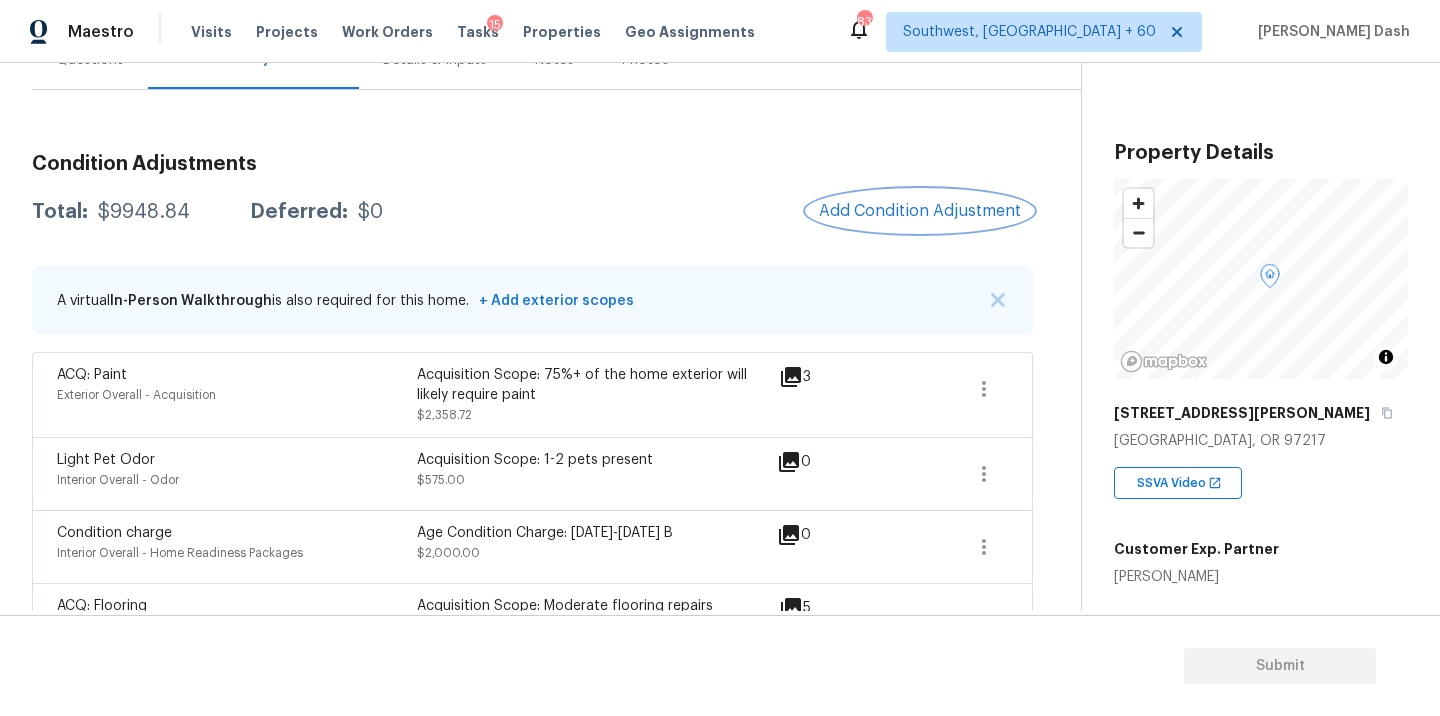 scroll, scrollTop: 147, scrollLeft: 0, axis: vertical 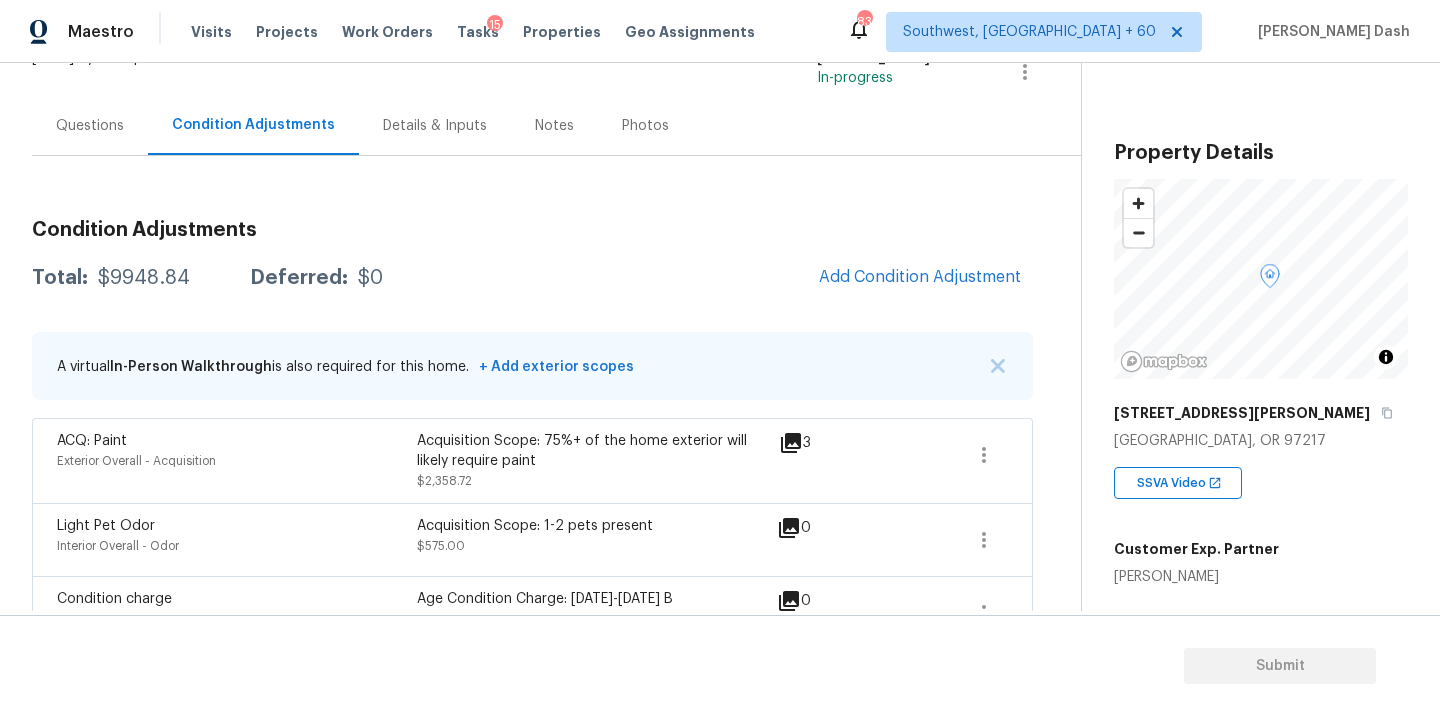 drag, startPoint x: 67, startPoint y: 135, endPoint x: 89, endPoint y: 175, distance: 45.65085 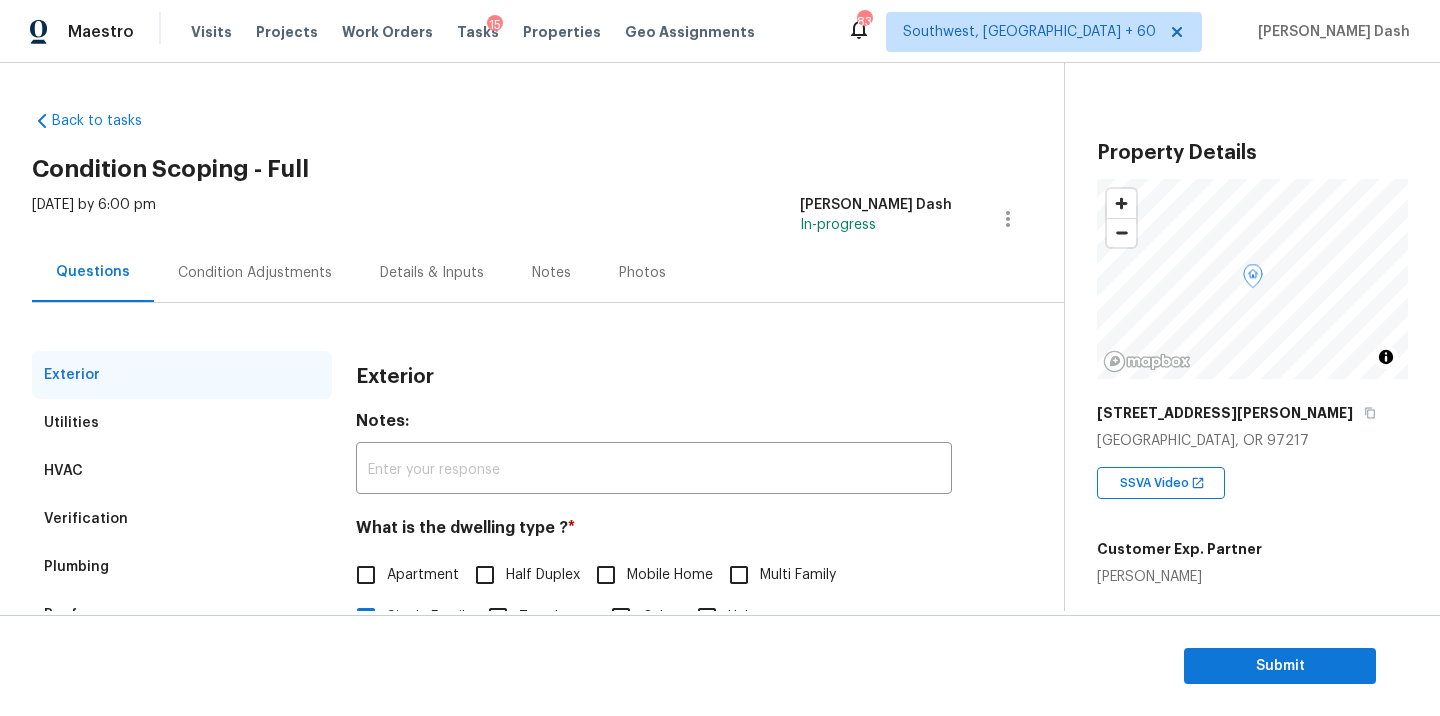 scroll, scrollTop: 159, scrollLeft: 0, axis: vertical 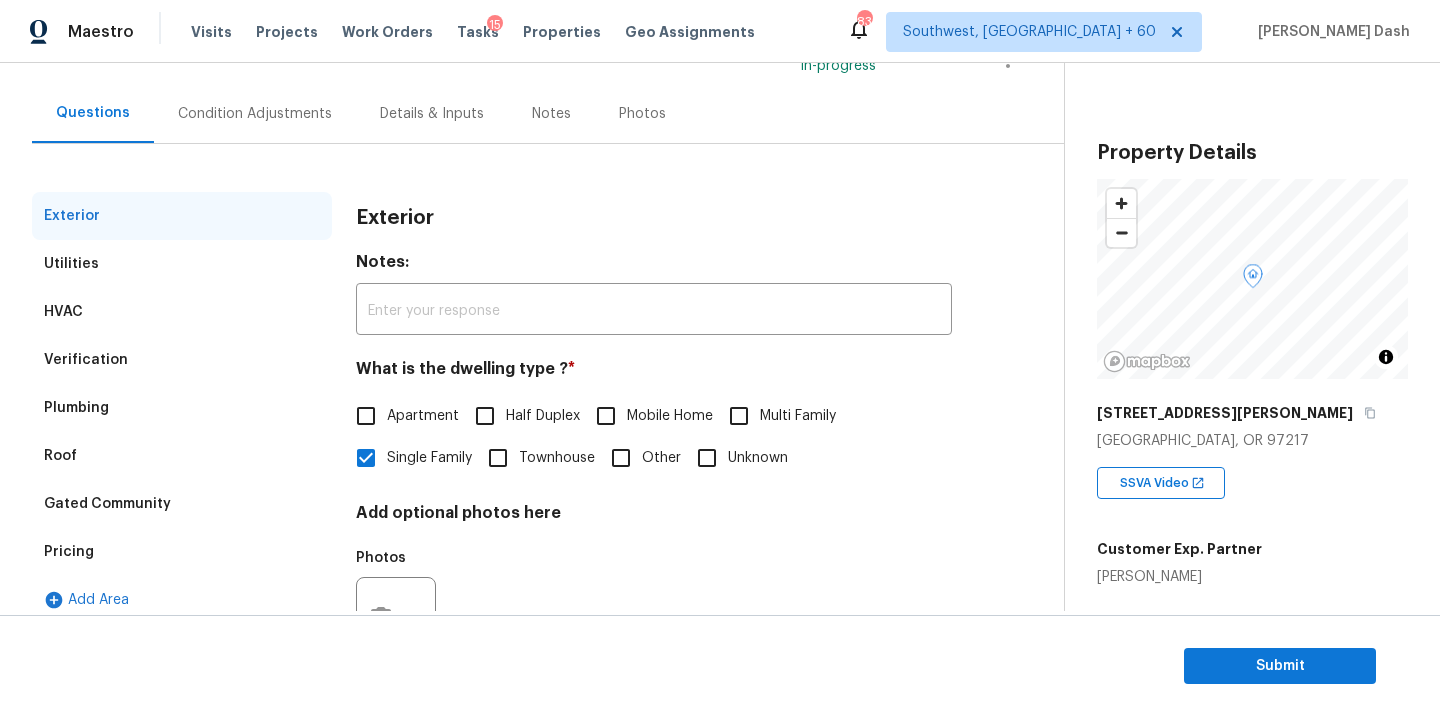 click on "Pricing" at bounding box center [69, 552] 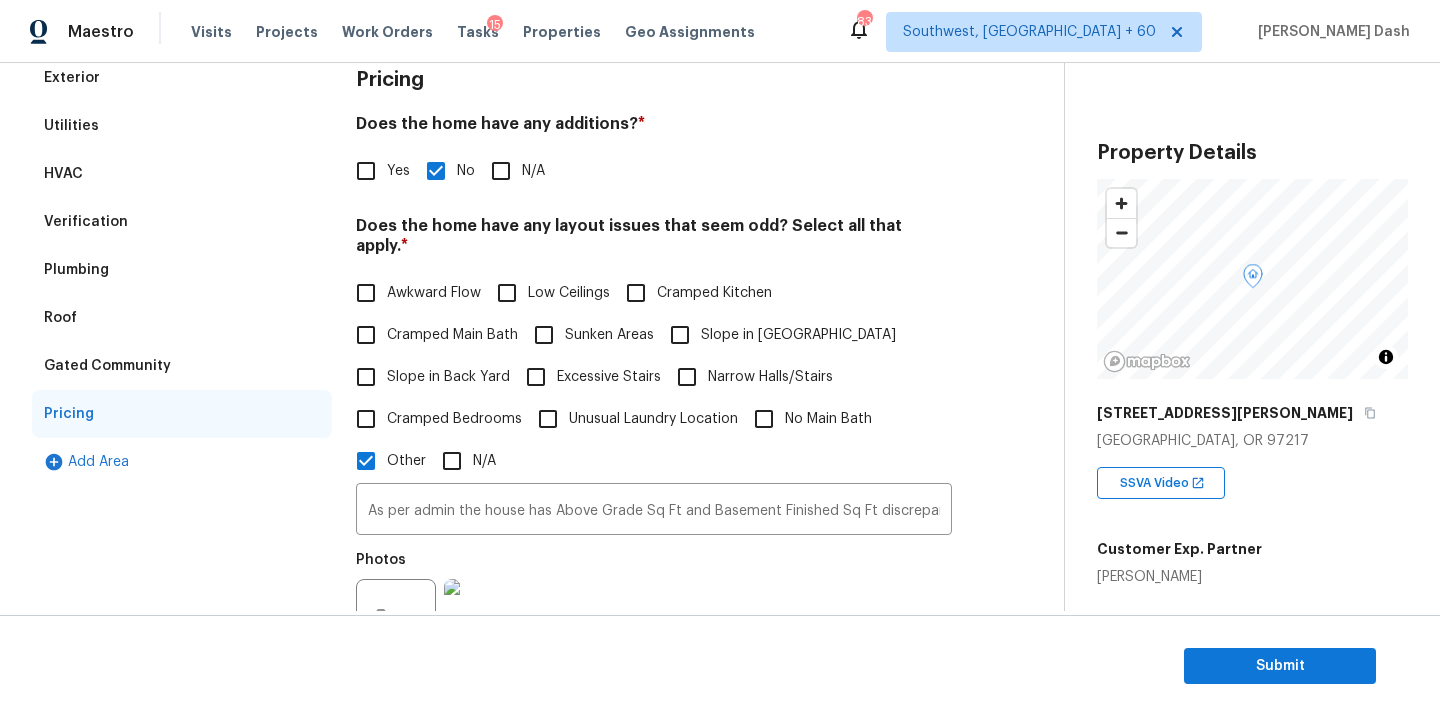 scroll, scrollTop: 537, scrollLeft: 0, axis: vertical 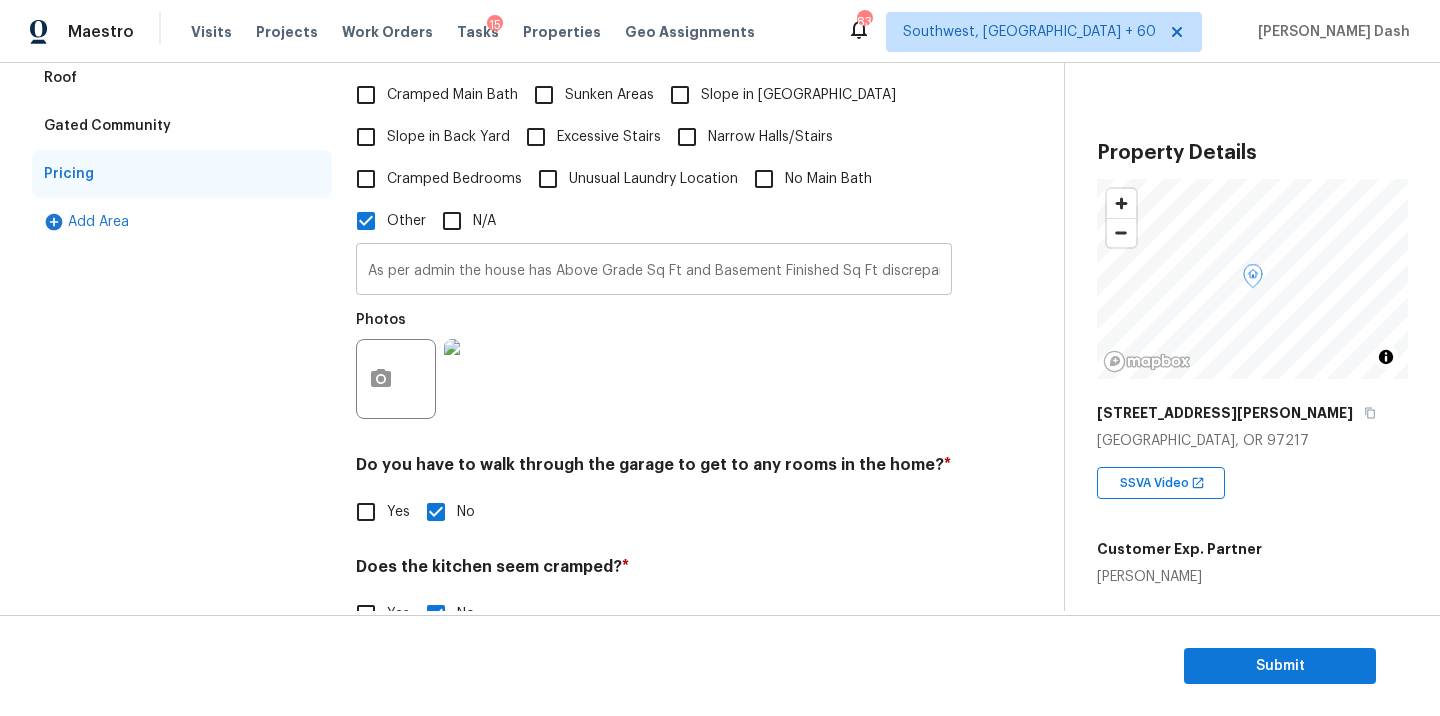 click on "As per admin the house has Above Grade Sq Ft and Basement Finished Sq Ft discrepancy." at bounding box center (654, 271) 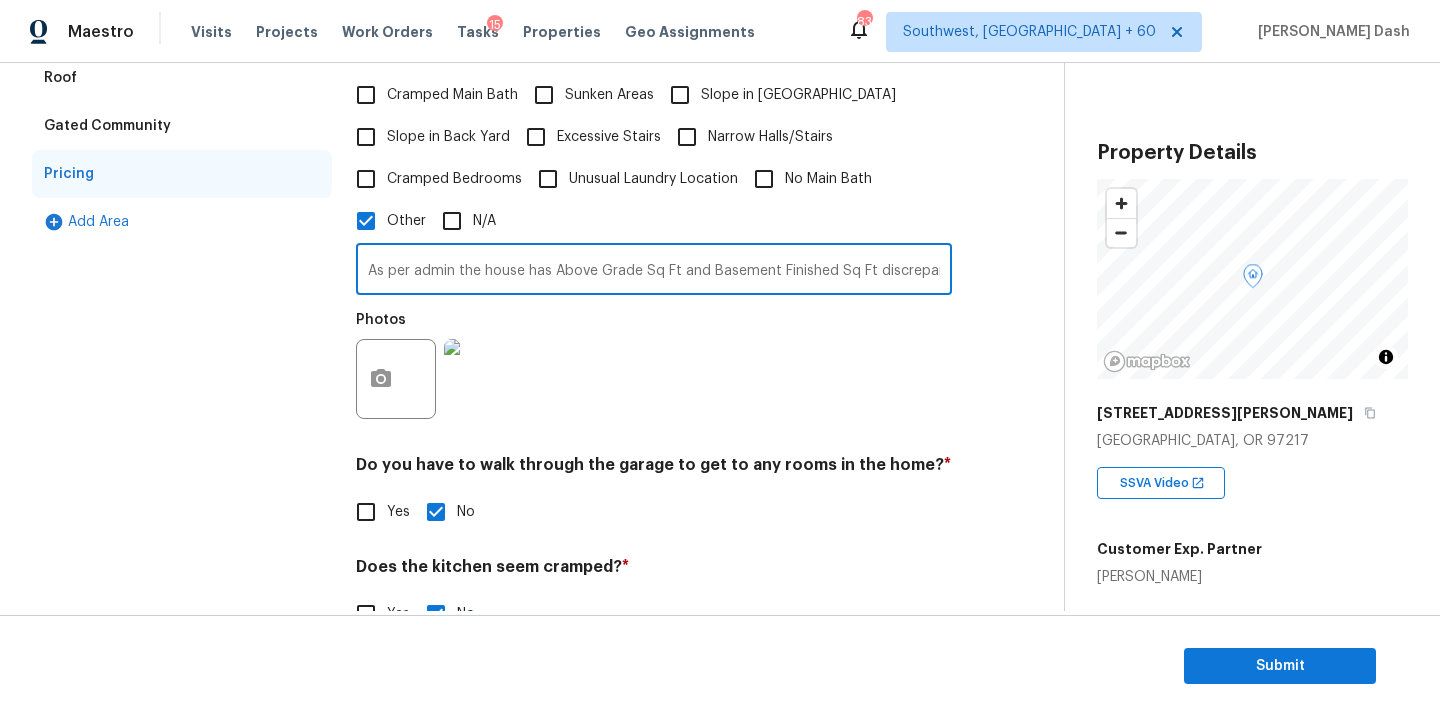 scroll, scrollTop: 0, scrollLeft: 20, axis: horizontal 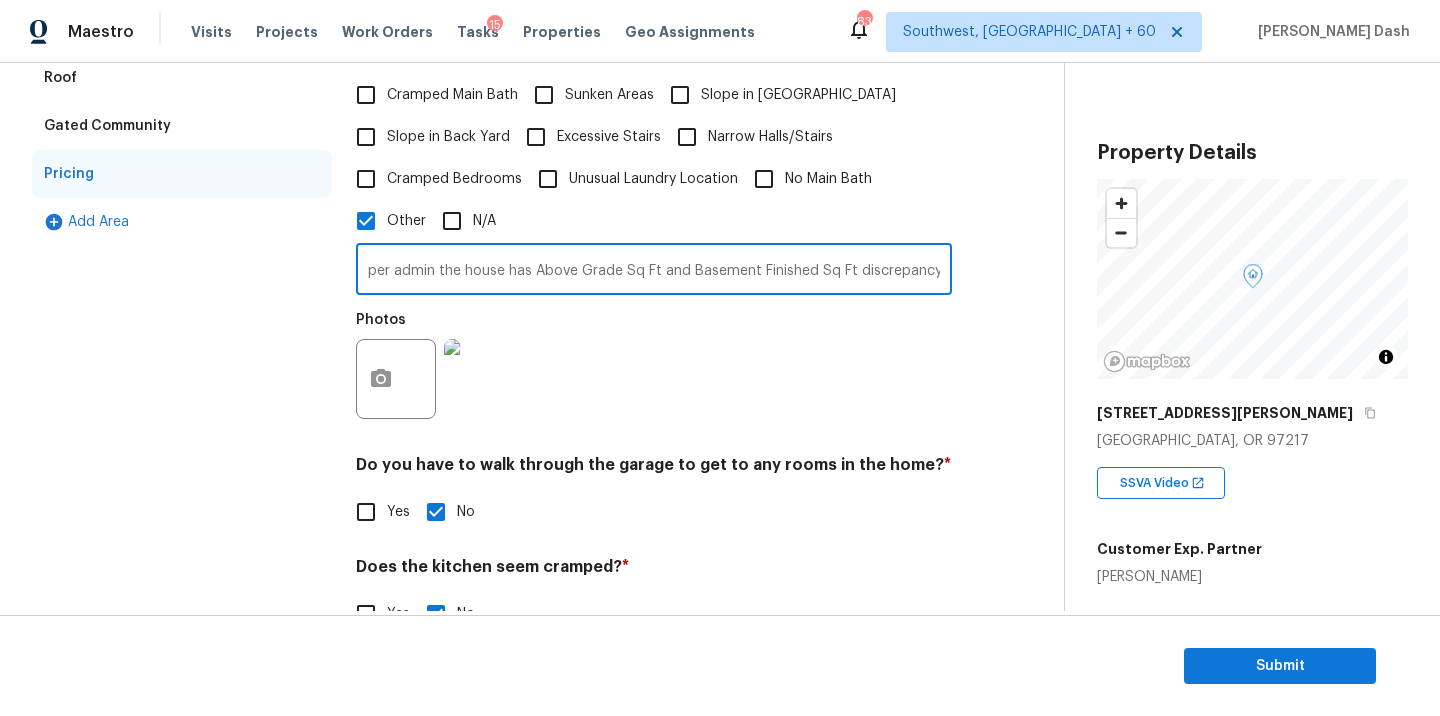 click on "As per admin the house has Above Grade Sq Ft and Basement Finished Sq Ft discrepancy." at bounding box center (654, 271) 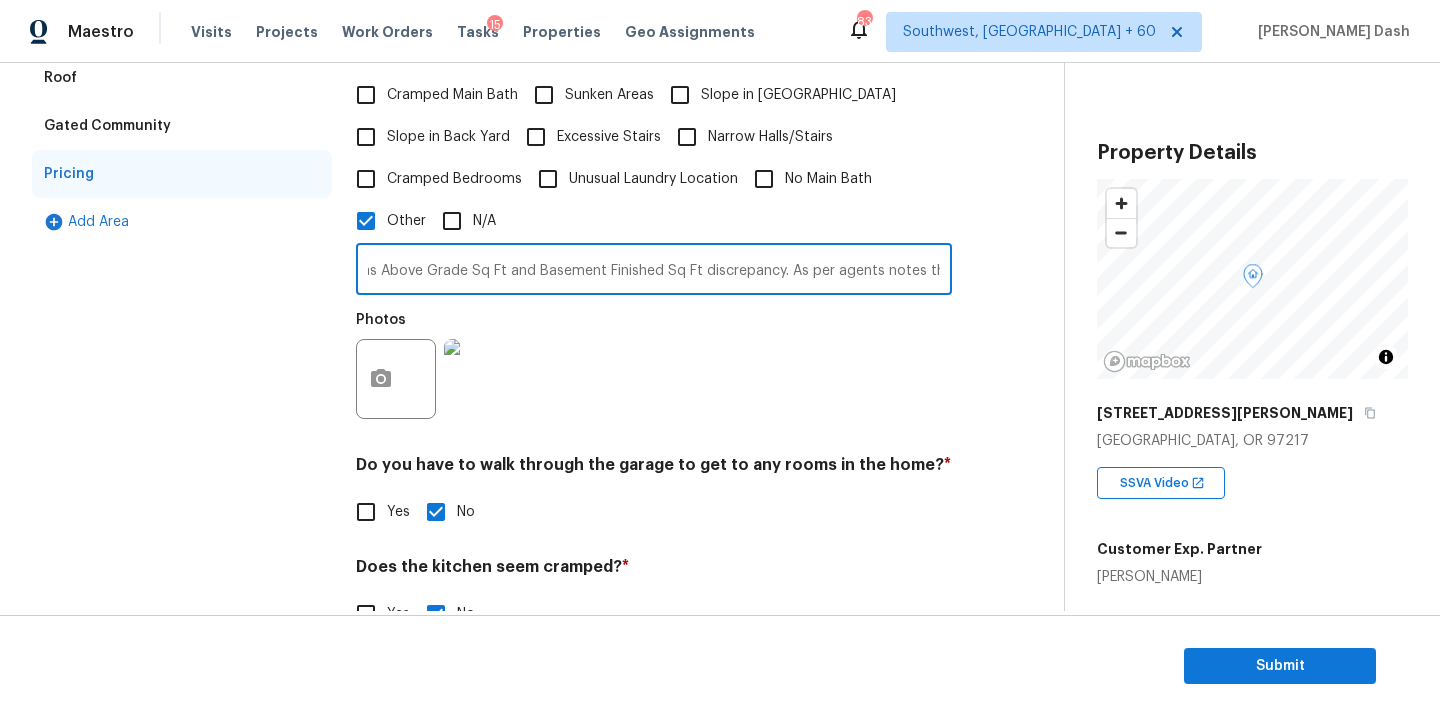scroll, scrollTop: 0, scrollLeft: 178, axis: horizontal 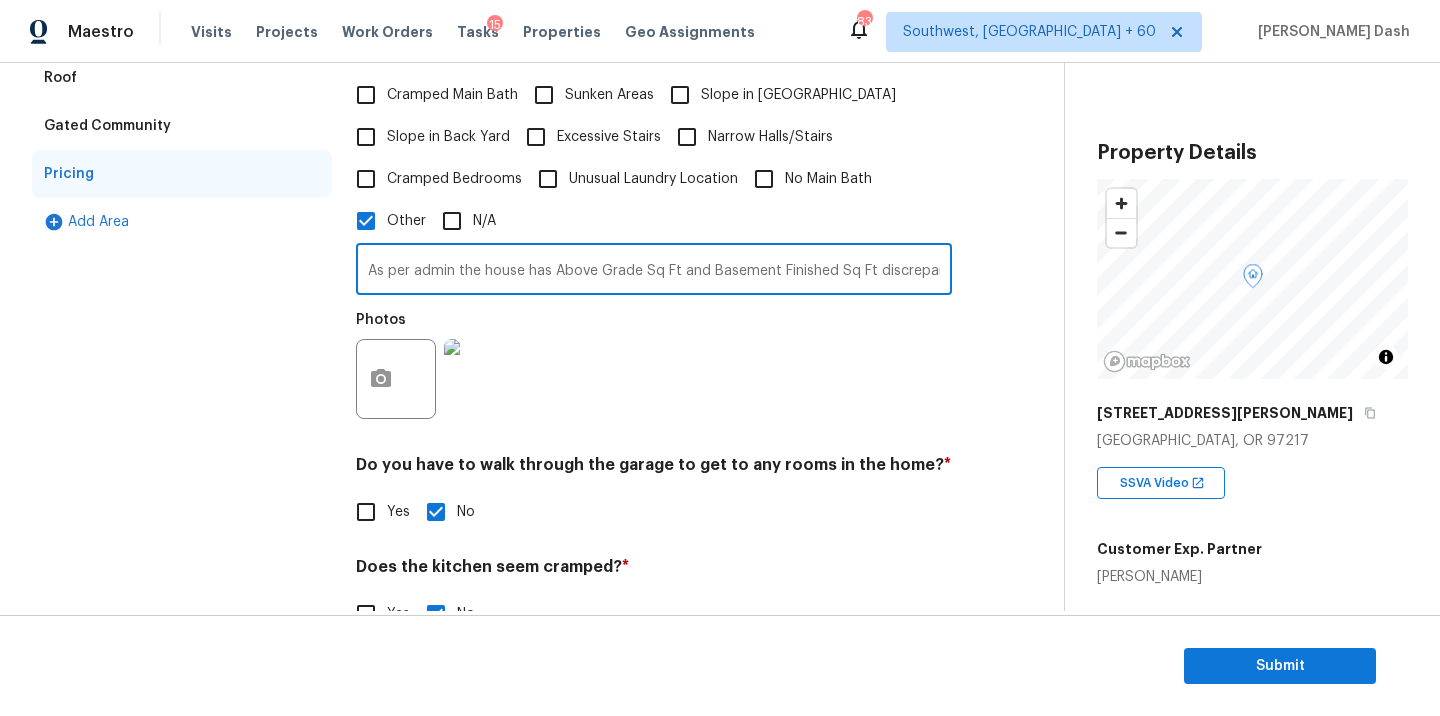 click on "As per admin the house has Above Grade Sq Ft and Basement Finished Sq Ft discrepancy. As per agents notes the back yard has slight slope." at bounding box center [654, 271] 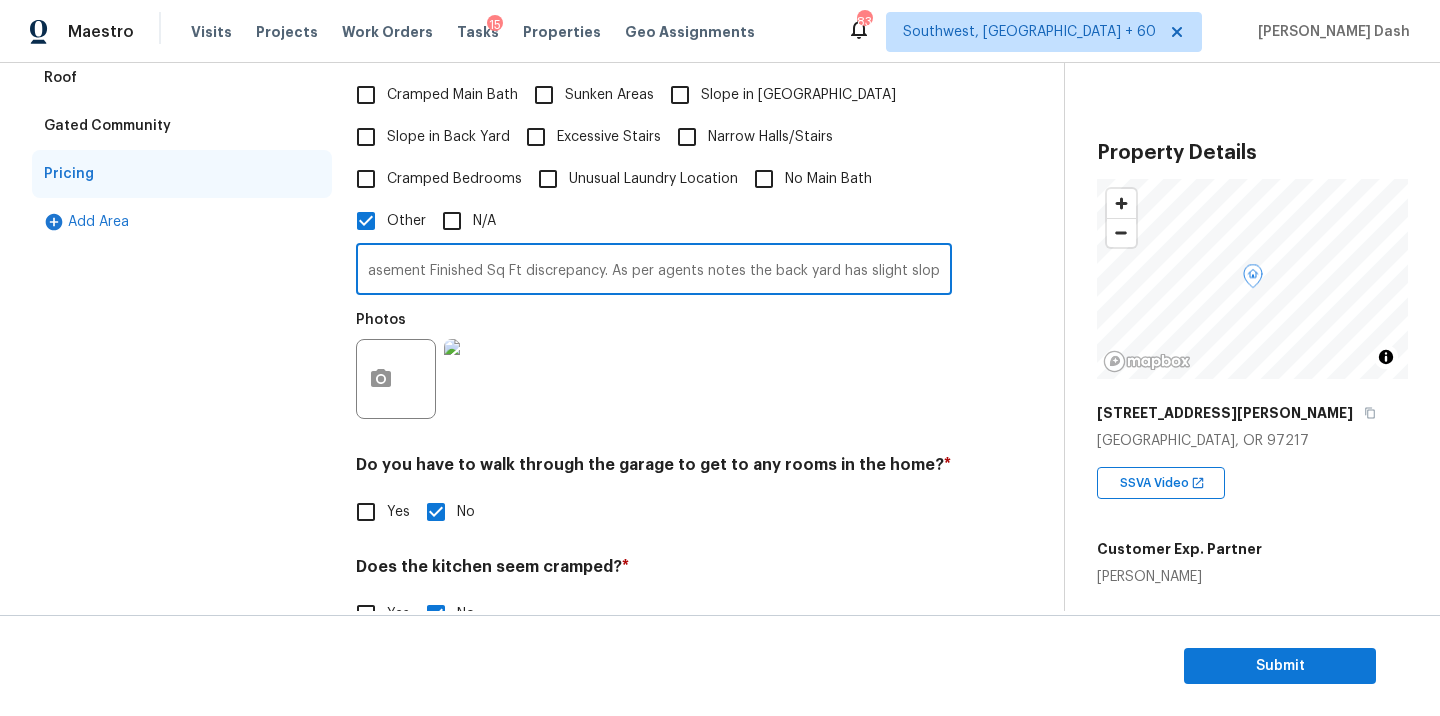 click on "As per admin the house has Above Grade Sq Ft and Basement Finished Sq Ft discrepancy. As per agents notes the back yard has slight slope." at bounding box center [654, 271] 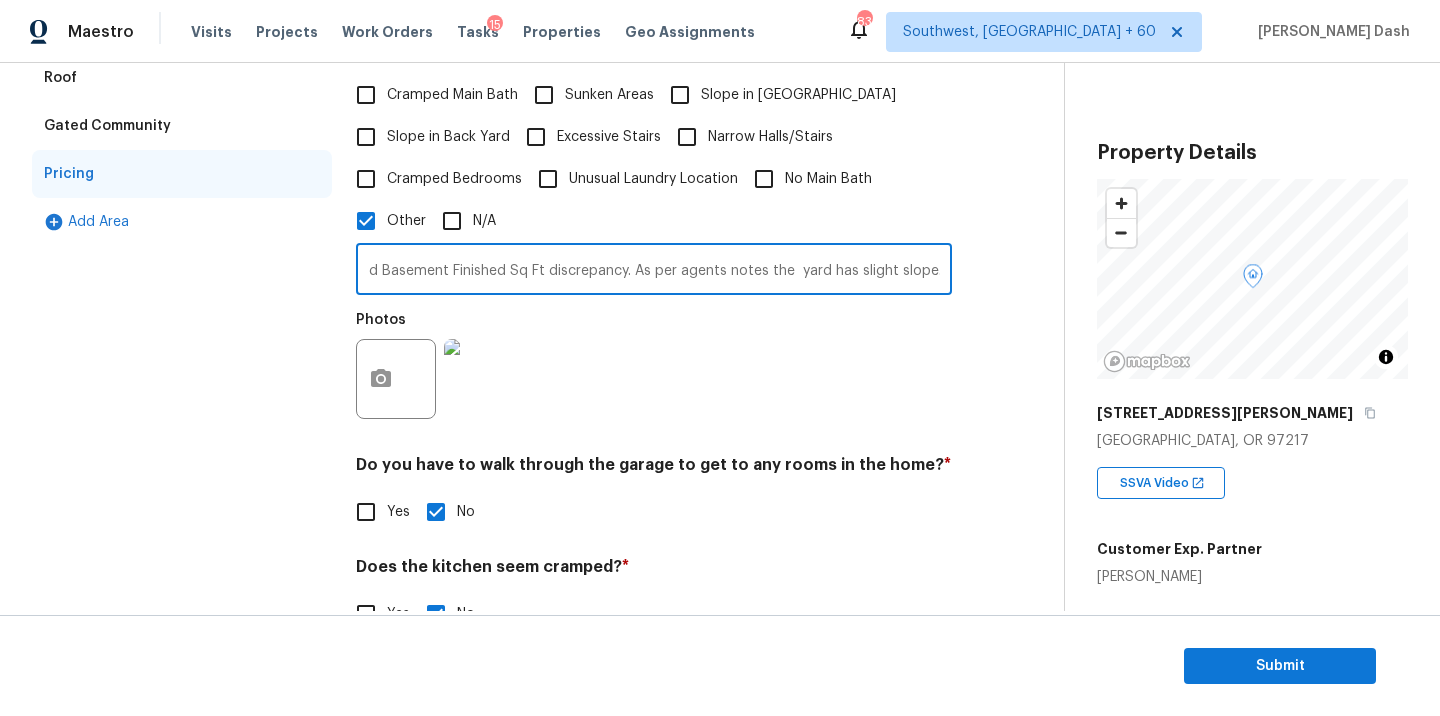 scroll, scrollTop: 0, scrollLeft: 324, axis: horizontal 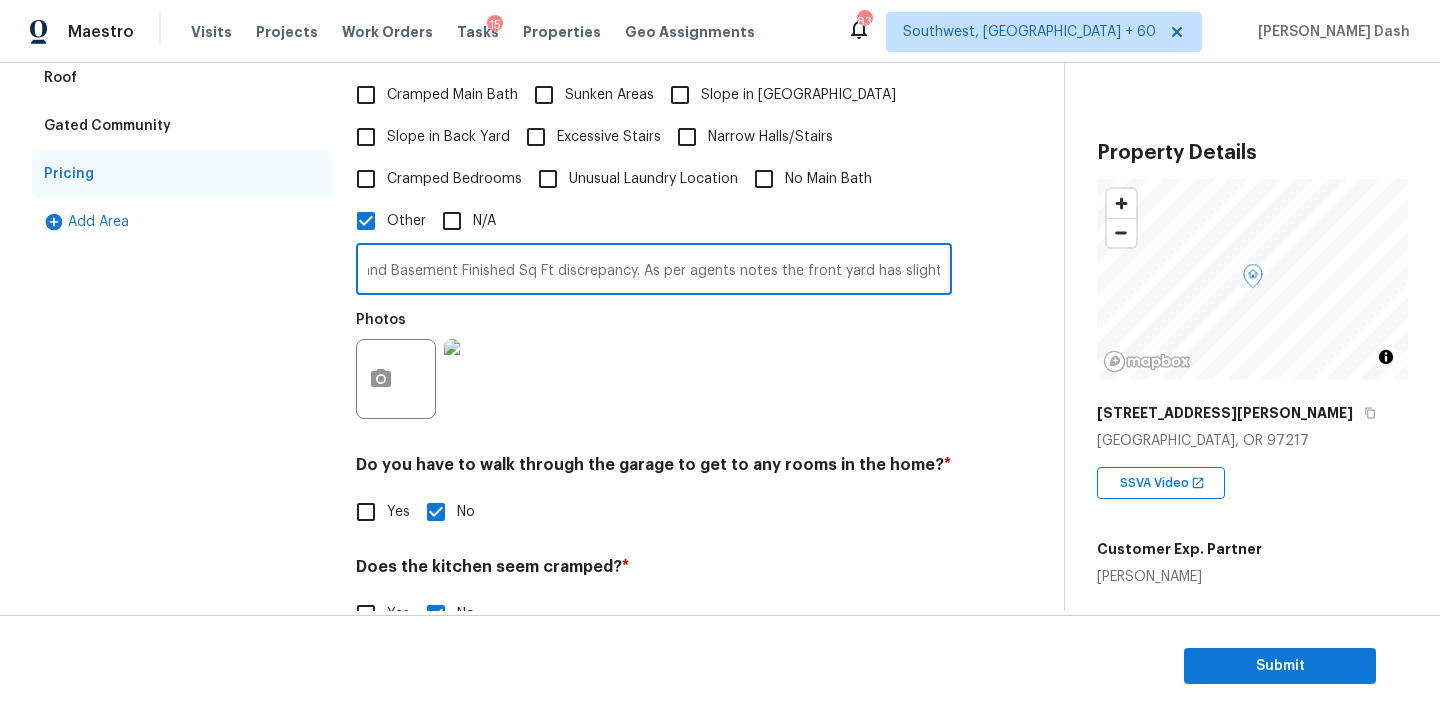 click on "As per admin the house has Above Grade Sq Ft and Basement Finished Sq Ft discrepancy. As per agents notes the front yard has slight slope." at bounding box center (654, 271) 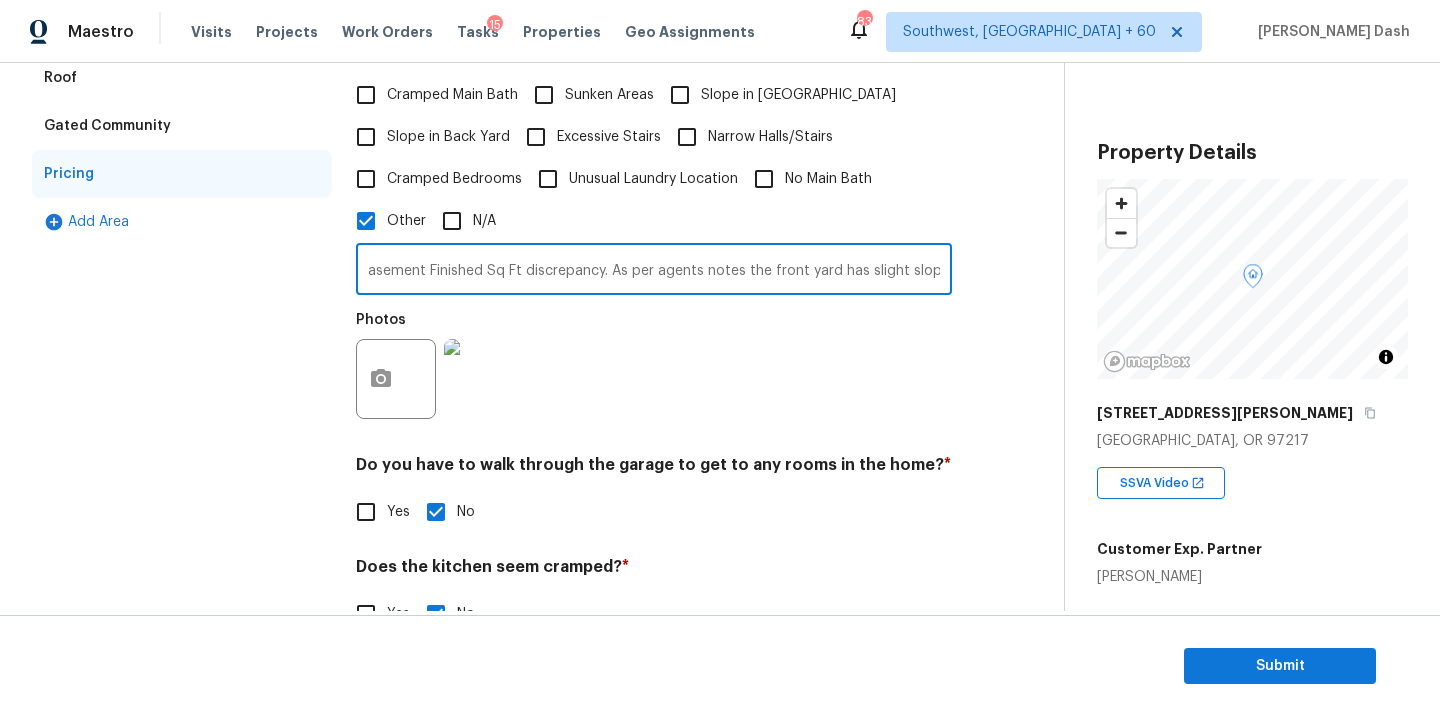 drag, startPoint x: 857, startPoint y: 251, endPoint x: 989, endPoint y: 253, distance: 132.01515 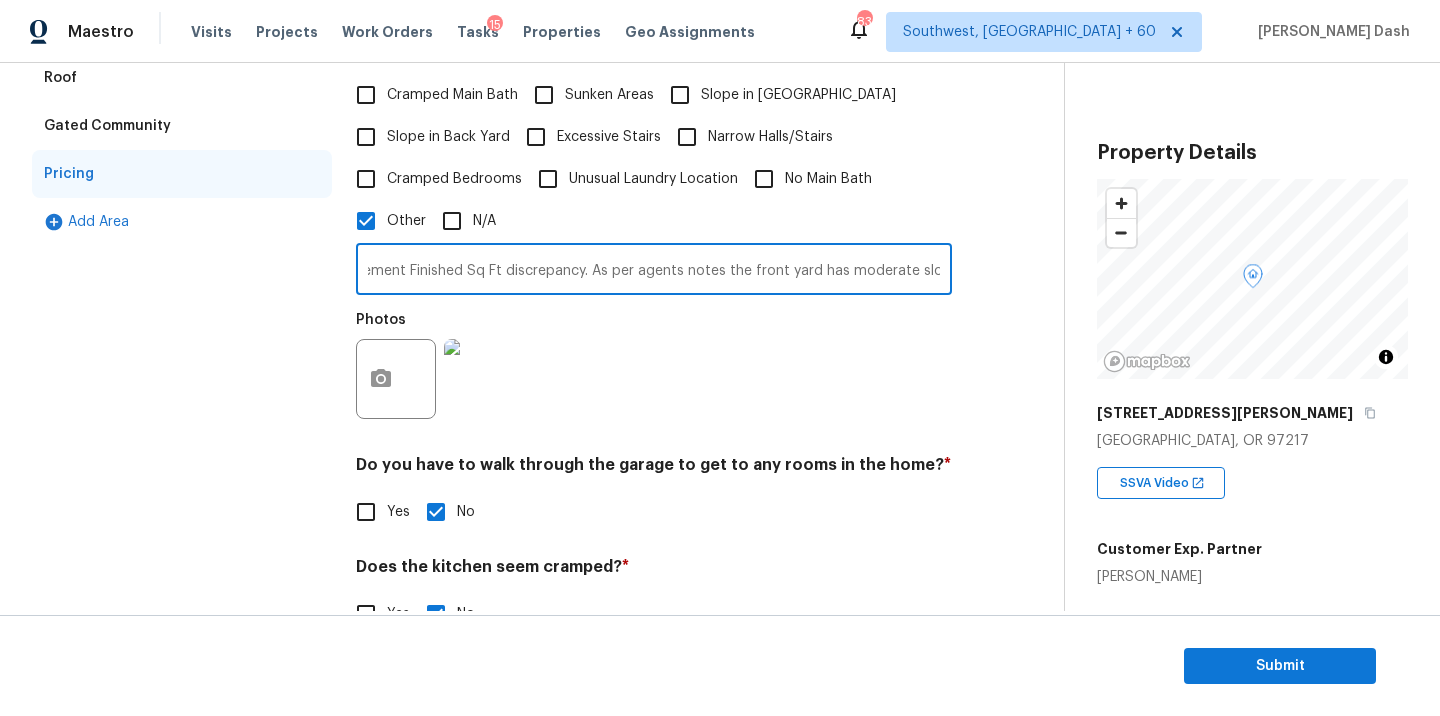 scroll, scrollTop: 0, scrollLeft: 383, axis: horizontal 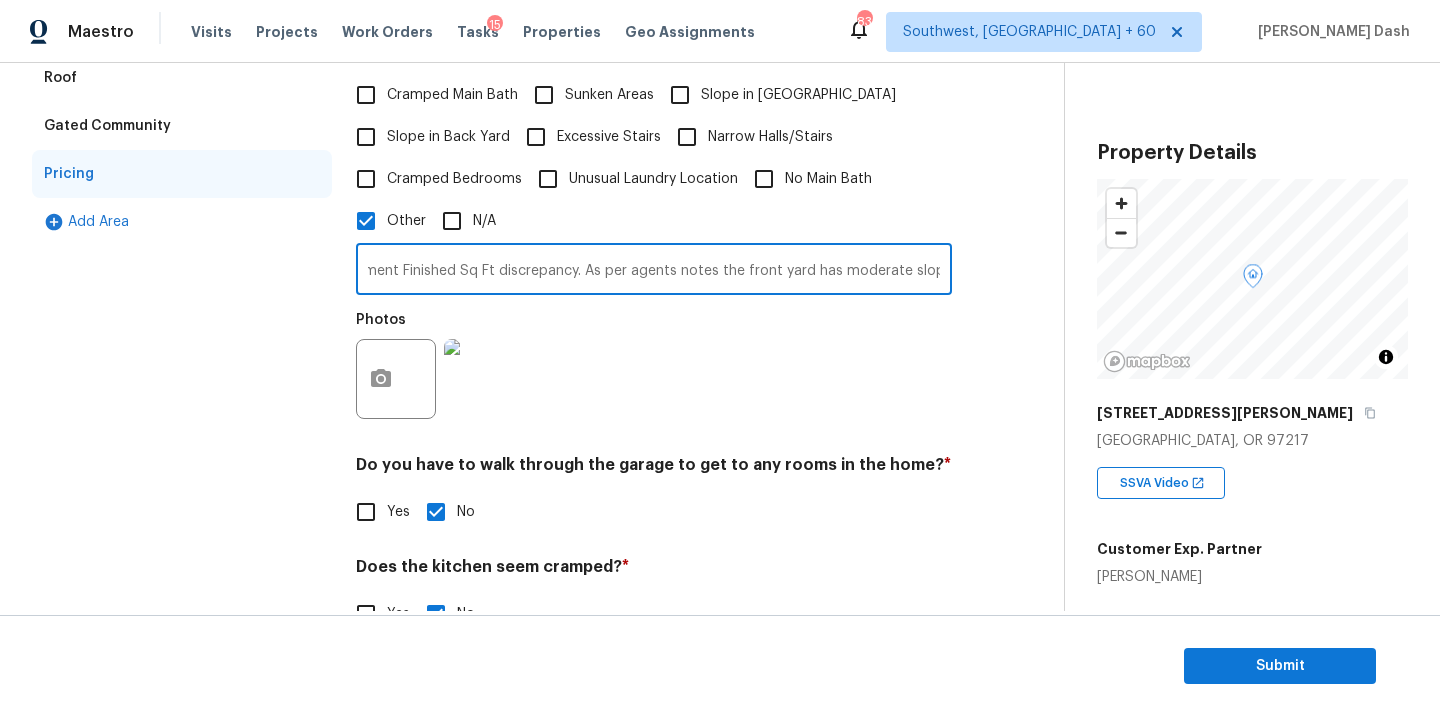 click on "As per admin the house has Above Grade Sq Ft and Basement Finished Sq Ft discrepancy. As per agents notes the front yard has moderate slope." at bounding box center [654, 271] 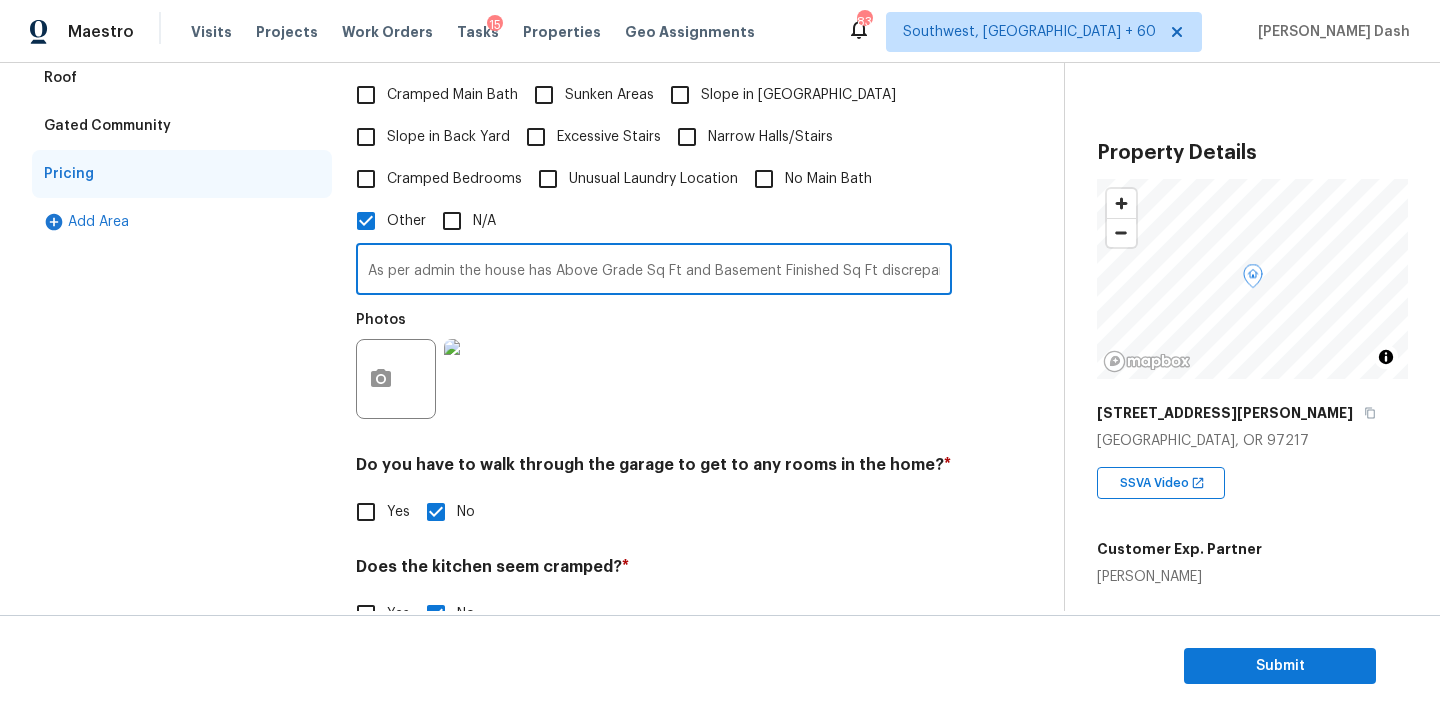 click on "As per admin the house has Above Grade Sq Ft and Basement Finished Sq Ft discrepancy. As per agents notes the front yard has moderate slope." at bounding box center [654, 271] 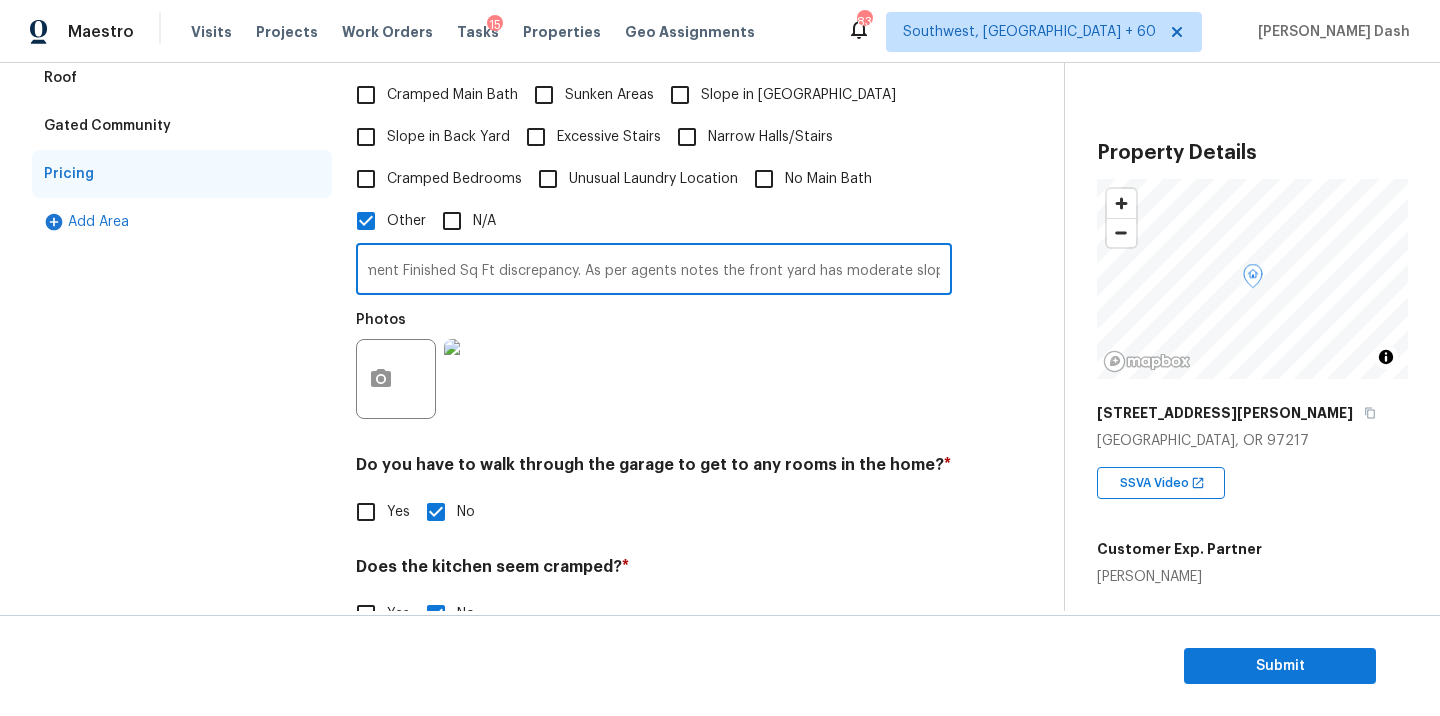 click on "Exterior Utilities HVAC Verification Plumbing Roof Gated Community Pricing Add Area" at bounding box center (182, 287) 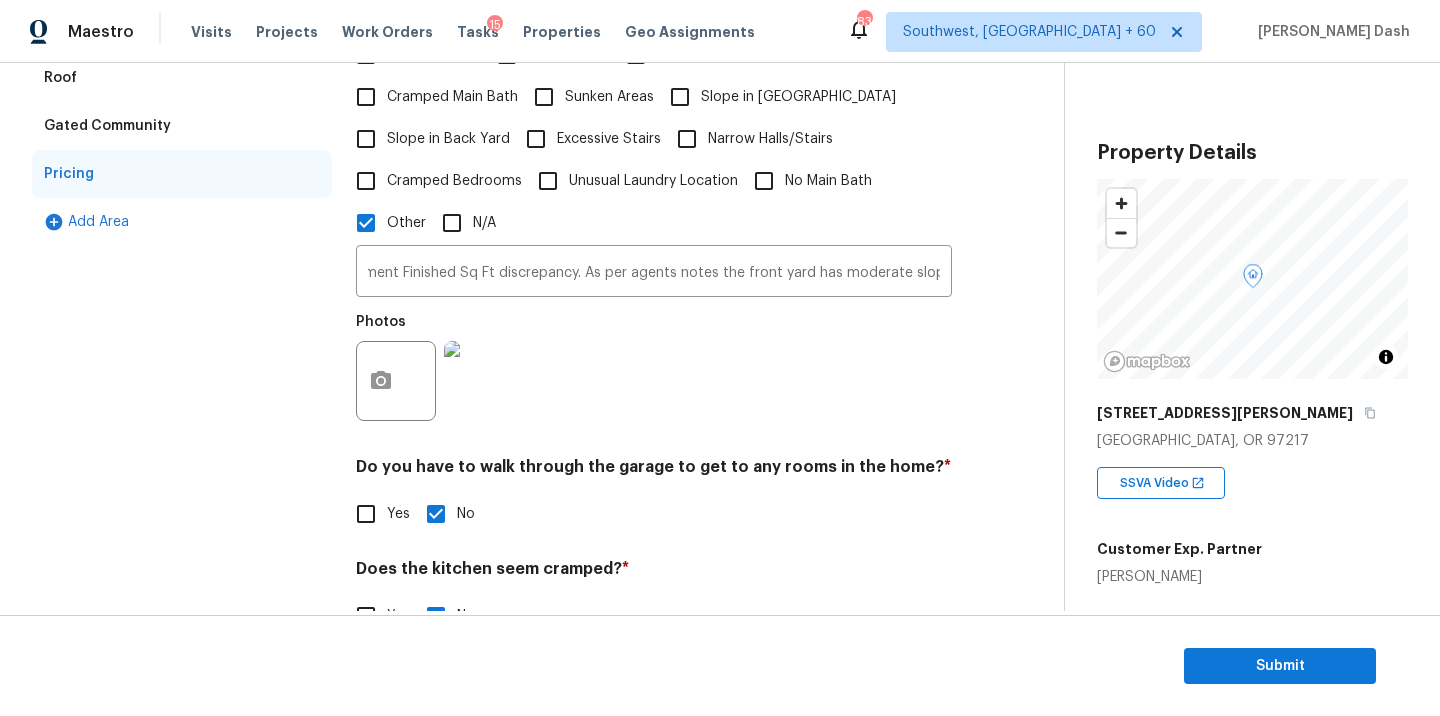 scroll, scrollTop: 0, scrollLeft: 0, axis: both 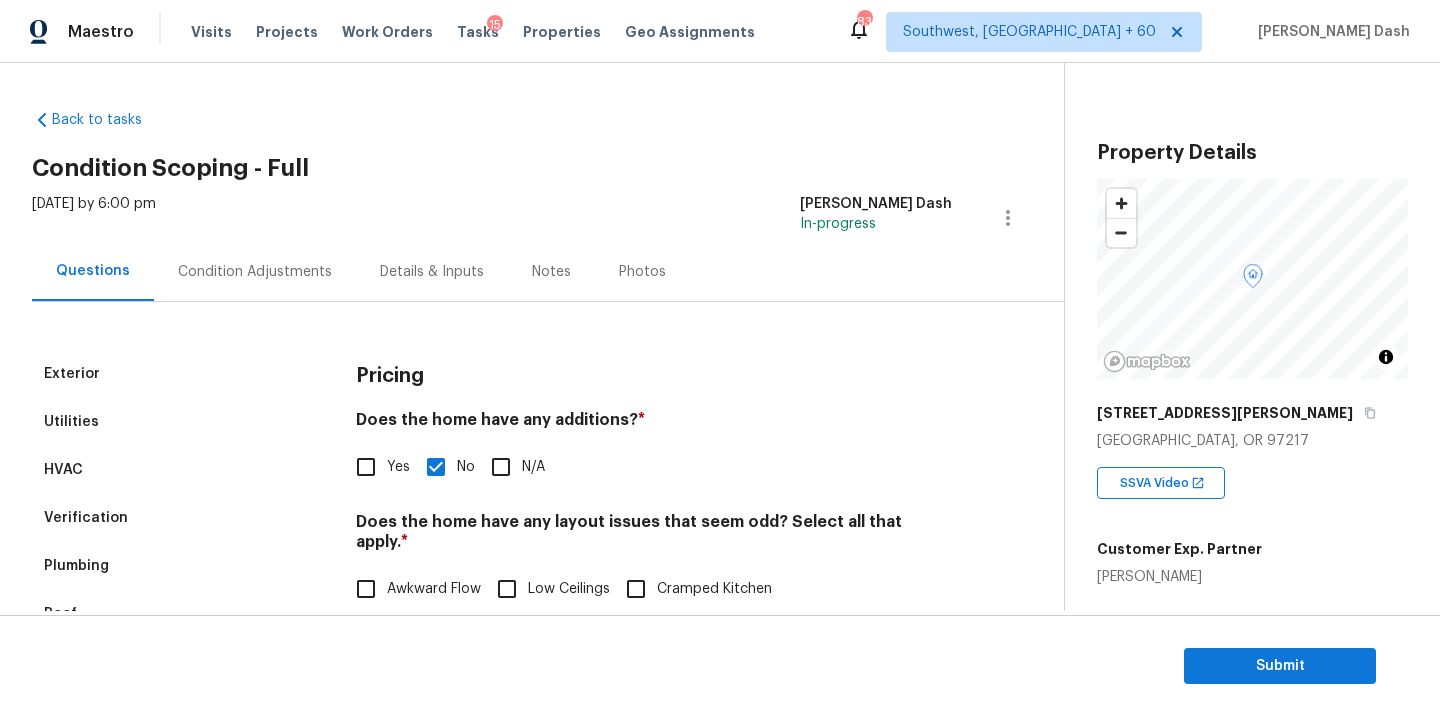 drag, startPoint x: 266, startPoint y: 263, endPoint x: 296, endPoint y: 324, distance: 67.977936 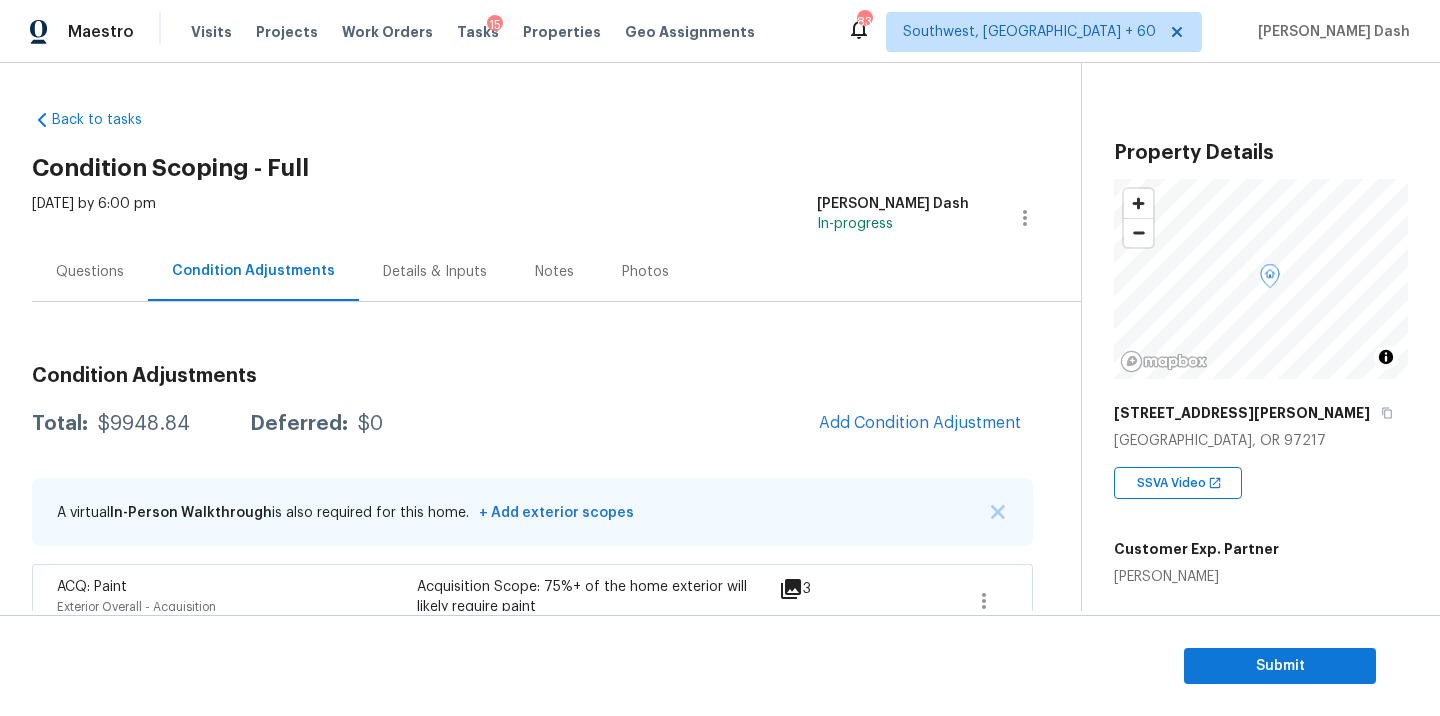 click on "$9948.84" at bounding box center [144, 424] 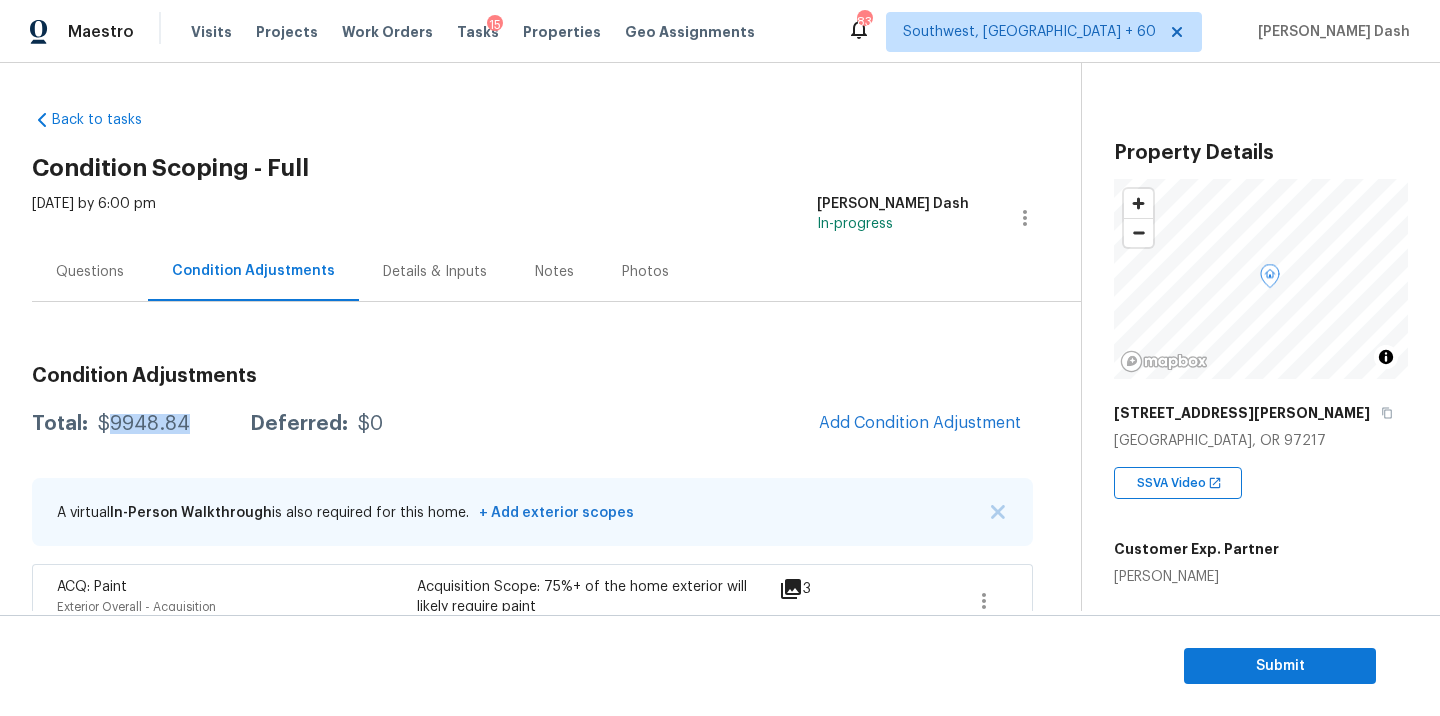 click on "$9948.84" at bounding box center (144, 424) 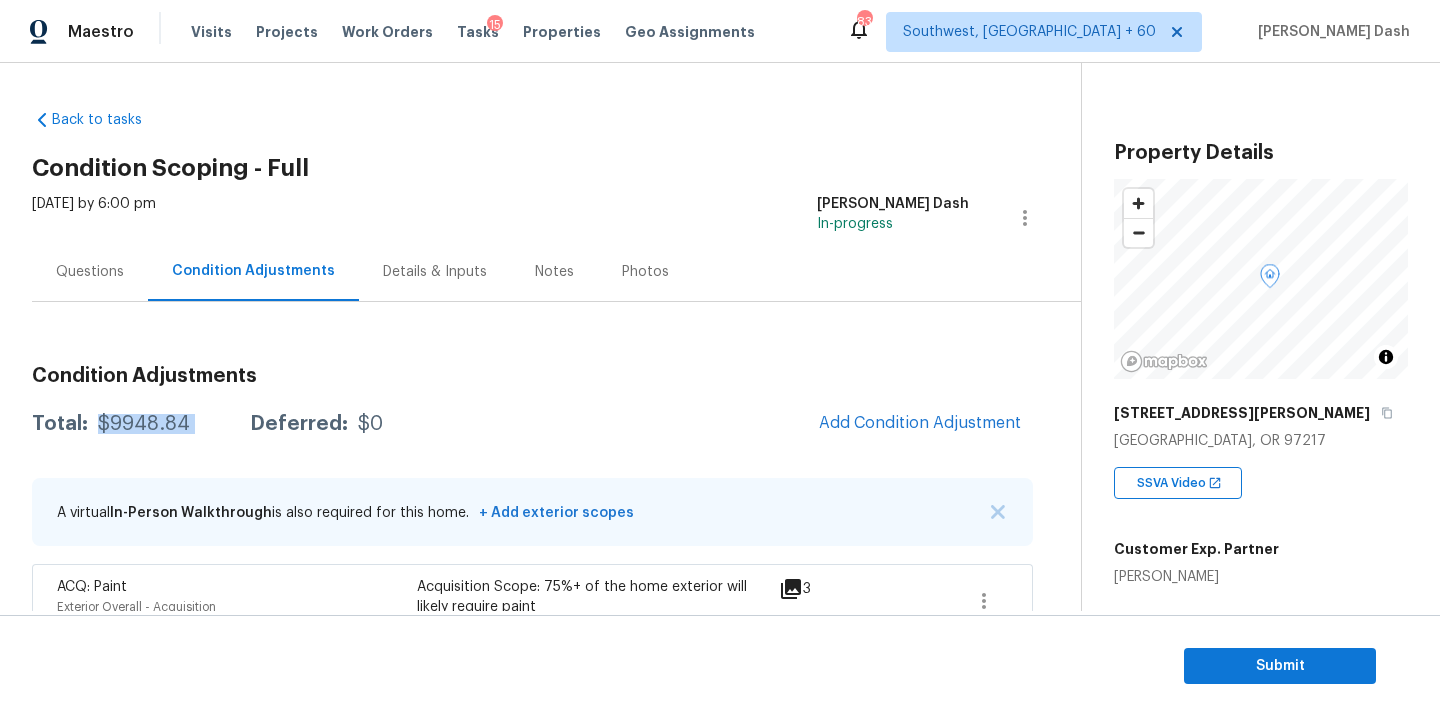 click on "$9948.84" at bounding box center [144, 424] 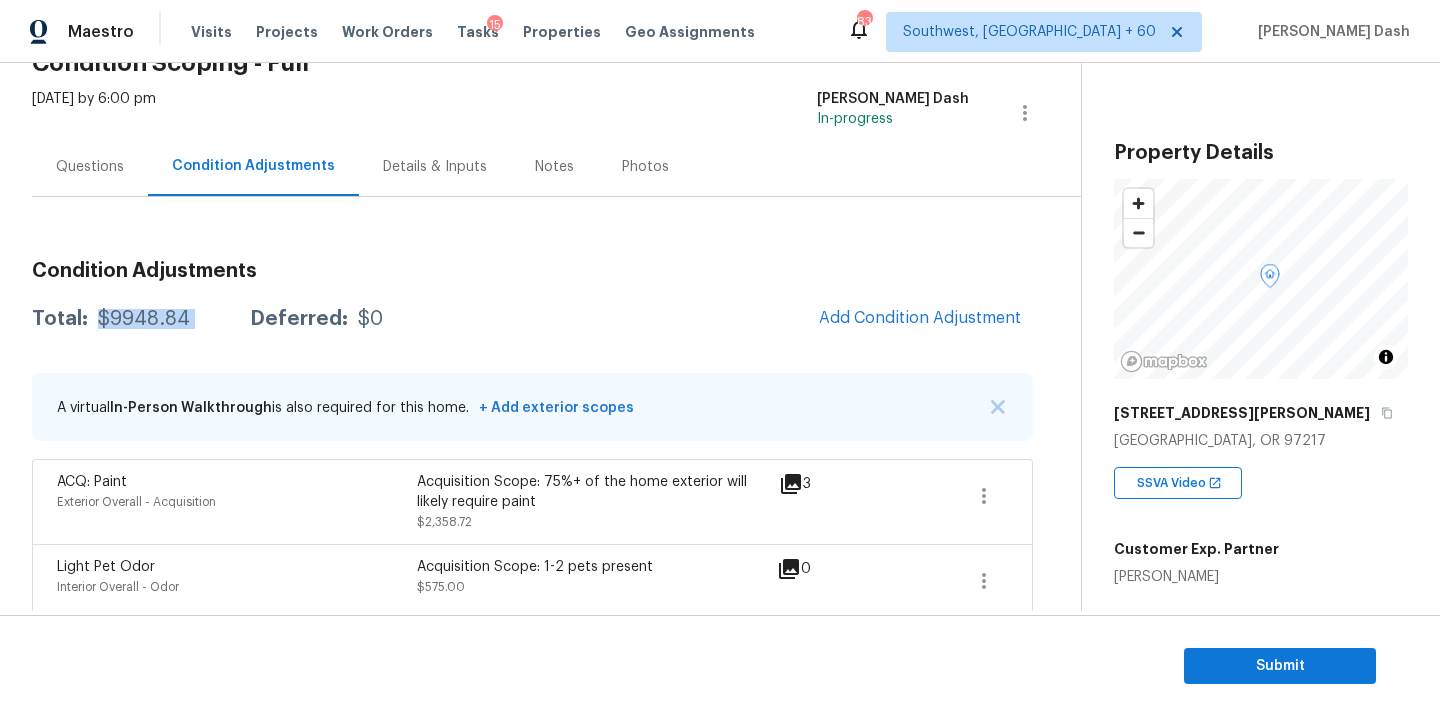scroll, scrollTop: 190, scrollLeft: 0, axis: vertical 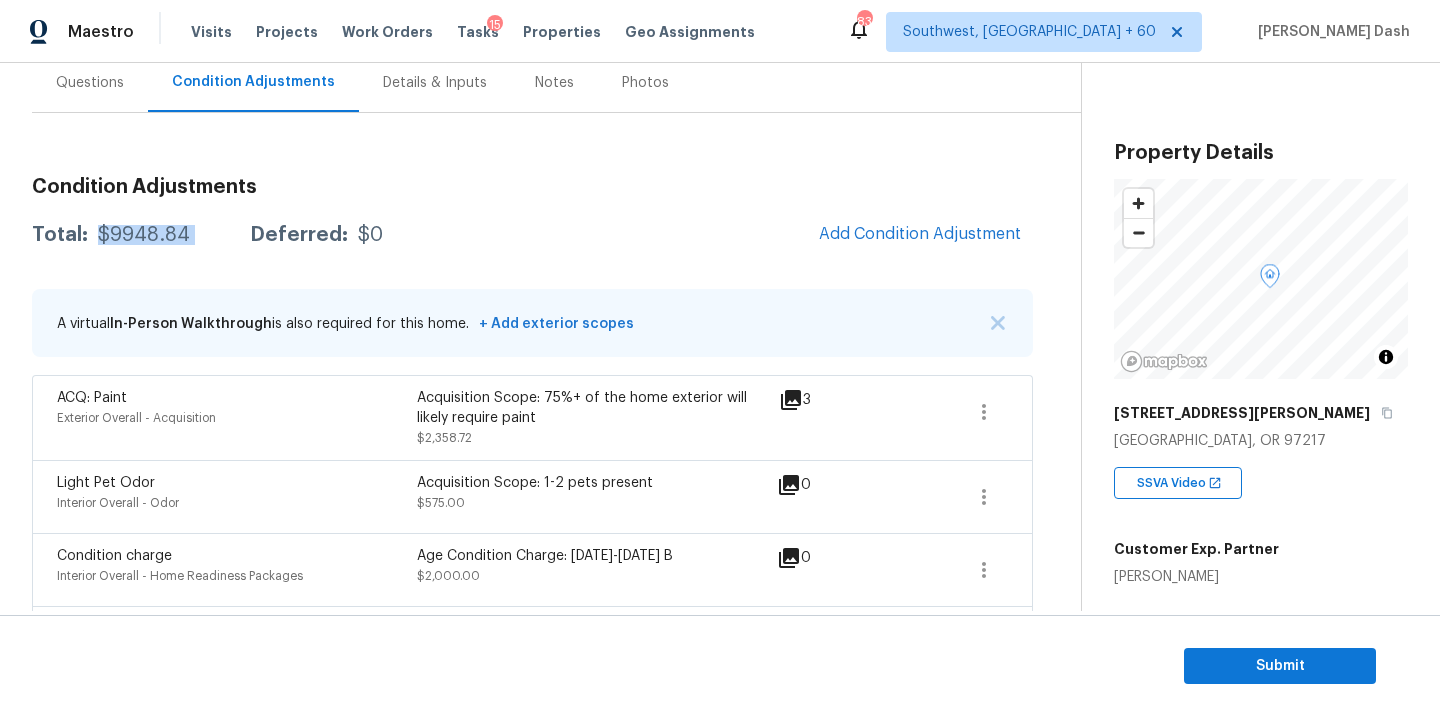 click on "$9948.84" at bounding box center (144, 235) 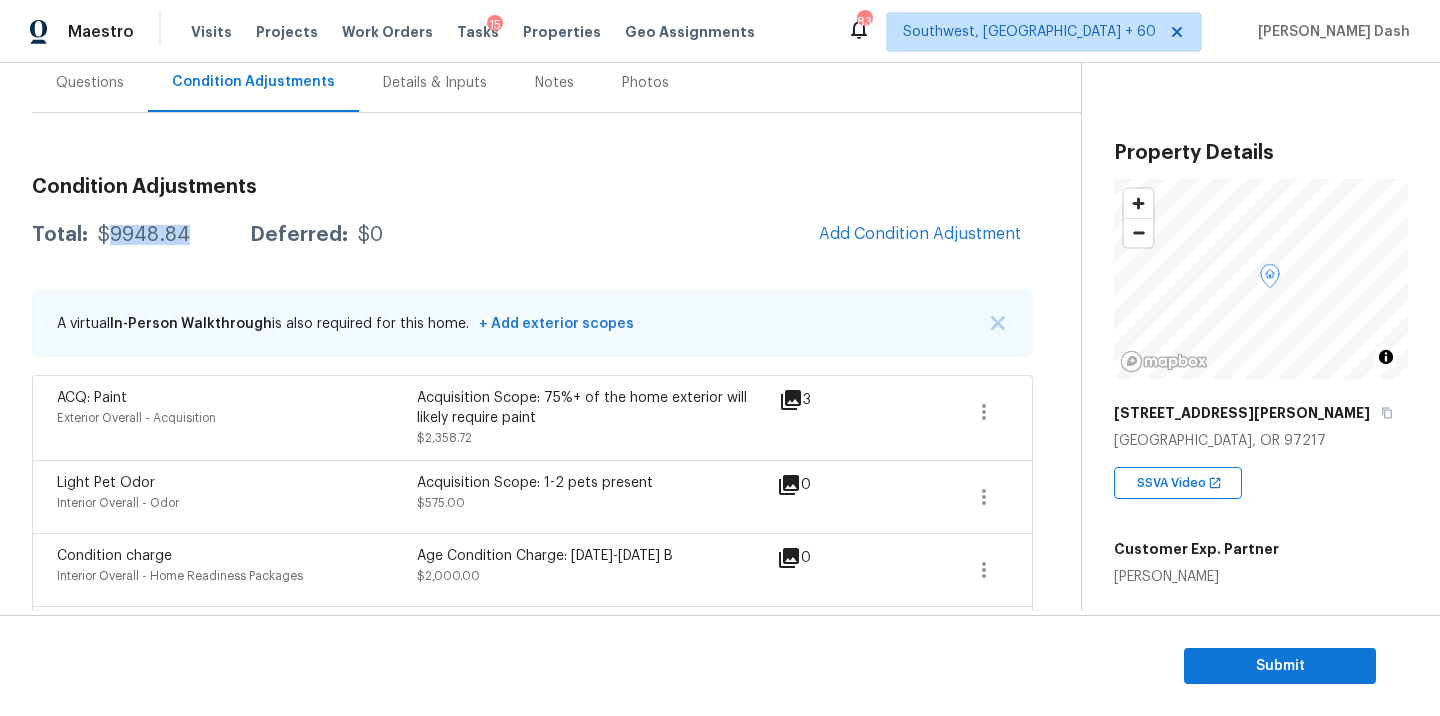 click on "$9948.84" at bounding box center (144, 235) 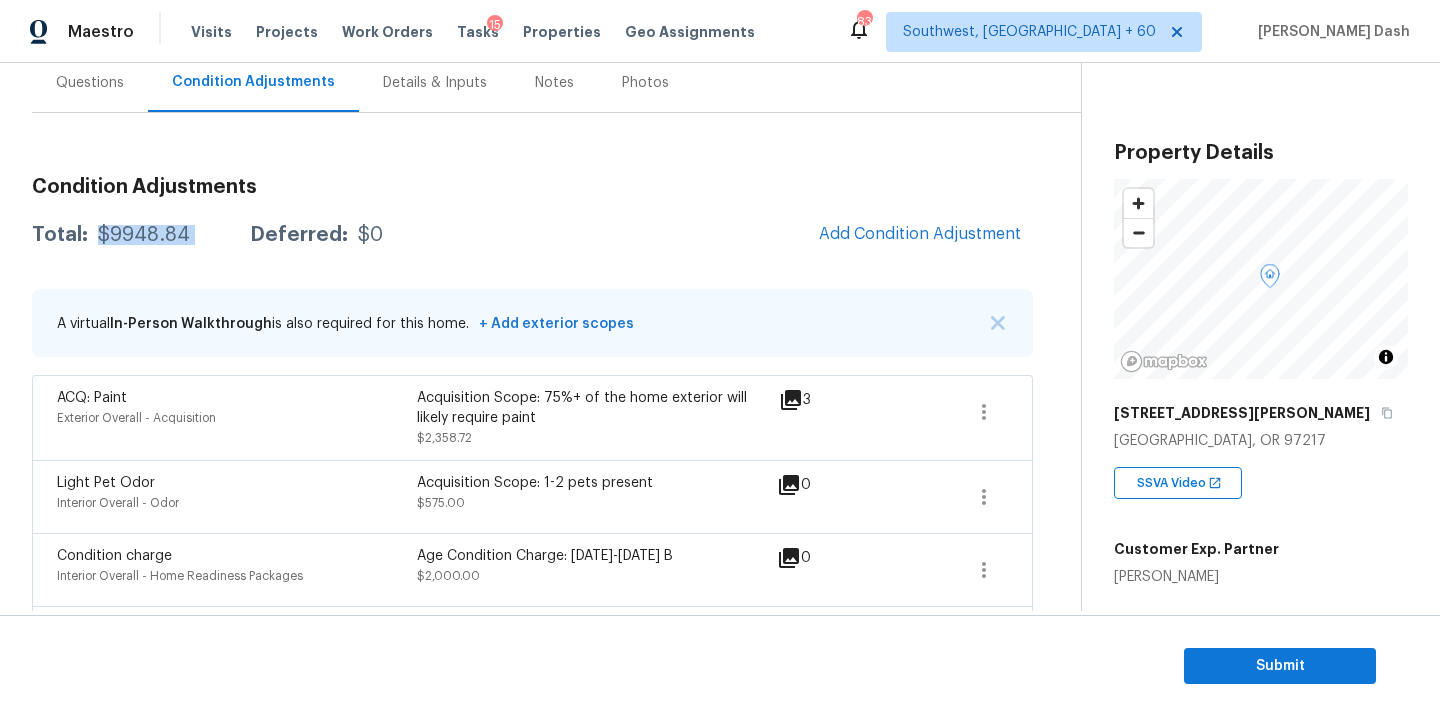 click on "$9948.84" at bounding box center (144, 235) 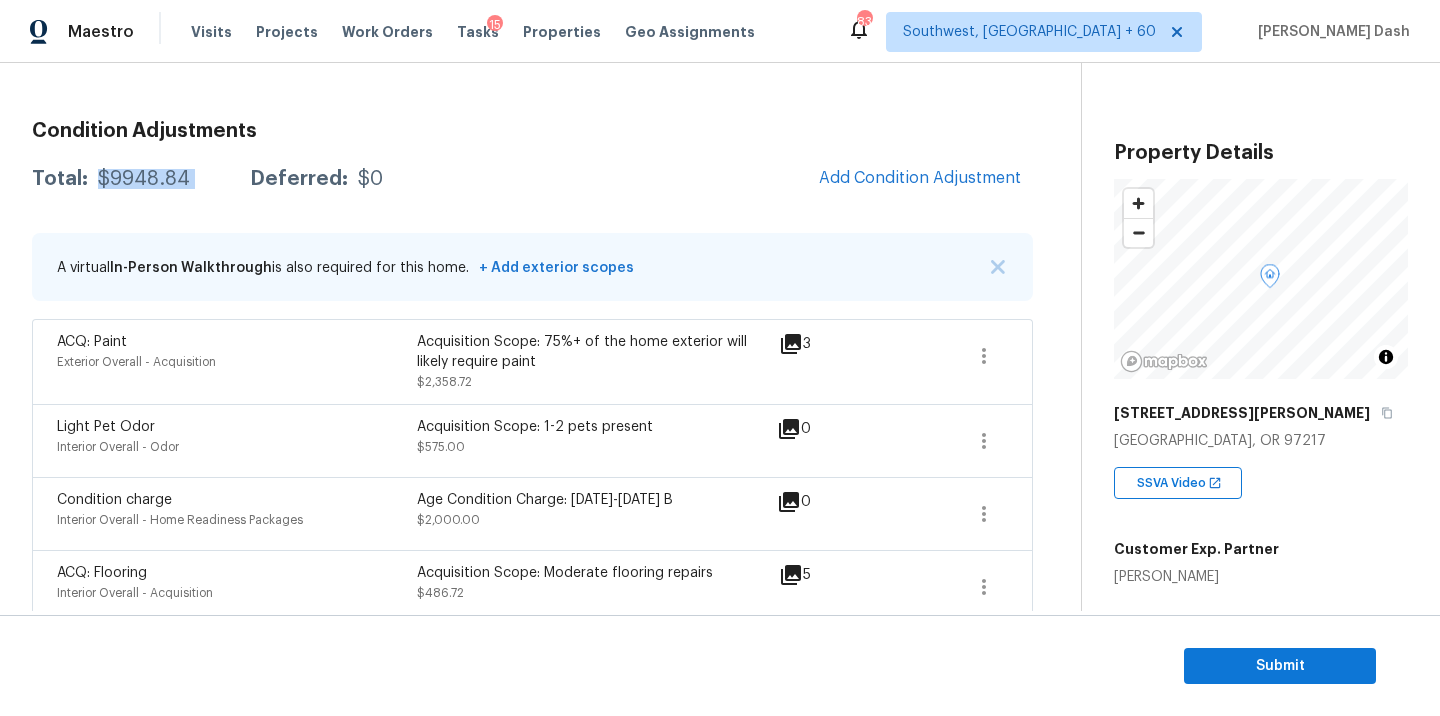 scroll, scrollTop: 256, scrollLeft: 0, axis: vertical 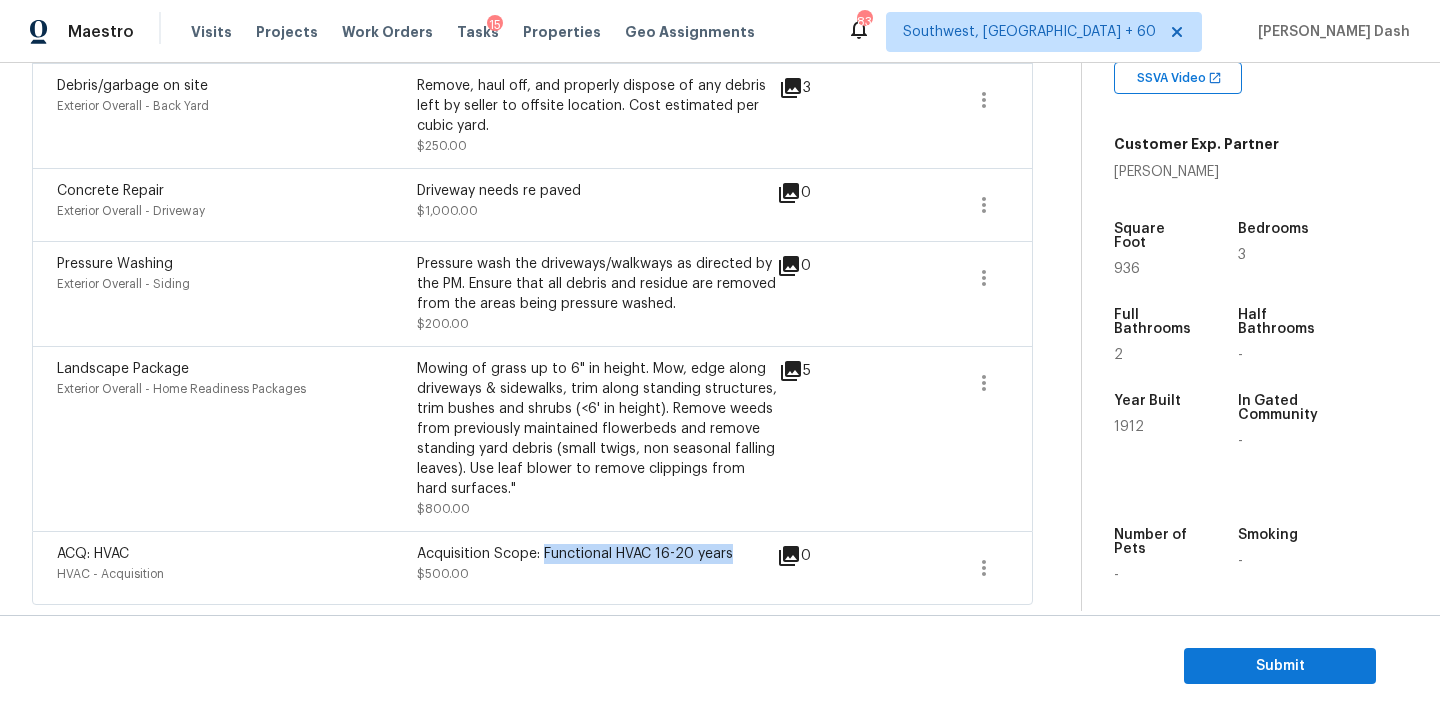 drag, startPoint x: 544, startPoint y: 556, endPoint x: 749, endPoint y: 560, distance: 205.03902 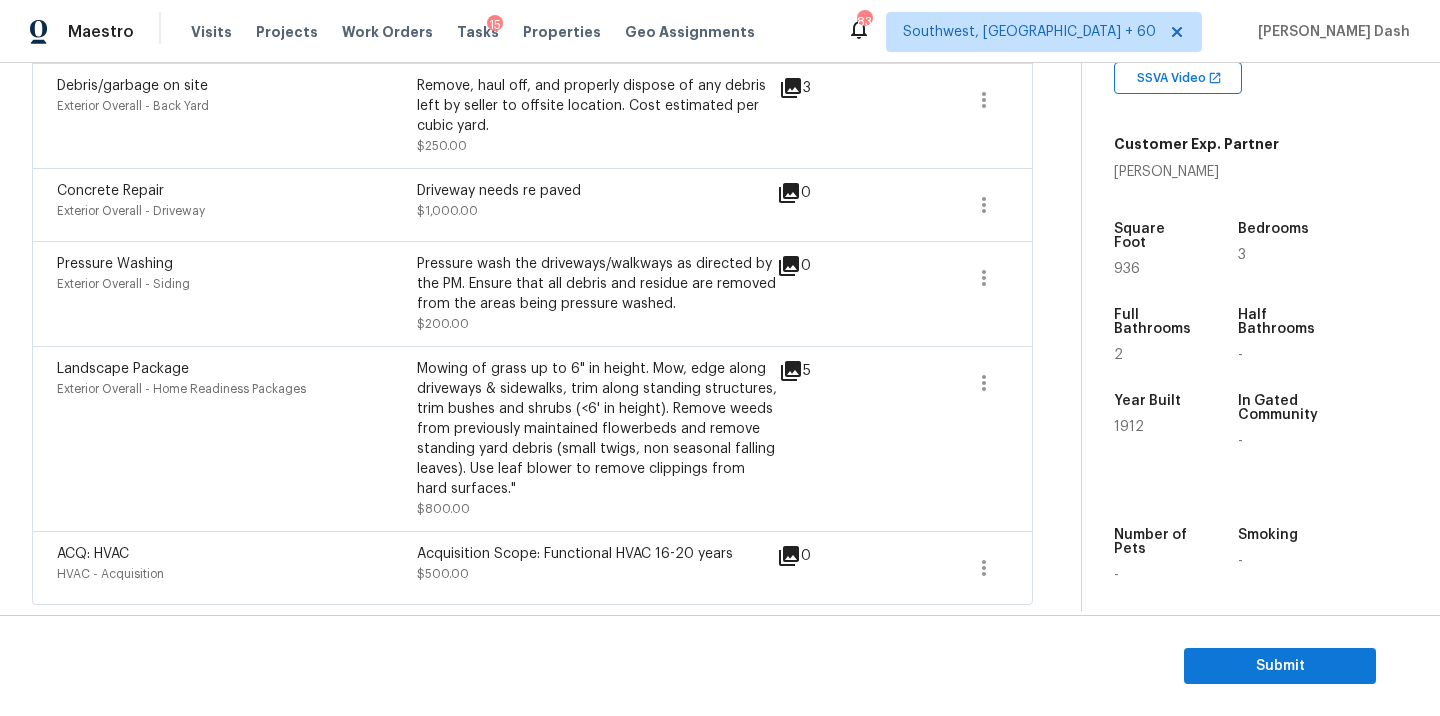 click on "Landscape Package" at bounding box center (123, 369) 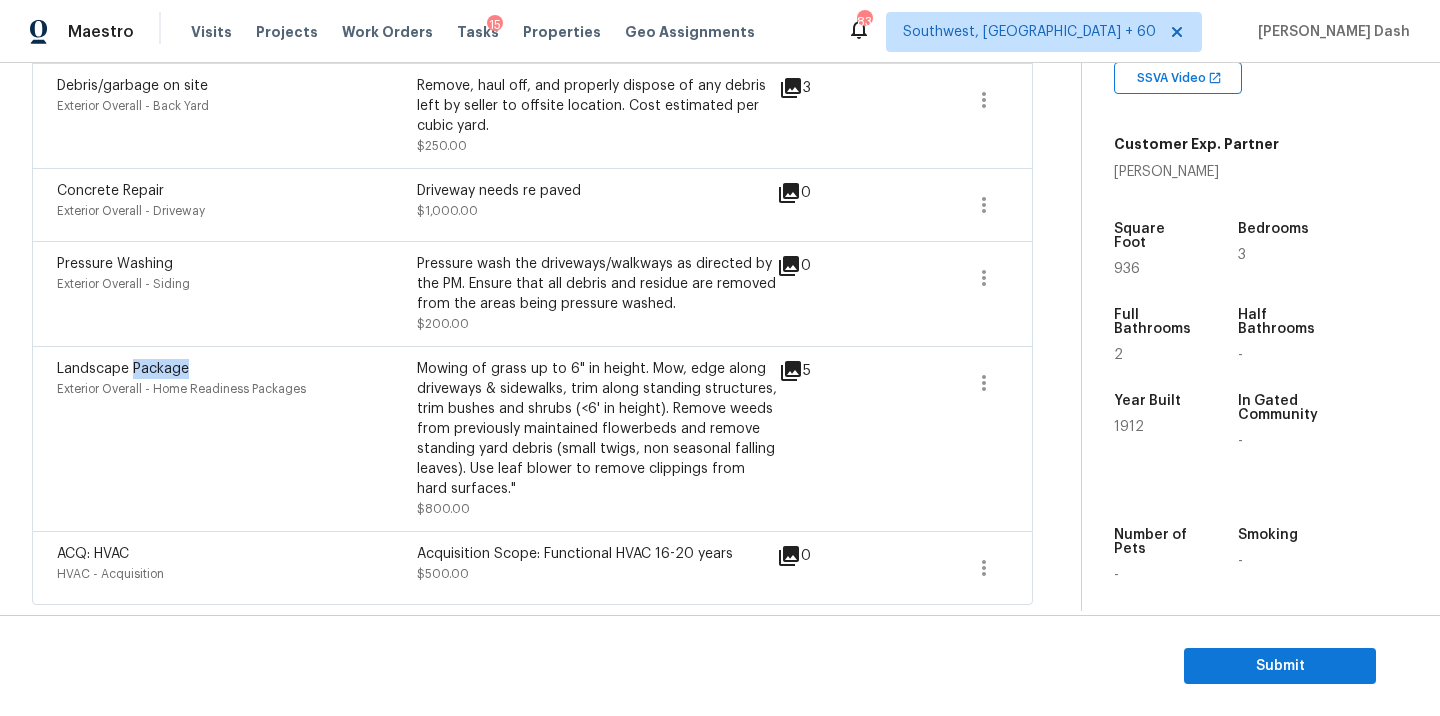 click on "Landscape Package" at bounding box center (123, 369) 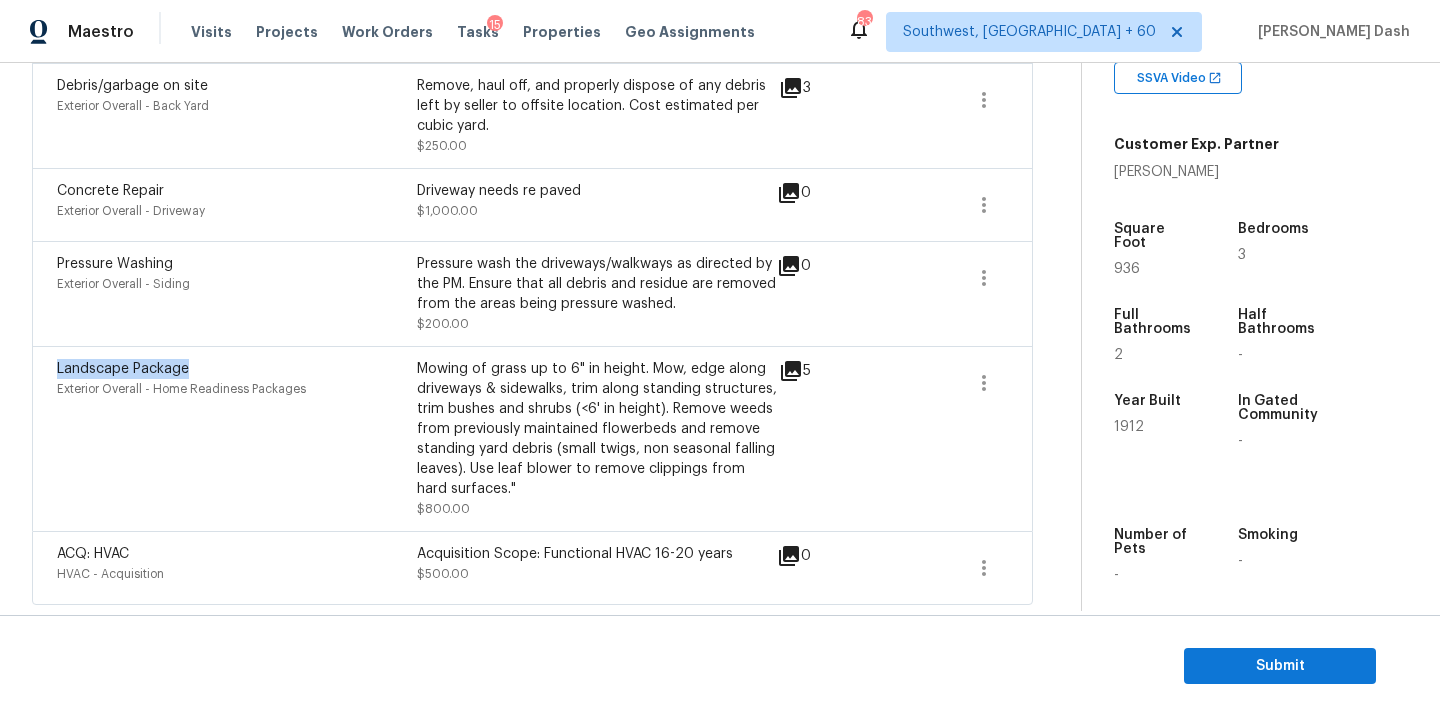 click on "Landscape Package" at bounding box center (123, 369) 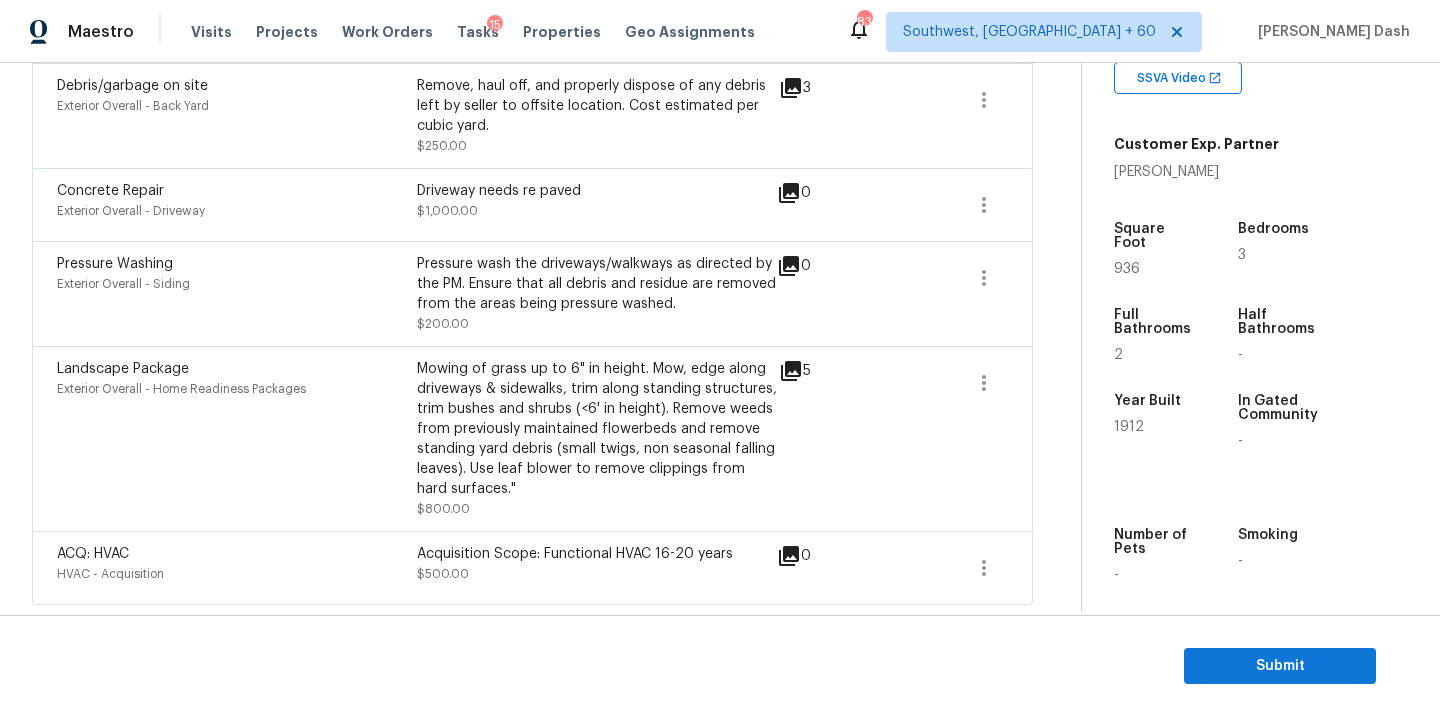 click on "Pressure Washing" at bounding box center [237, 264] 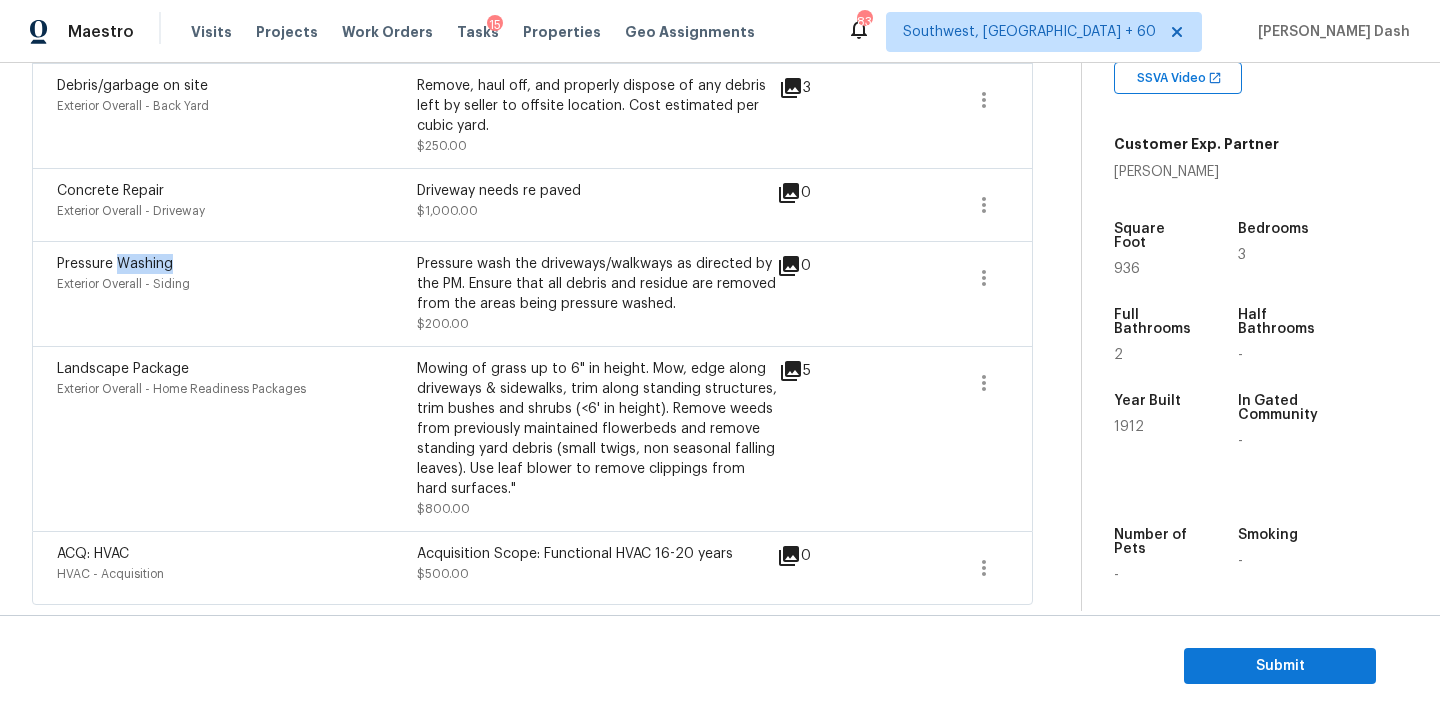 click on "Pressure Washing" at bounding box center [237, 264] 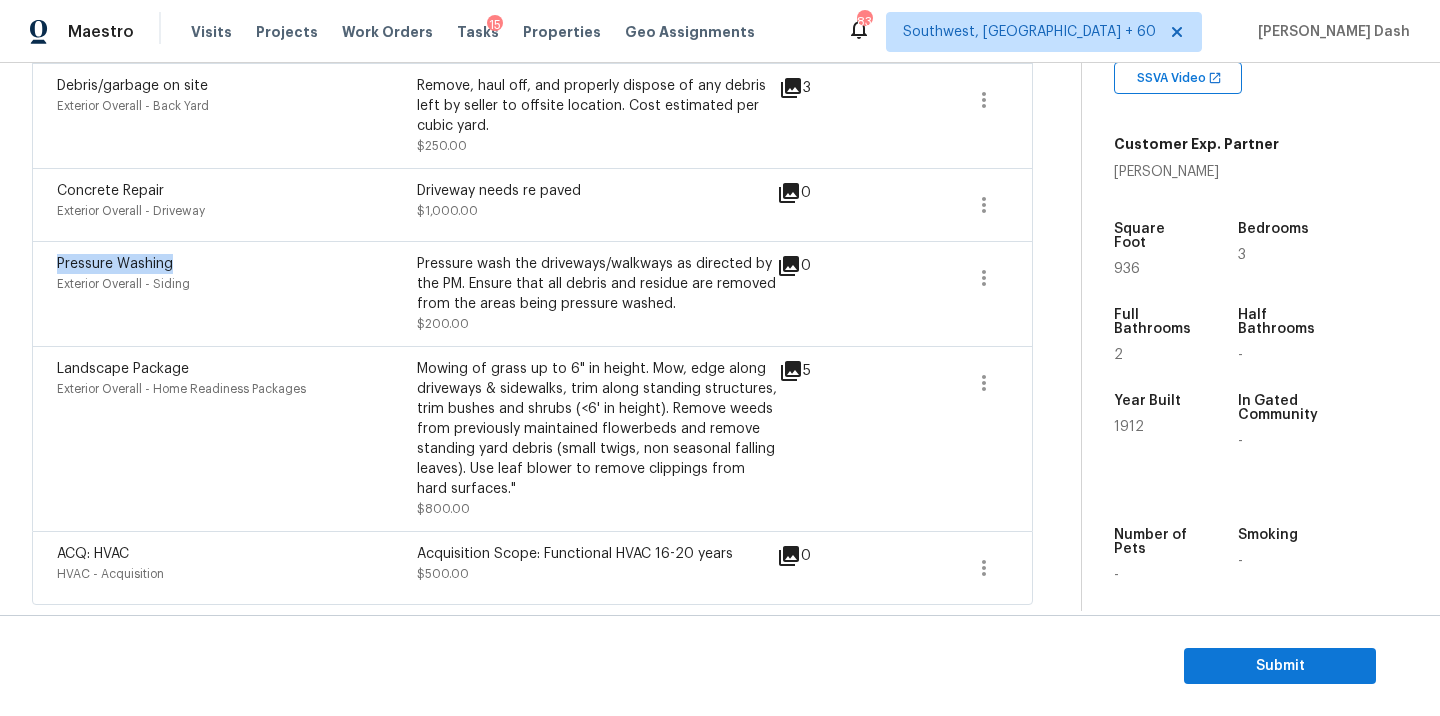click on "Pressure Washing" at bounding box center [237, 264] 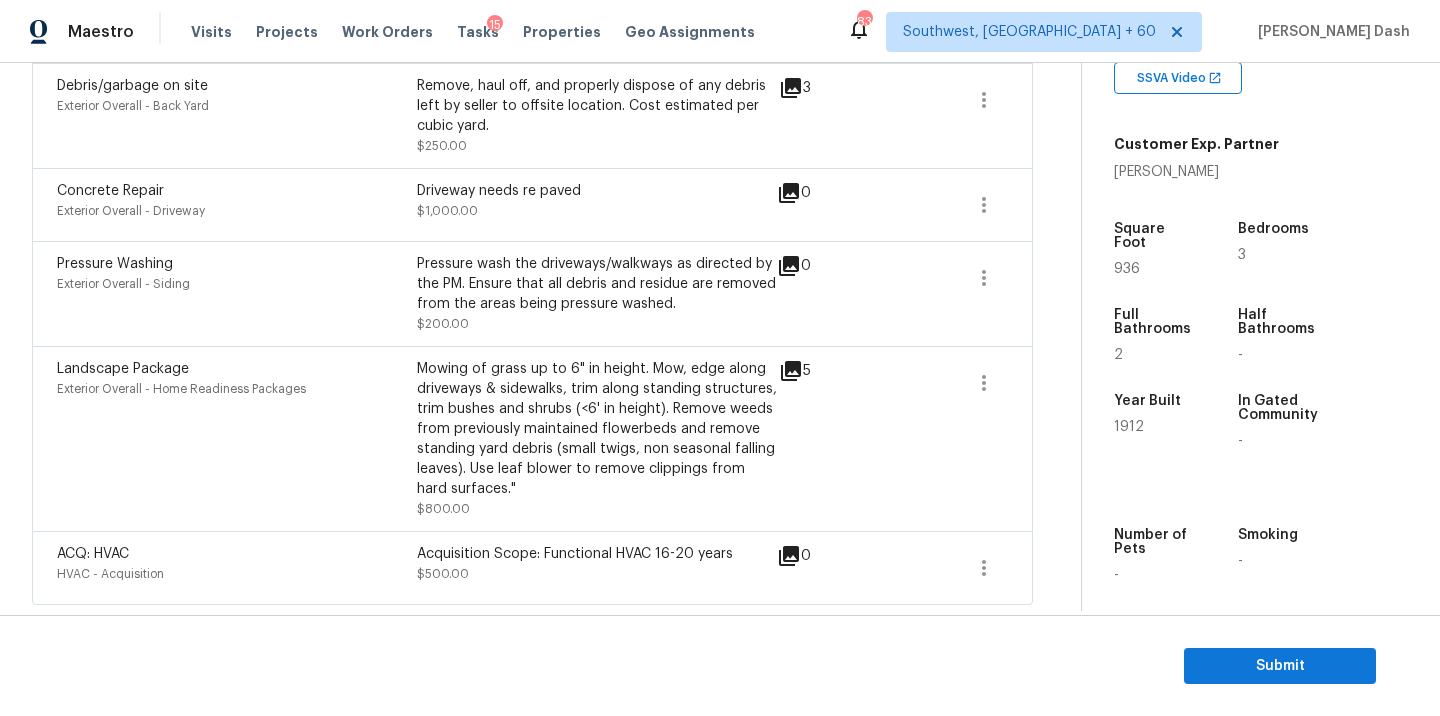 click on "Concrete Repair" at bounding box center (110, 191) 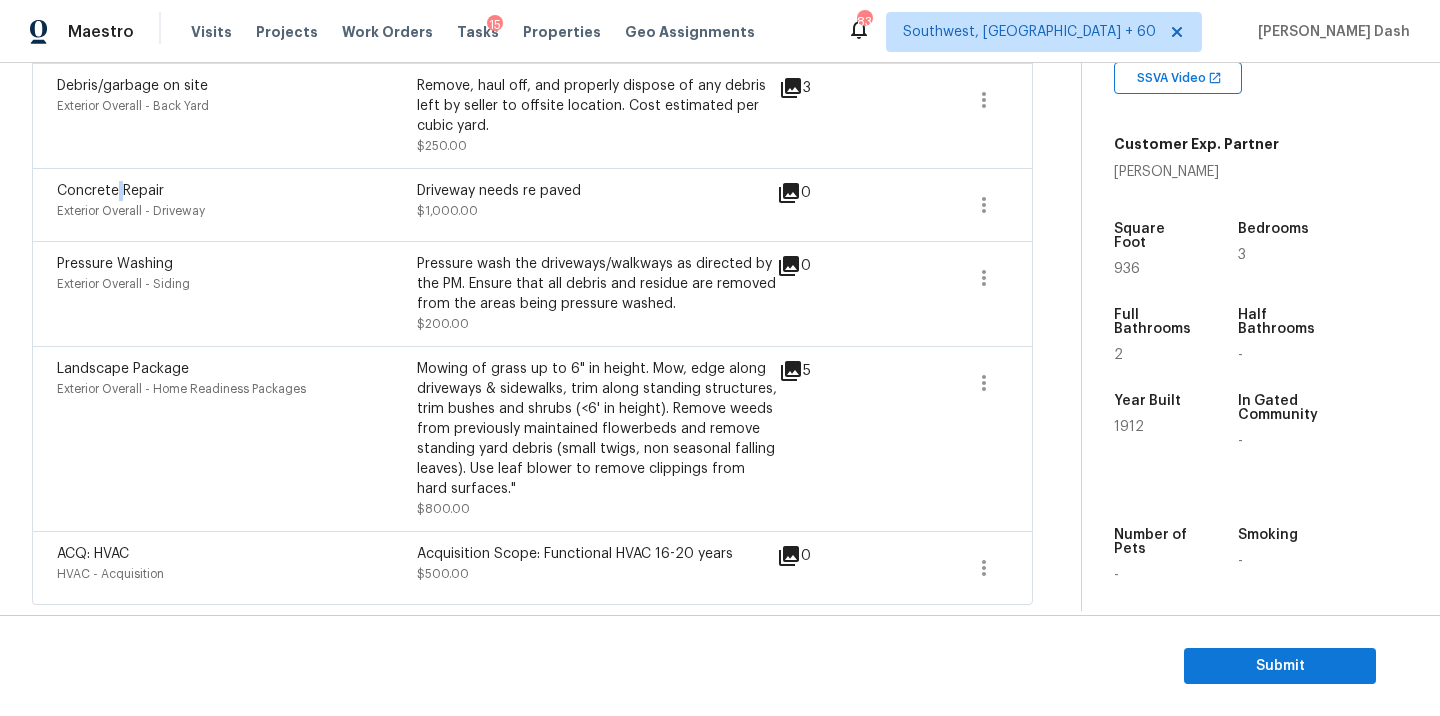 click on "Concrete Repair" at bounding box center (110, 191) 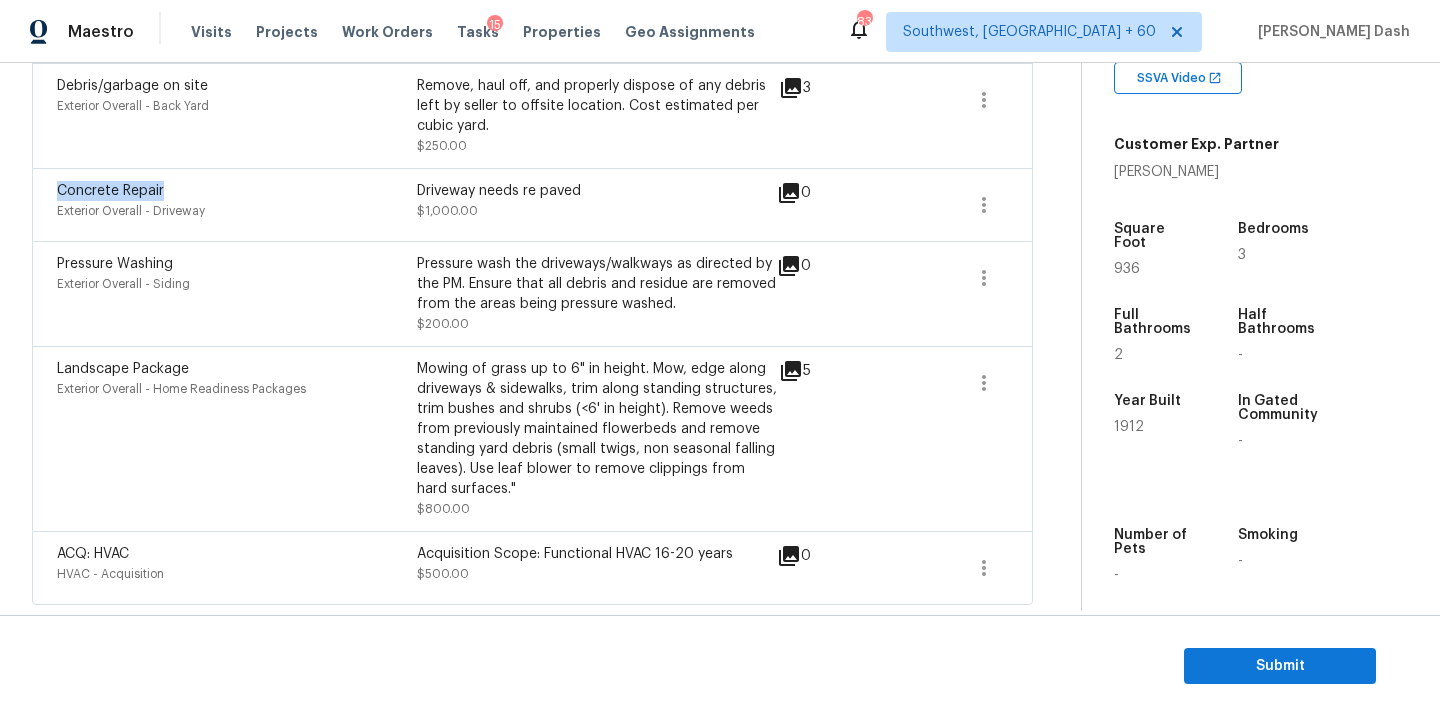 click on "Concrete Repair" at bounding box center (110, 191) 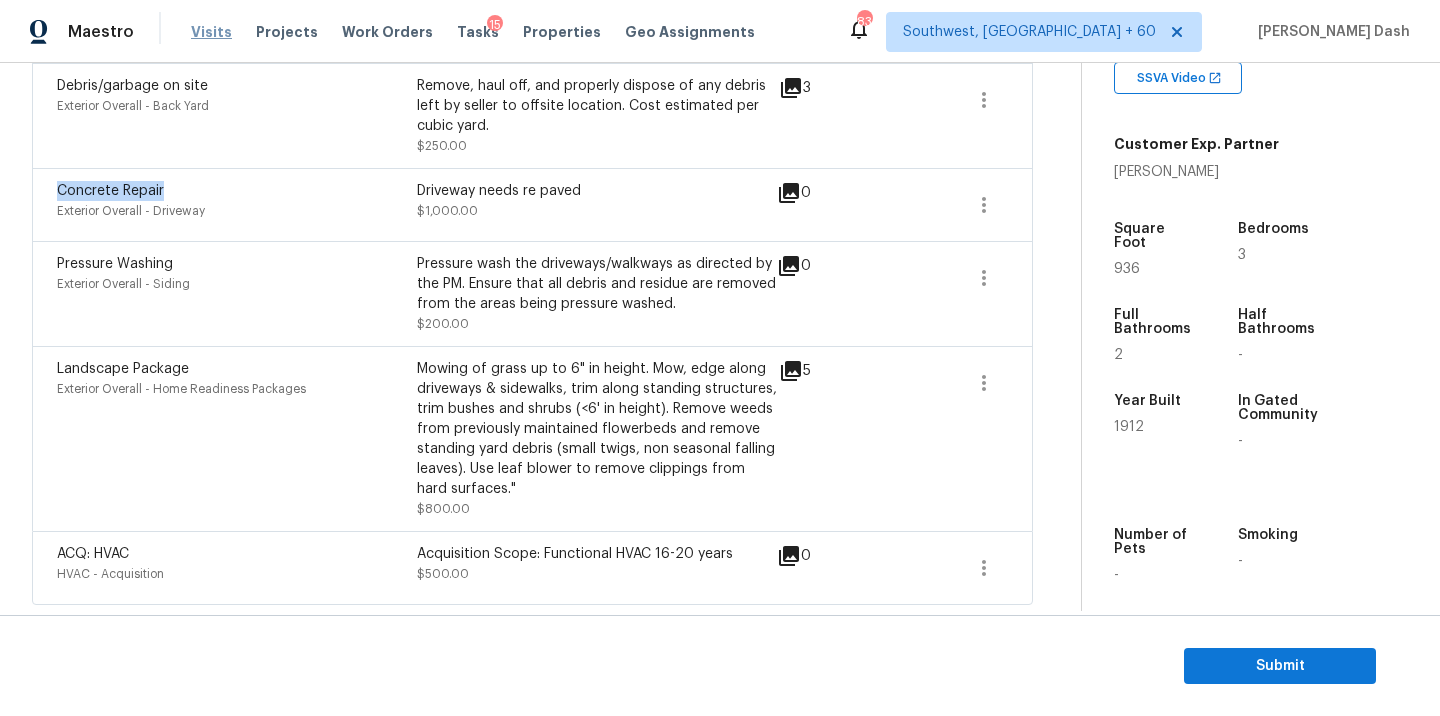 copy on "Concrete Repair" 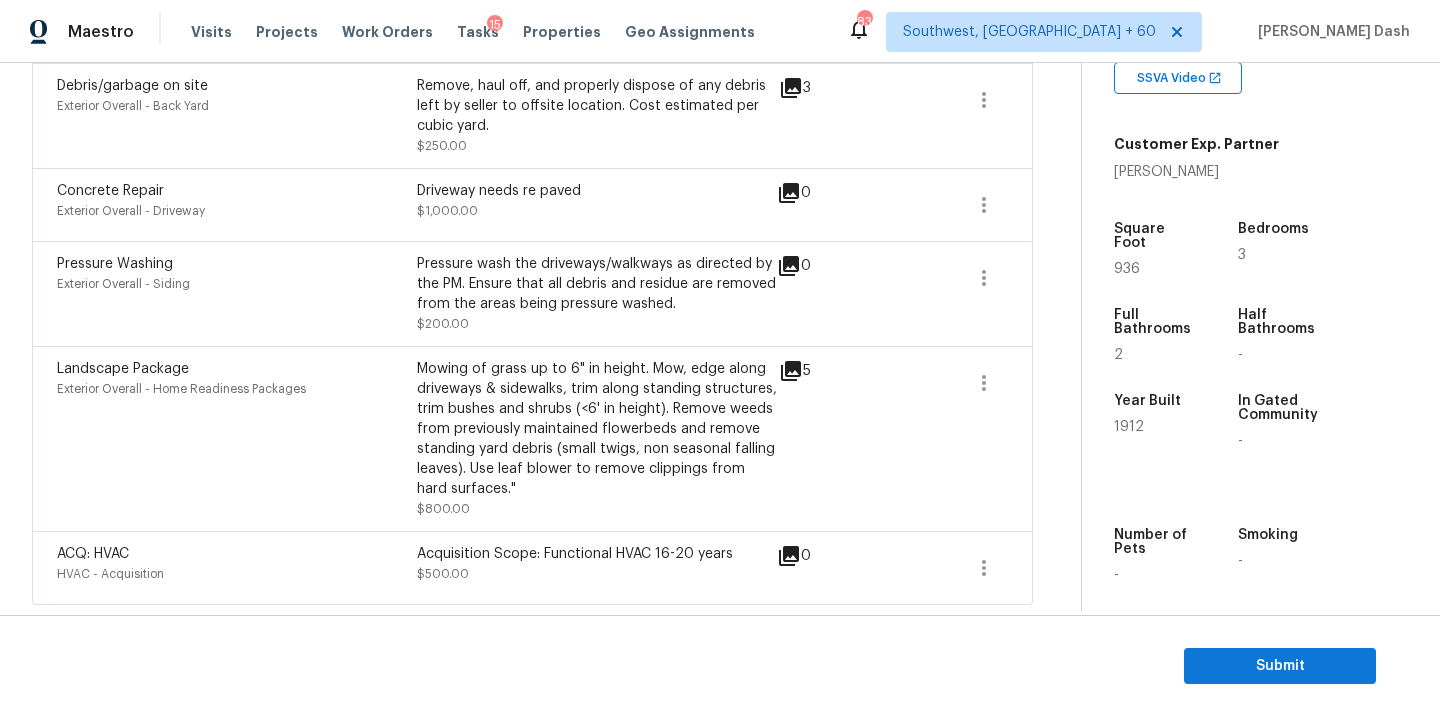 click on "Driveway needs re paved" at bounding box center (597, 191) 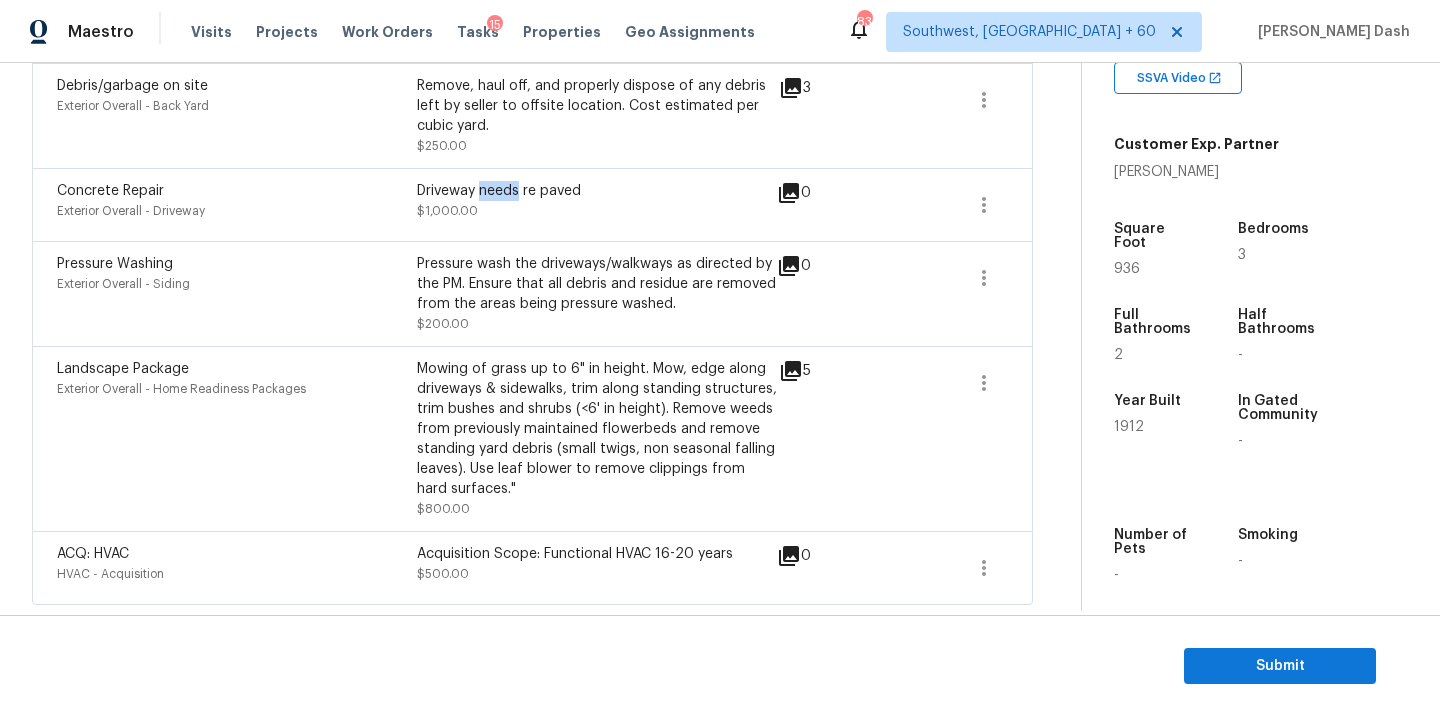 click on "Driveway needs re paved" at bounding box center [597, 191] 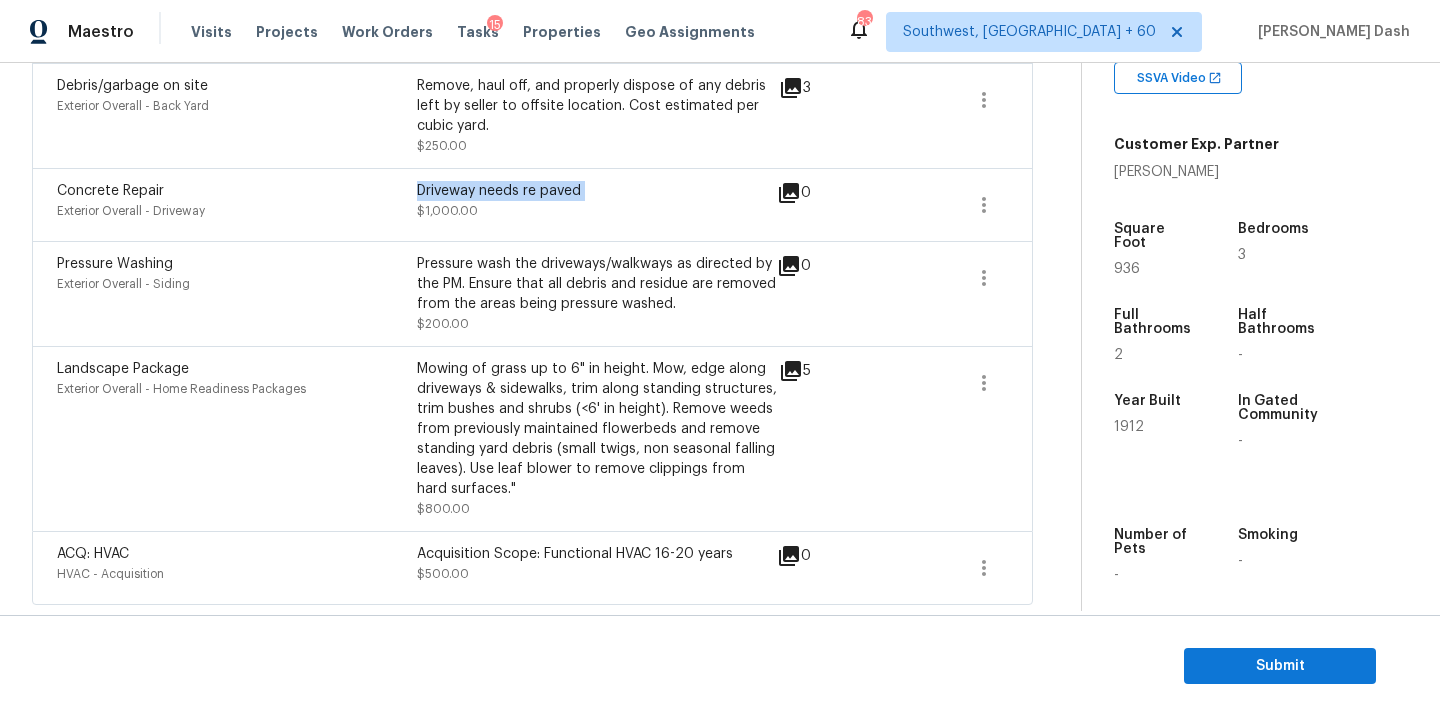 click on "Driveway needs re paved" at bounding box center [597, 191] 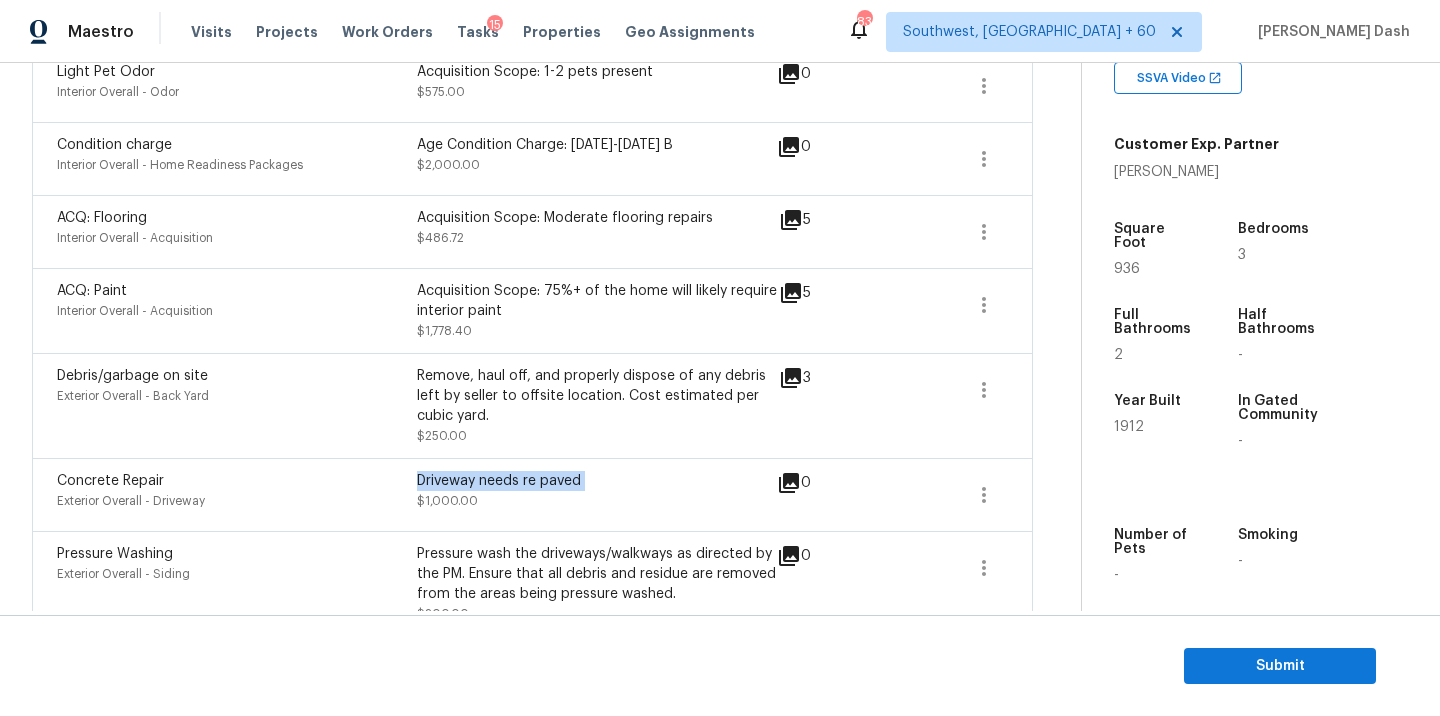 scroll, scrollTop: 595, scrollLeft: 0, axis: vertical 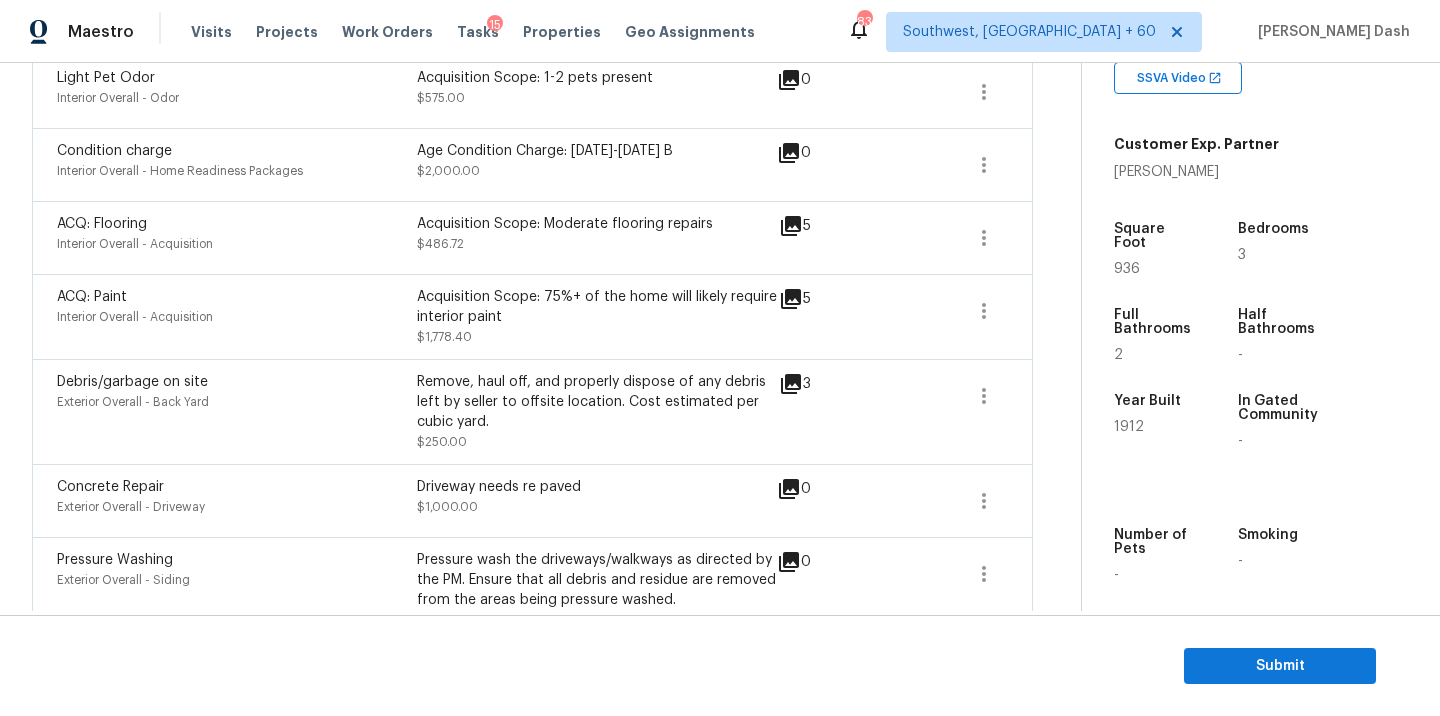 click on "Debris/garbage on site" at bounding box center [132, 382] 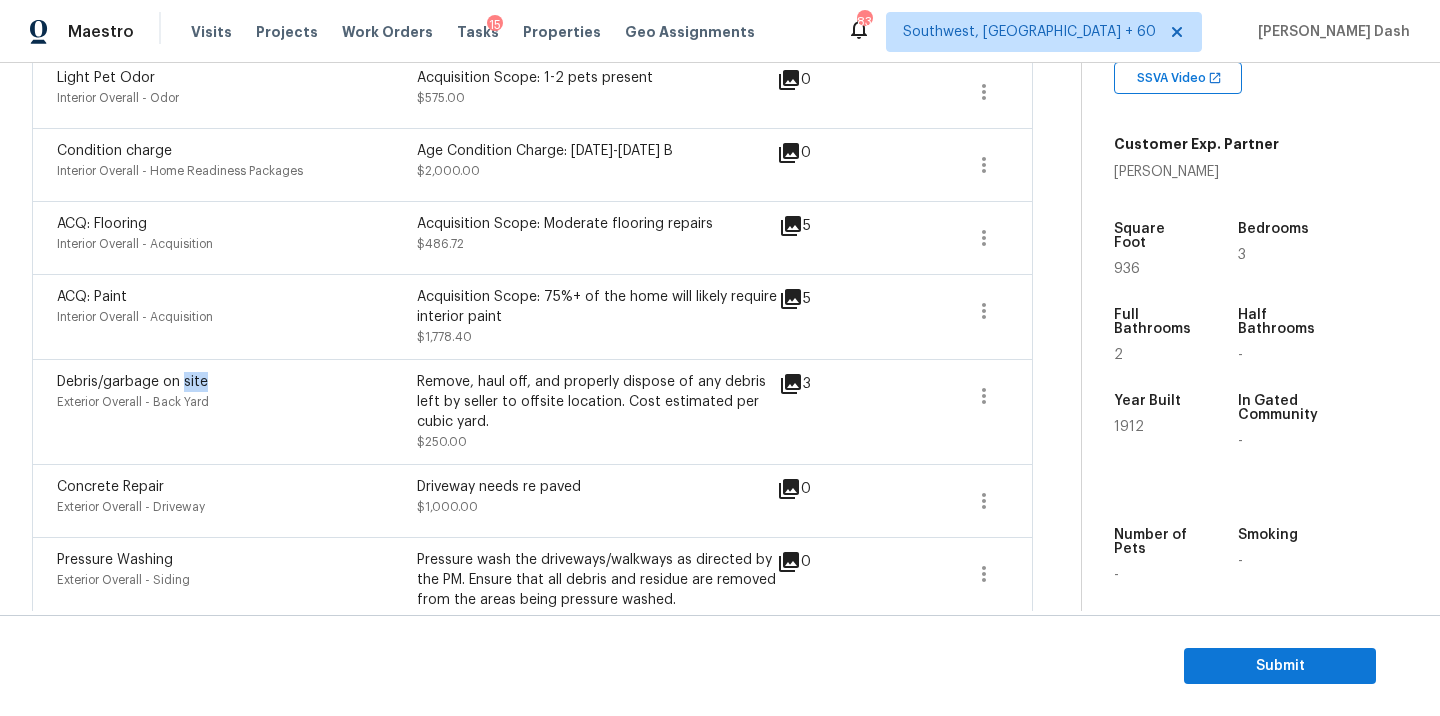 click on "Debris/garbage on site" at bounding box center (132, 382) 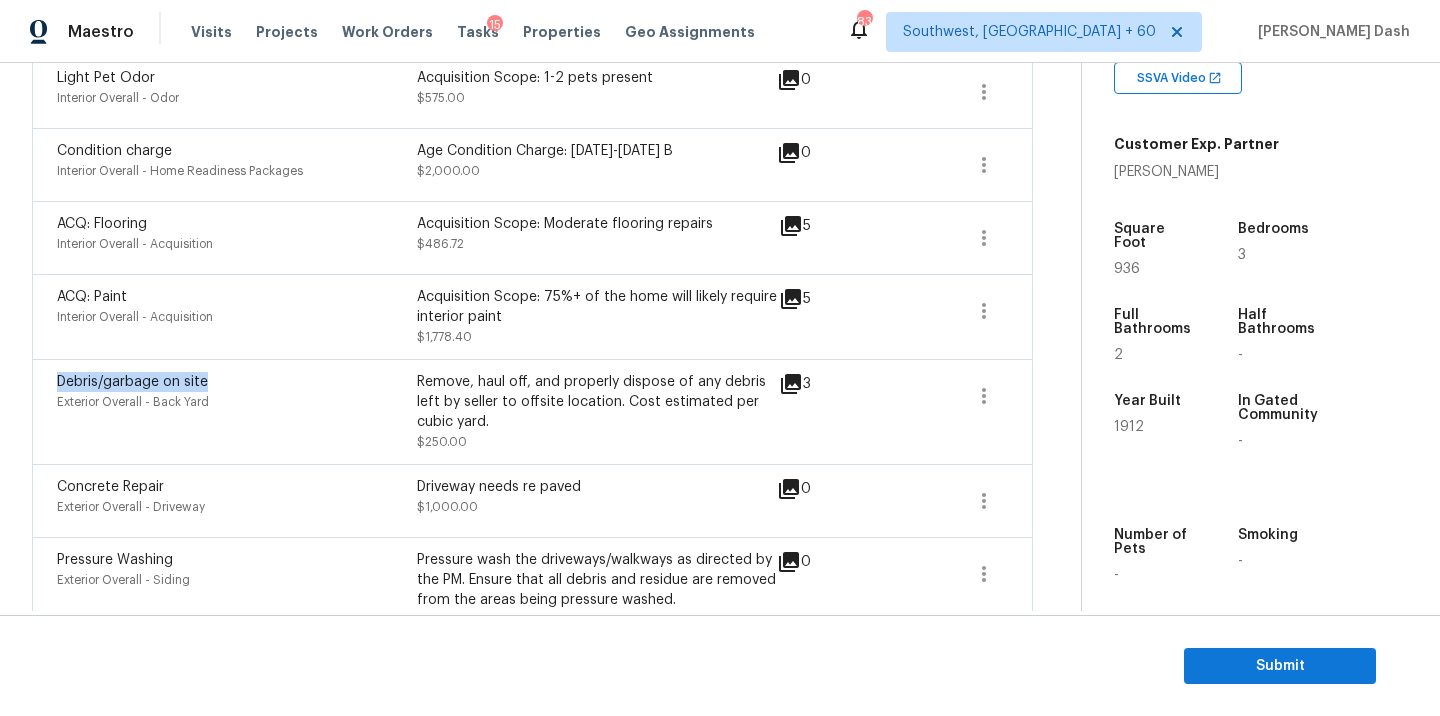 click on "Debris/garbage on site" at bounding box center [132, 382] 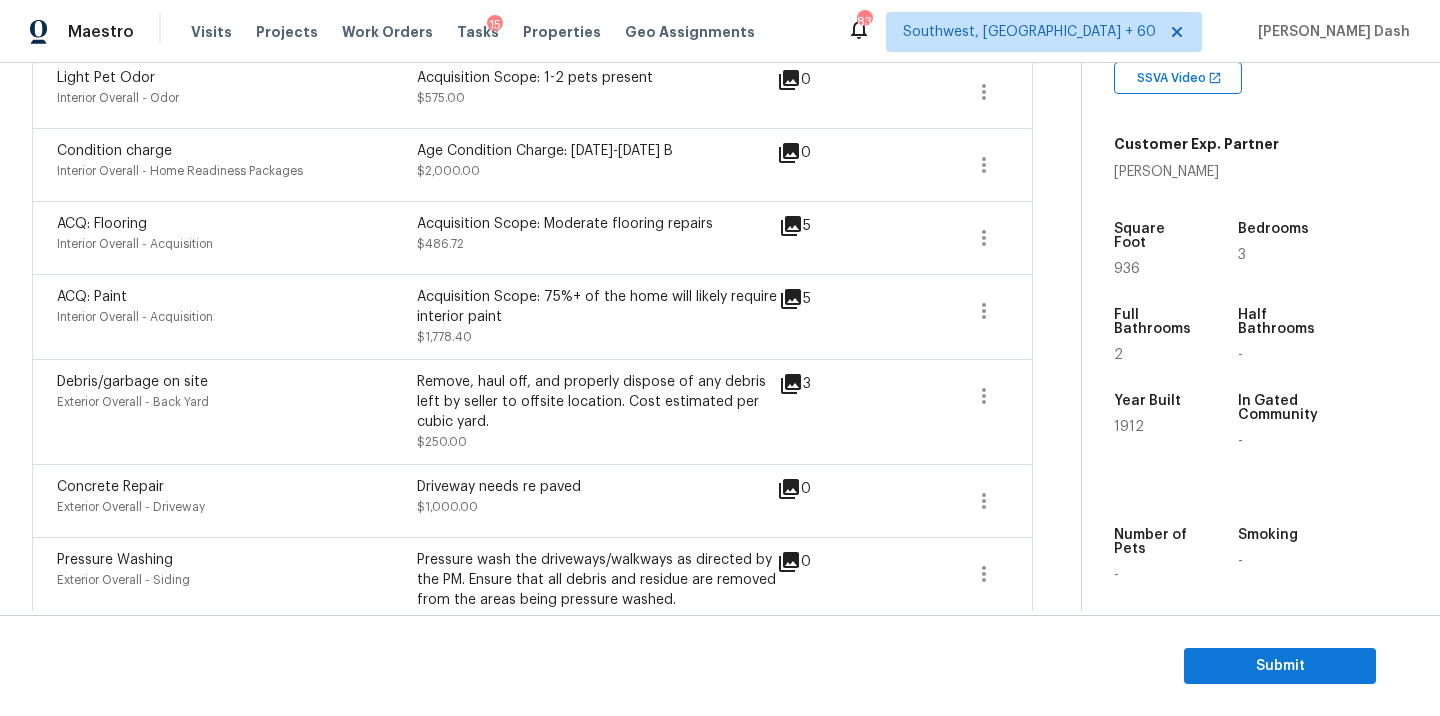 click on "Age Condition Charge: [DATE]-[DATE] B" at bounding box center (597, 151) 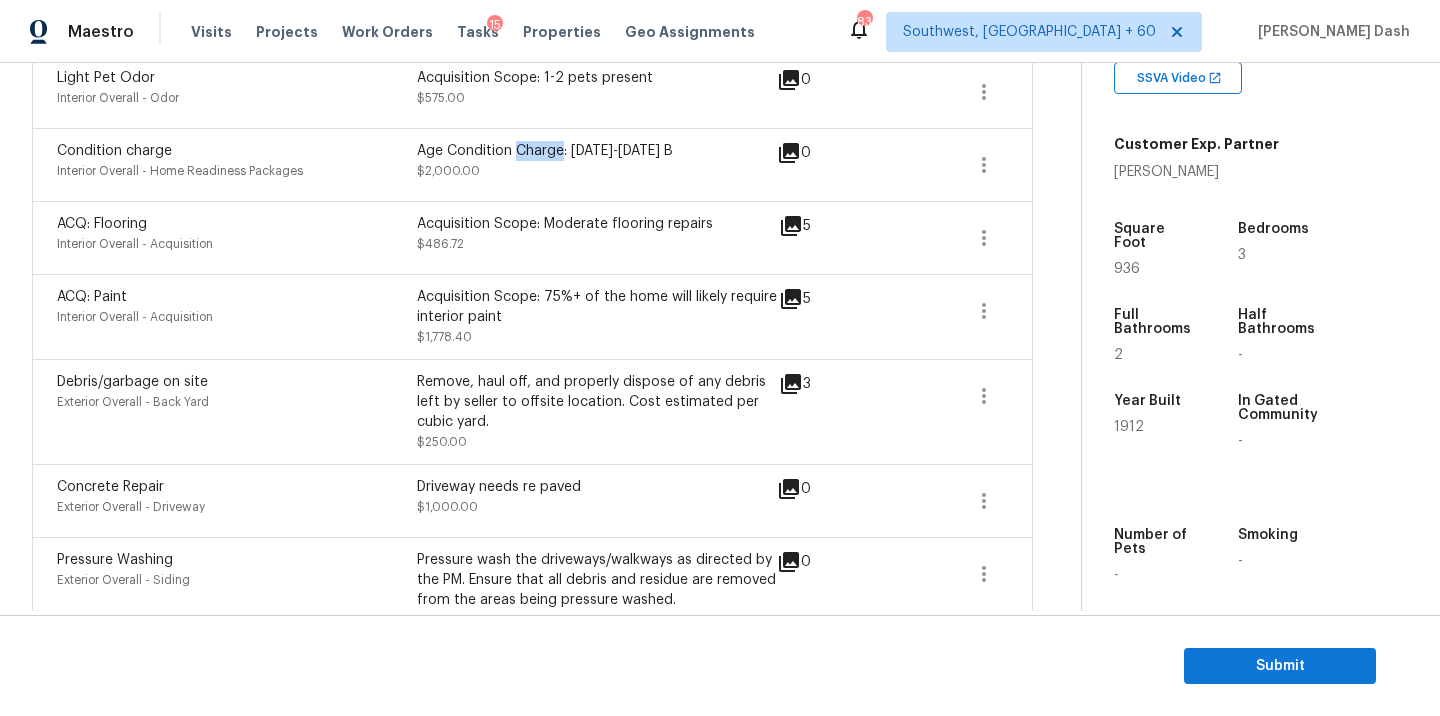 click on "Age Condition Charge: [DATE]-[DATE] B" at bounding box center (597, 151) 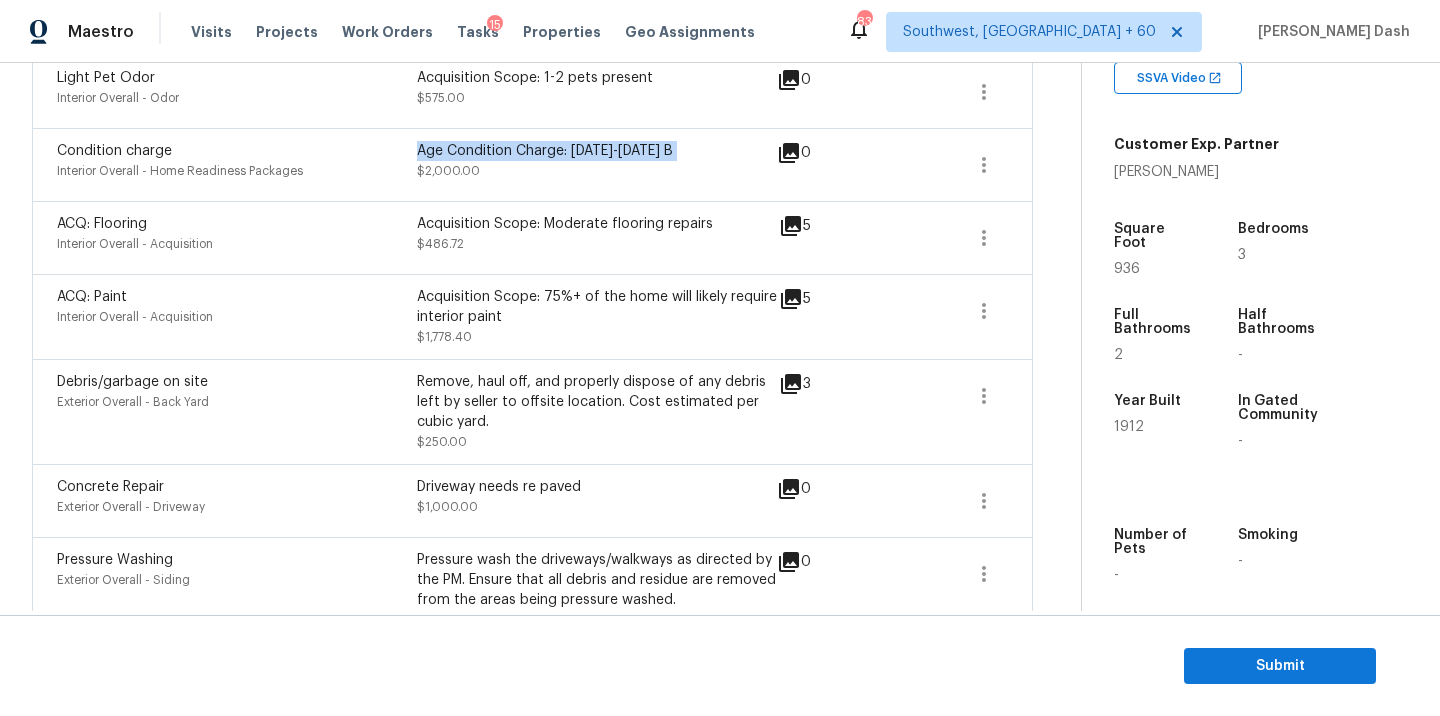click on "Age Condition Charge: [DATE]-[DATE] B" at bounding box center [597, 151] 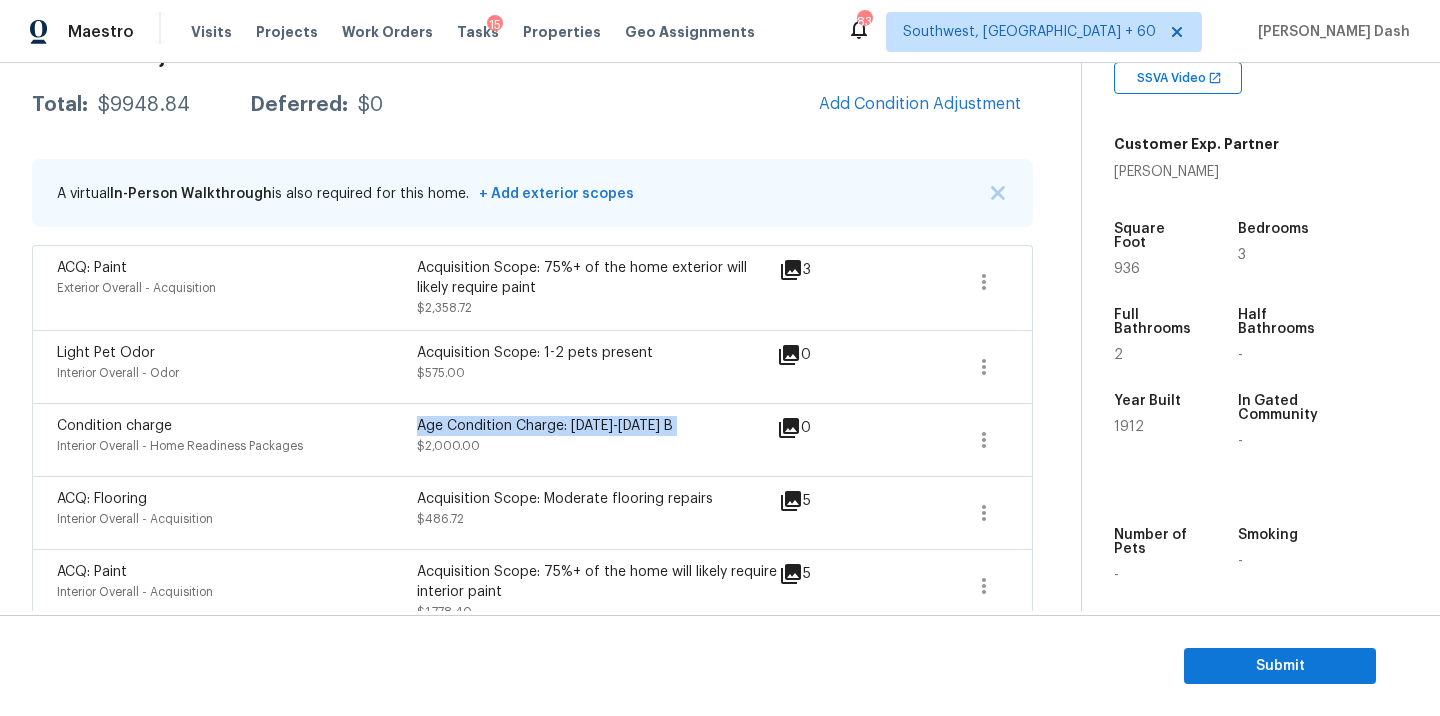 scroll, scrollTop: 304, scrollLeft: 0, axis: vertical 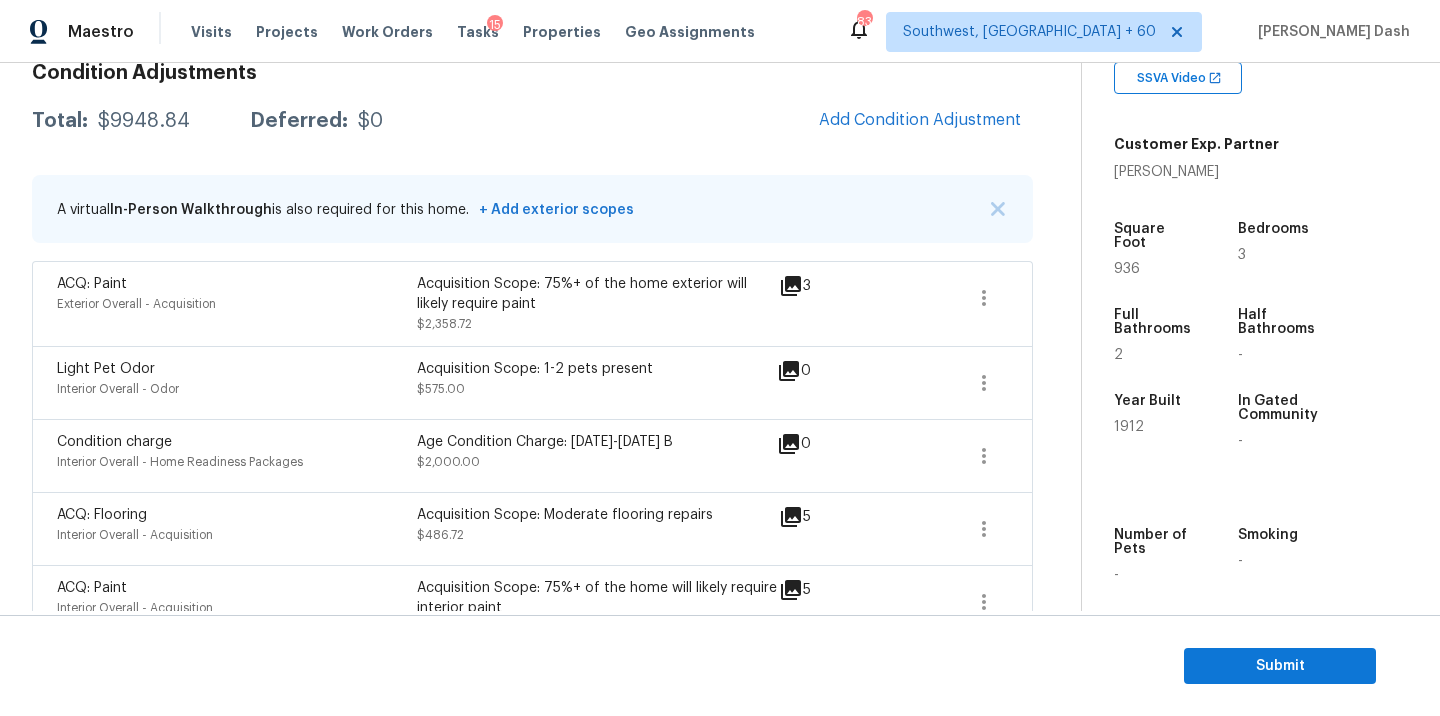 click on "Light Pet Odor" at bounding box center (106, 369) 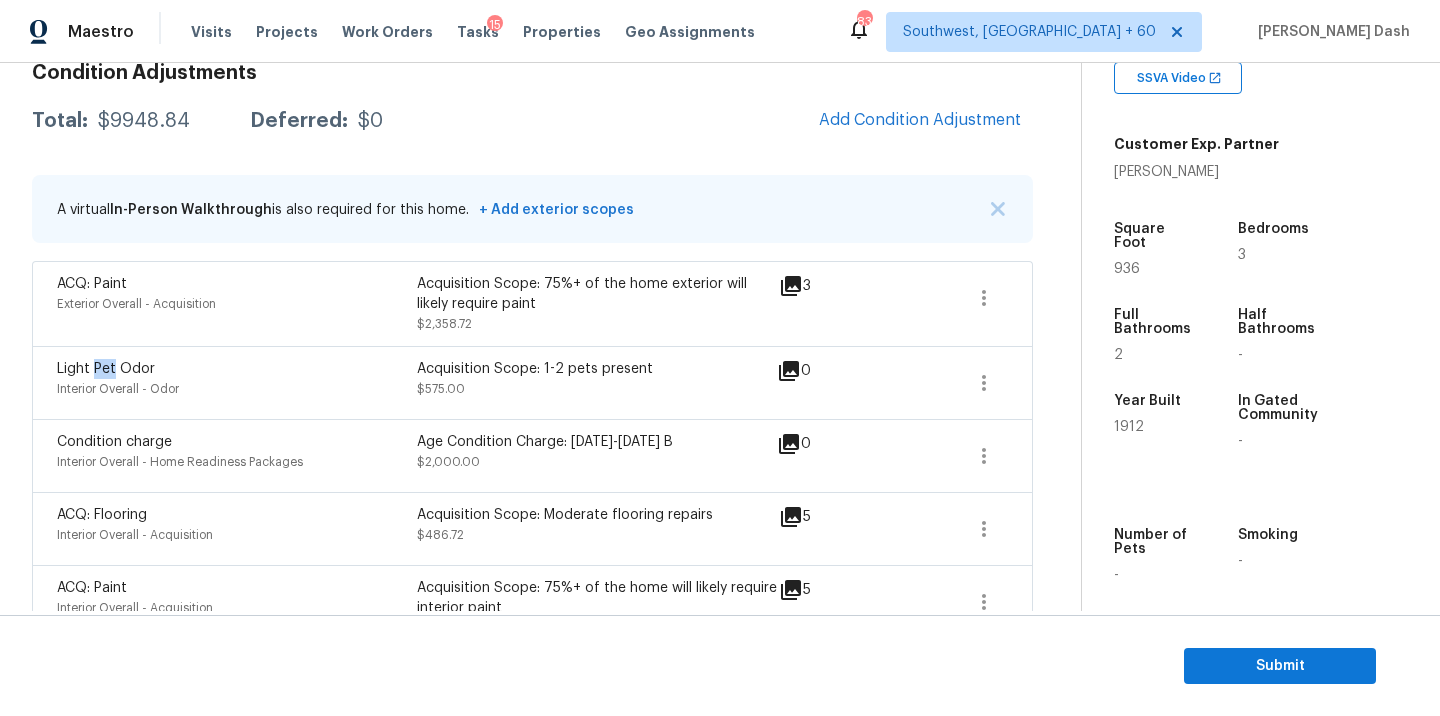 click on "Light Pet Odor" at bounding box center [106, 369] 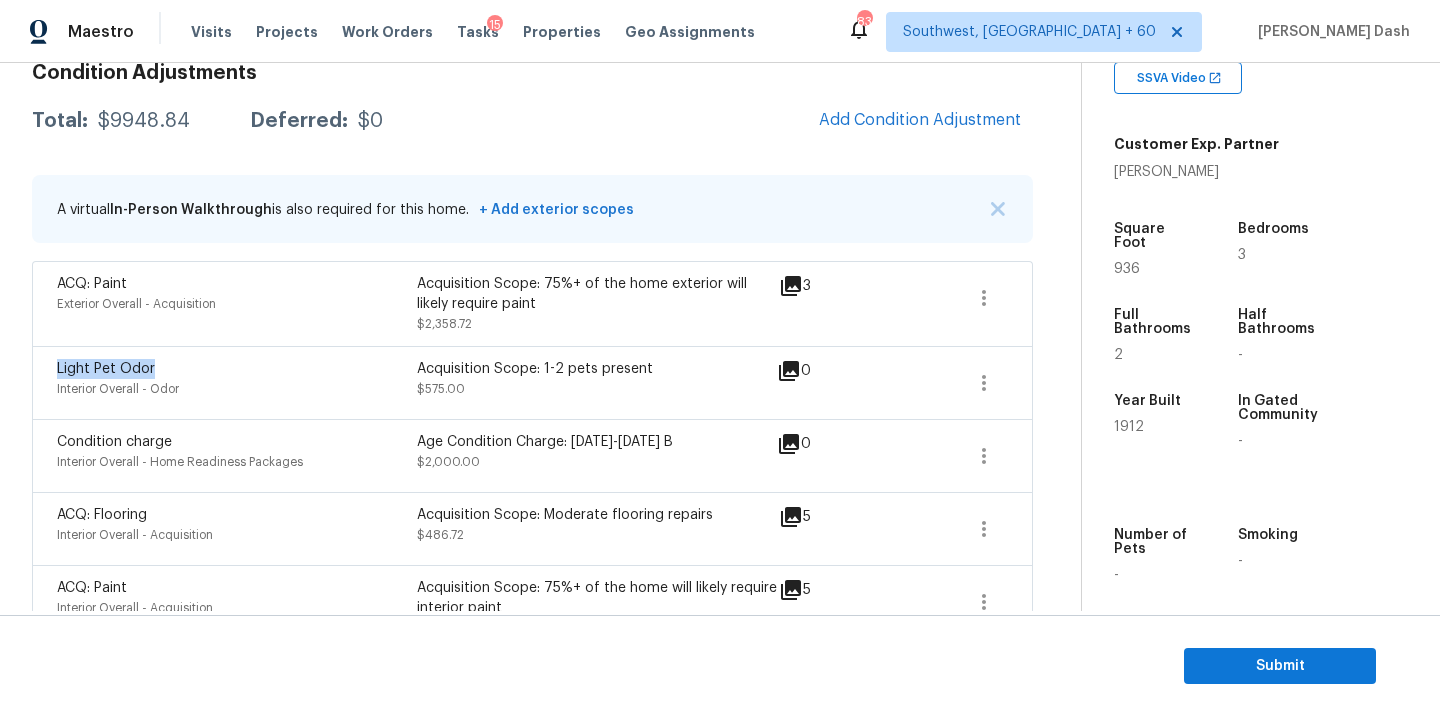click on "Light Pet Odor" at bounding box center [106, 369] 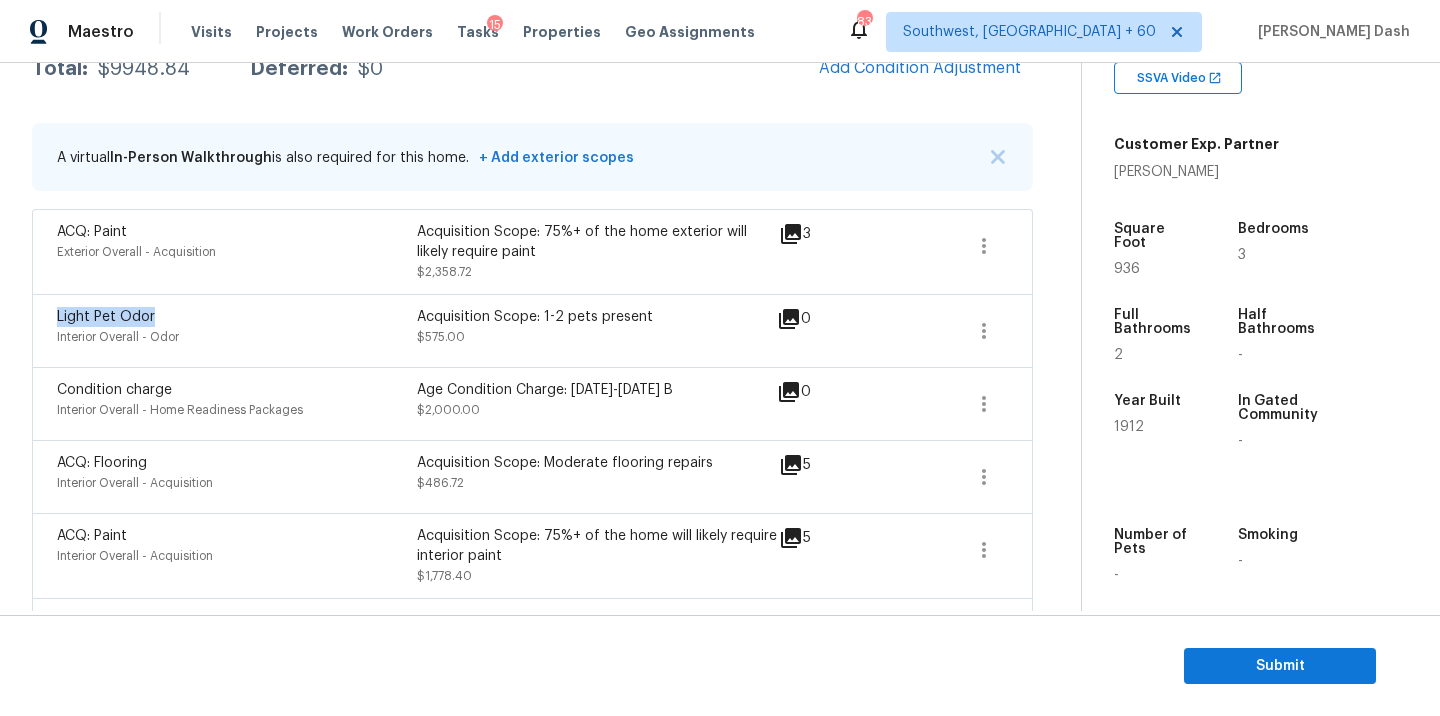 scroll, scrollTop: 128, scrollLeft: 0, axis: vertical 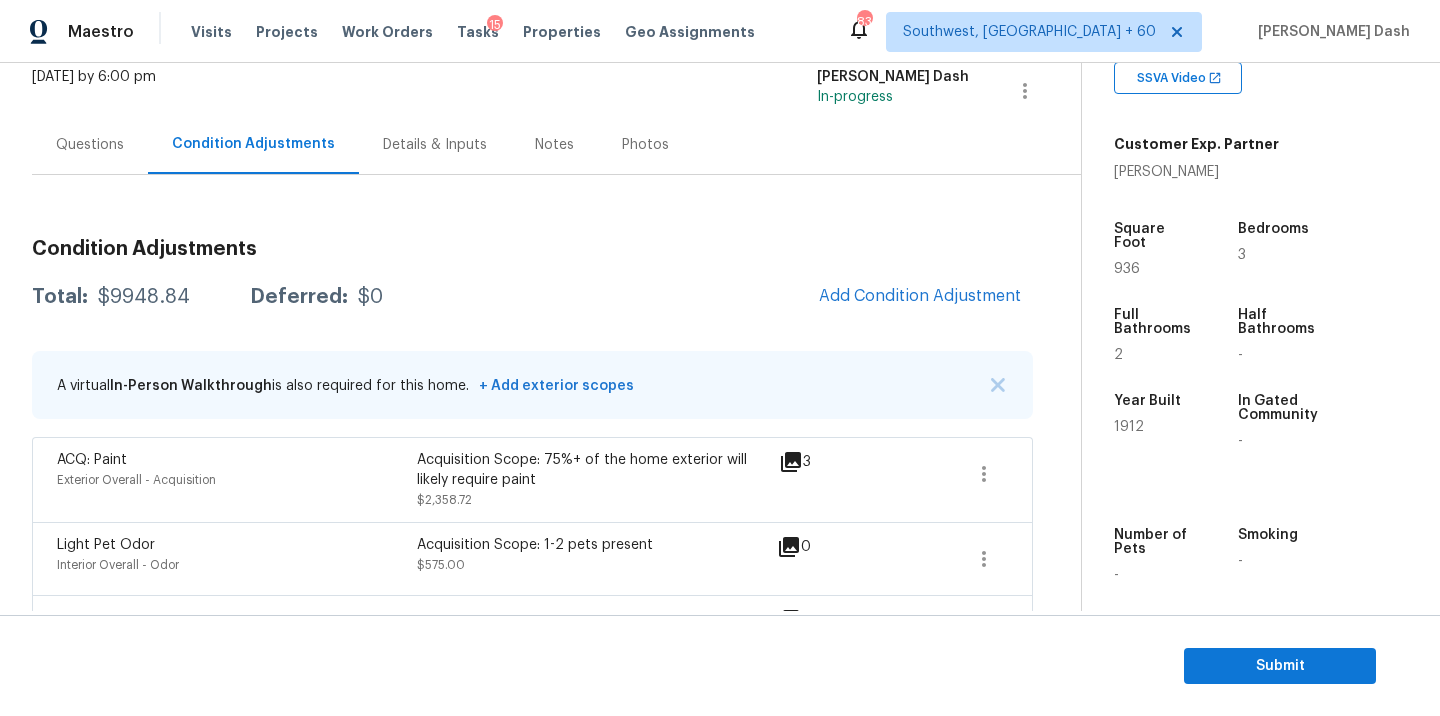 click on "Questions" at bounding box center [90, 144] 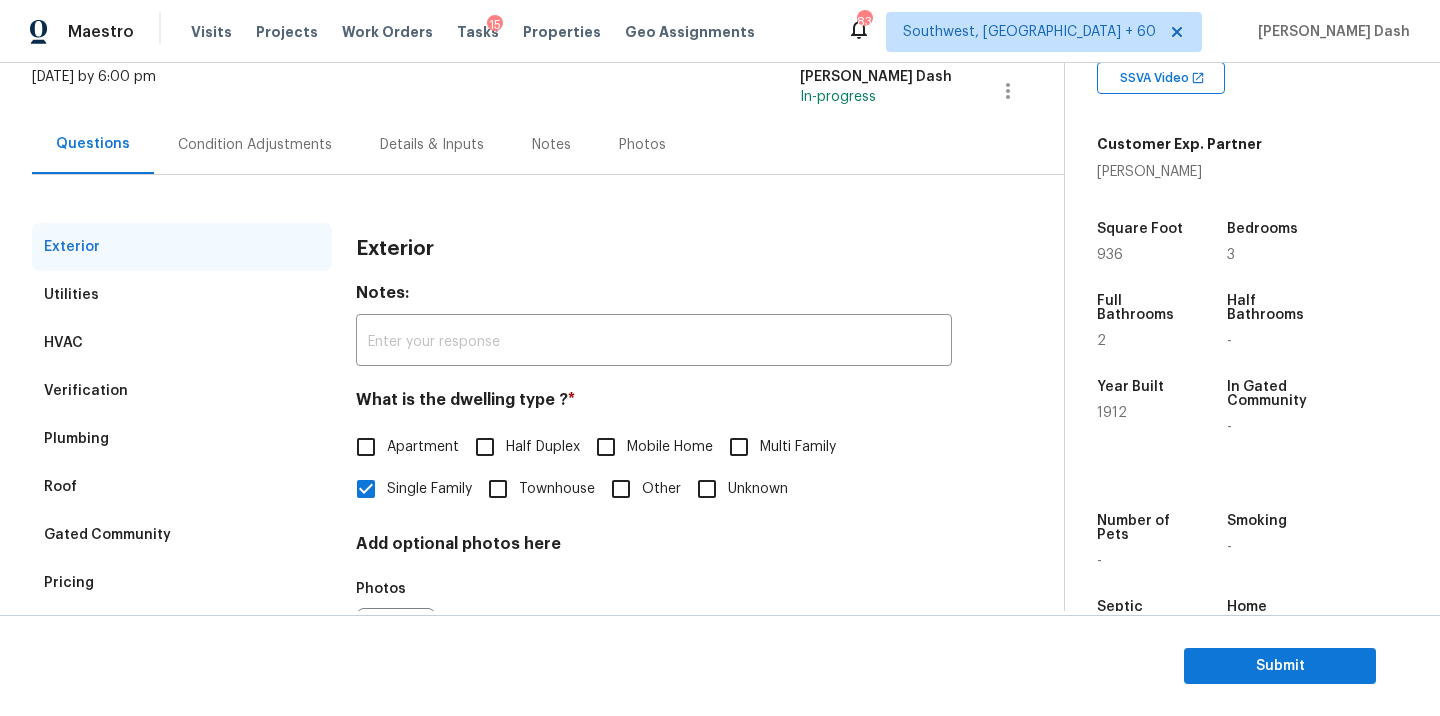 click on "Pricing" at bounding box center [69, 583] 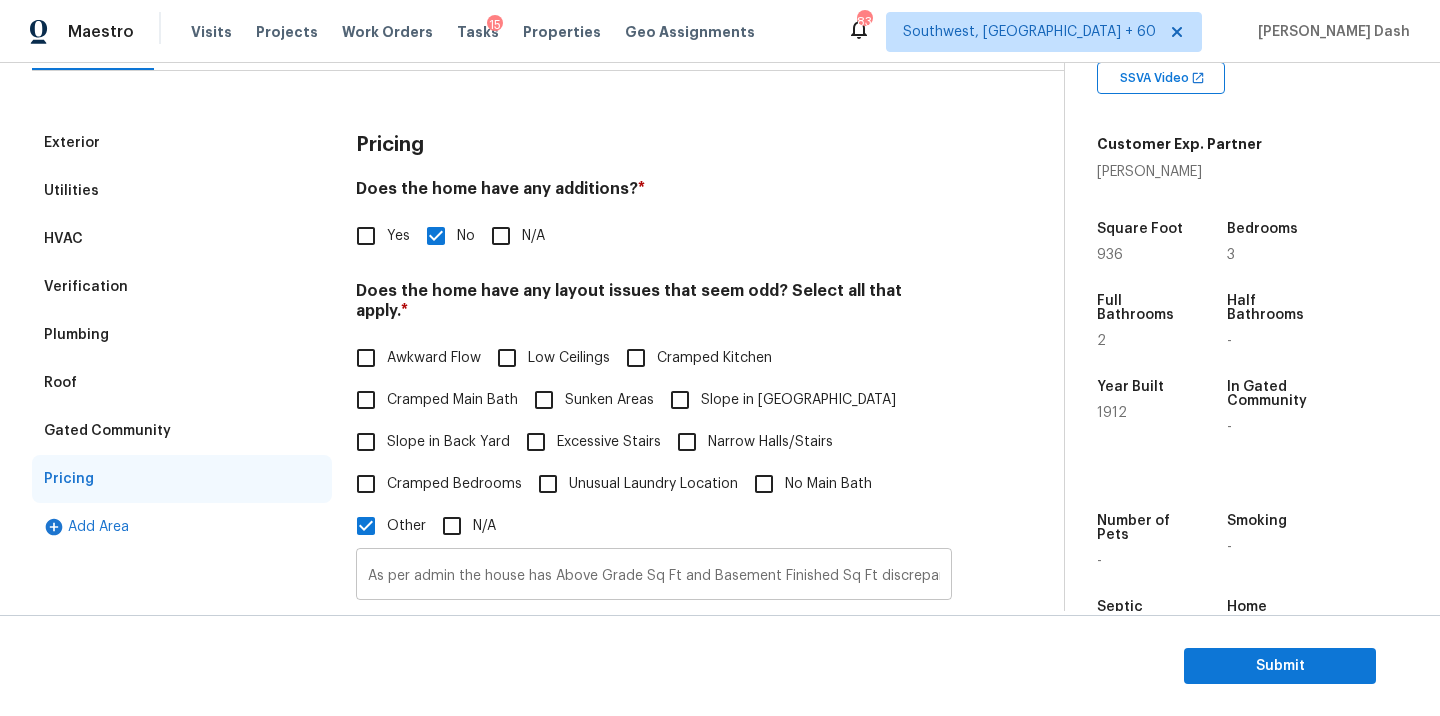 scroll, scrollTop: 257, scrollLeft: 0, axis: vertical 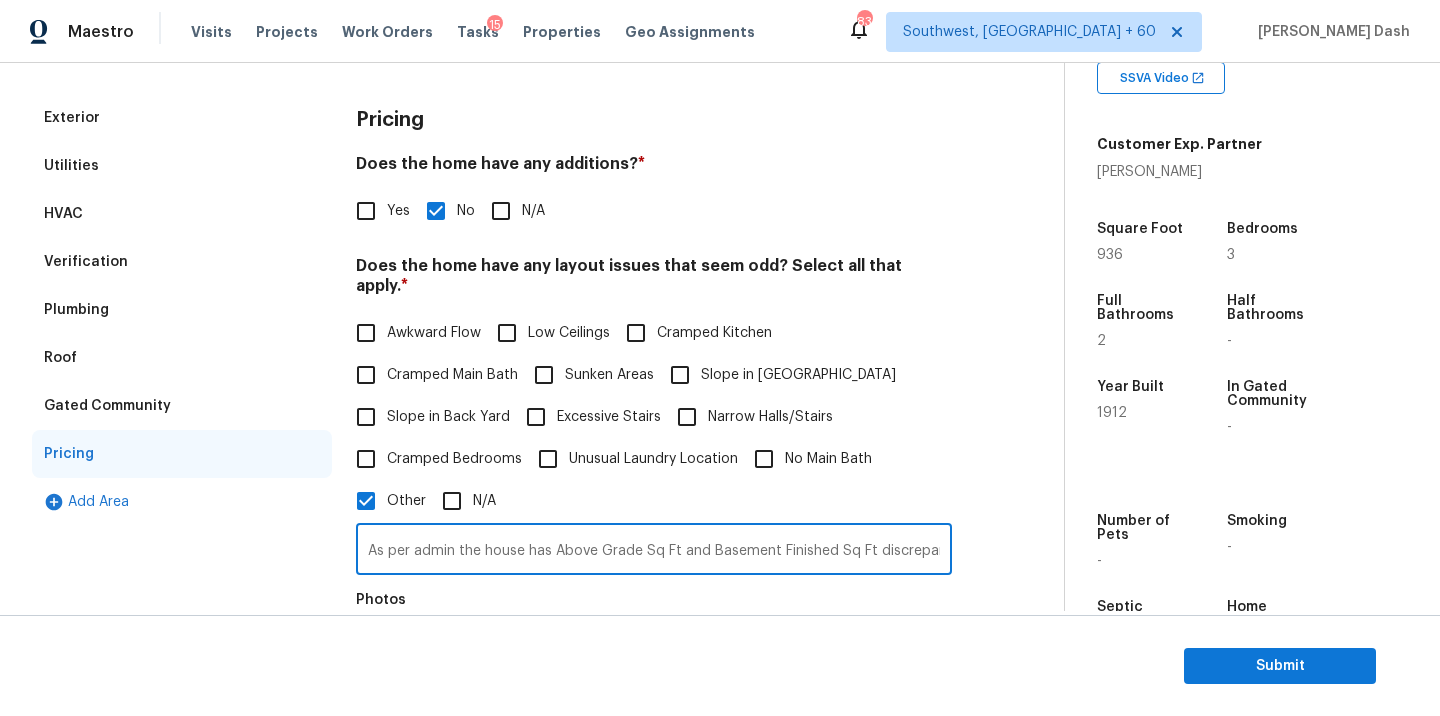 click on "As per admin the house has Above Grade Sq Ft and Basement Finished Sq Ft discrepancy. As per agents notes the front yard has moderate slope." at bounding box center (654, 551) 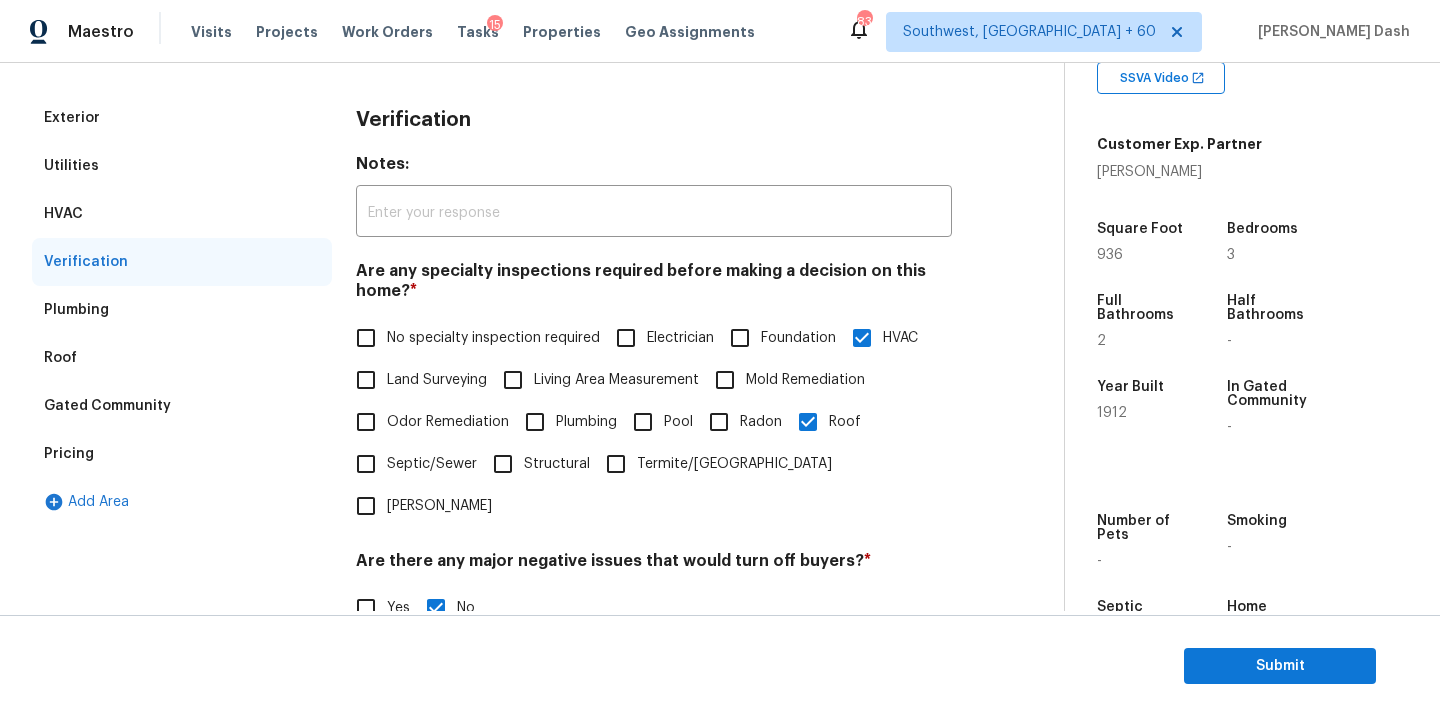 scroll, scrollTop: 677, scrollLeft: 0, axis: vertical 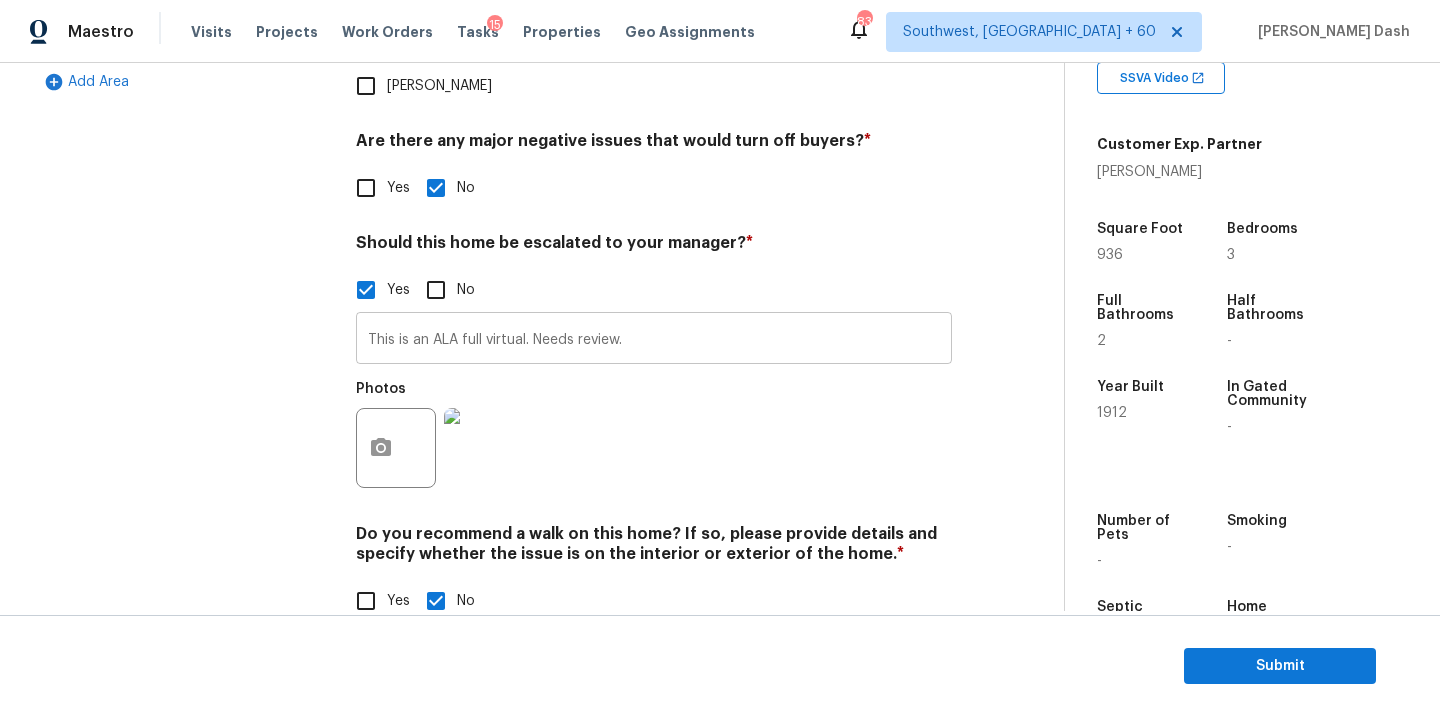 click on "This is an ALA full virtual. Needs review." at bounding box center (654, 340) 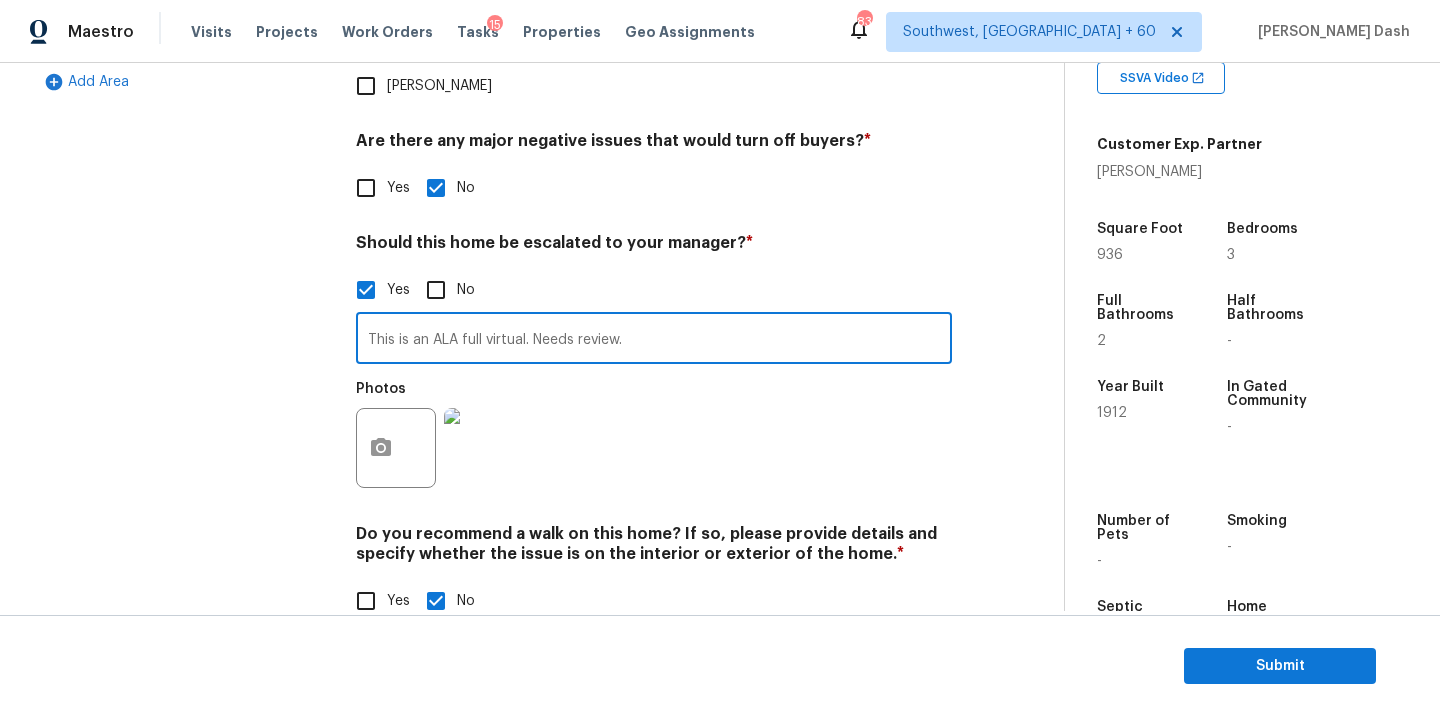 click on "This is an ALA full virtual. Needs review." at bounding box center [654, 340] 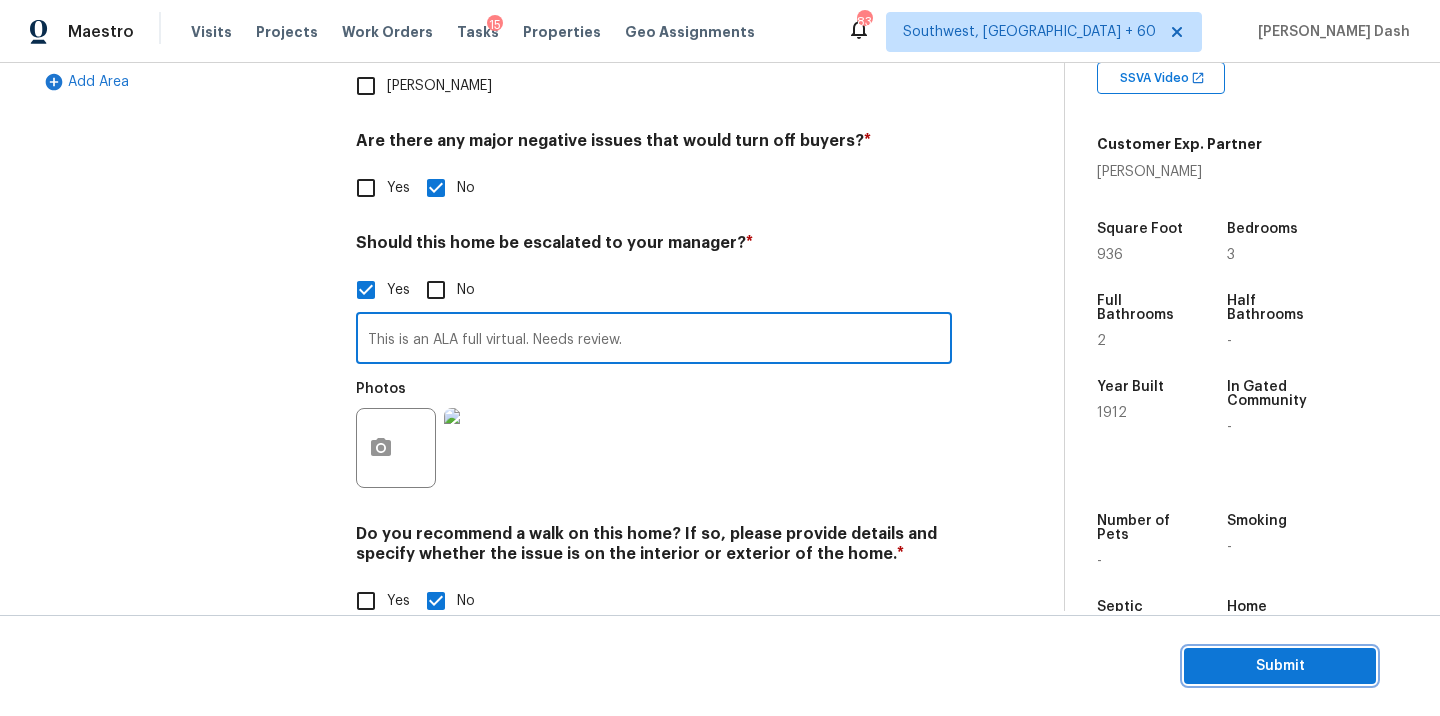 click on "Submit" at bounding box center [1280, 666] 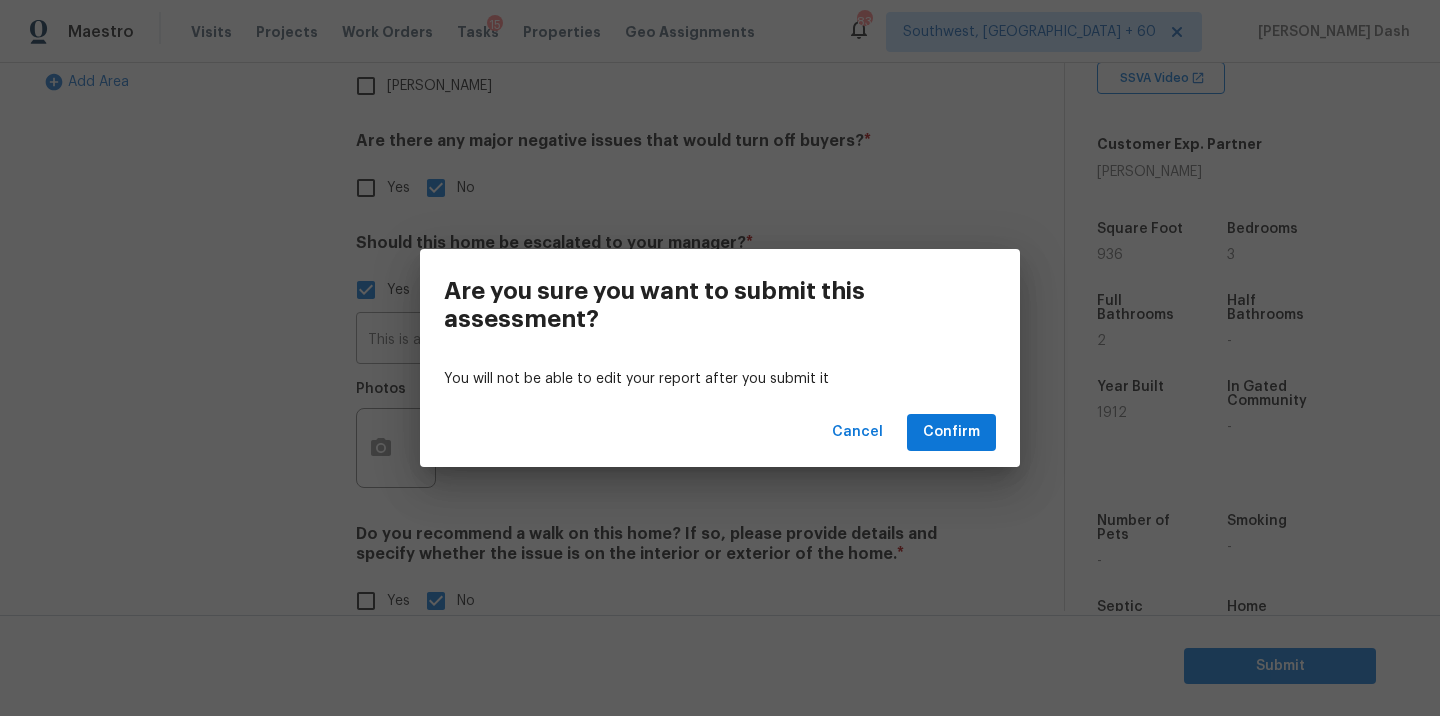 click on "Cancel Confirm" at bounding box center (720, 432) 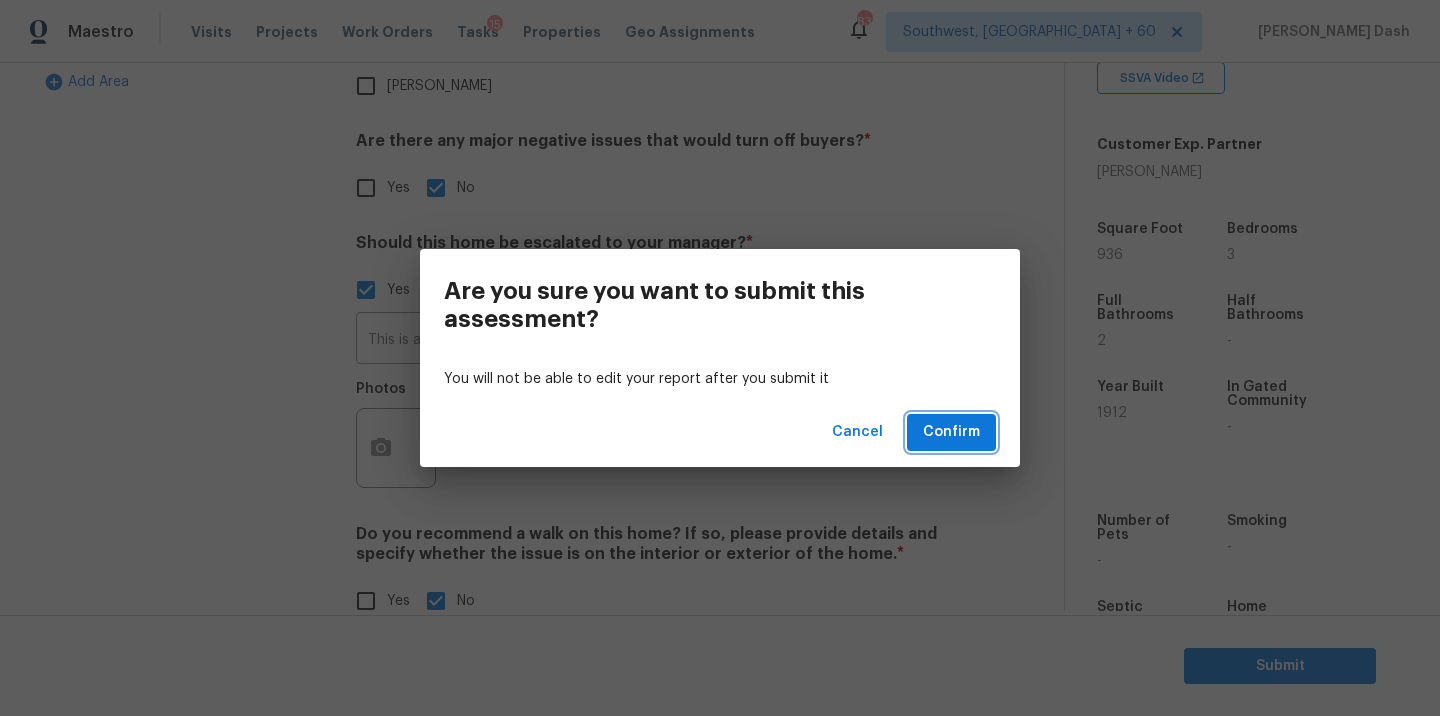 click on "Confirm" at bounding box center (951, 432) 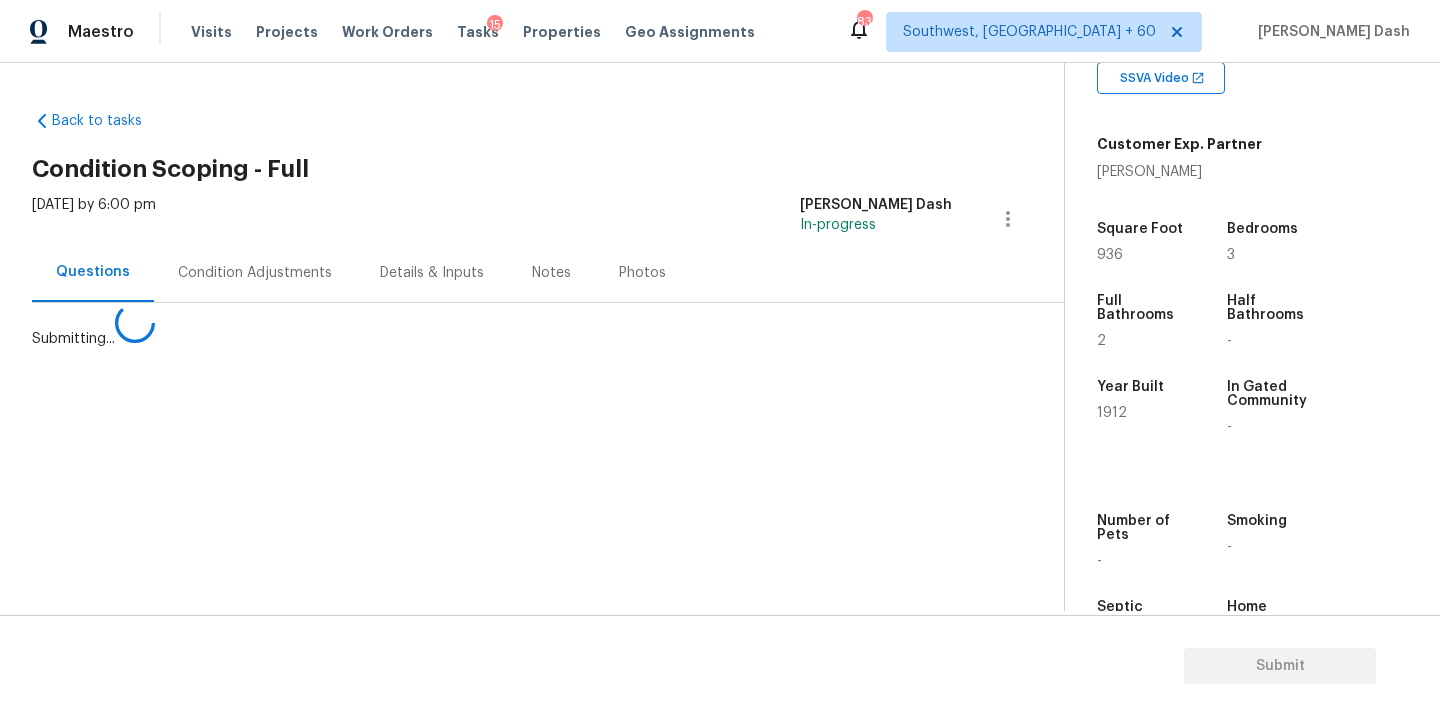 scroll, scrollTop: 0, scrollLeft: 0, axis: both 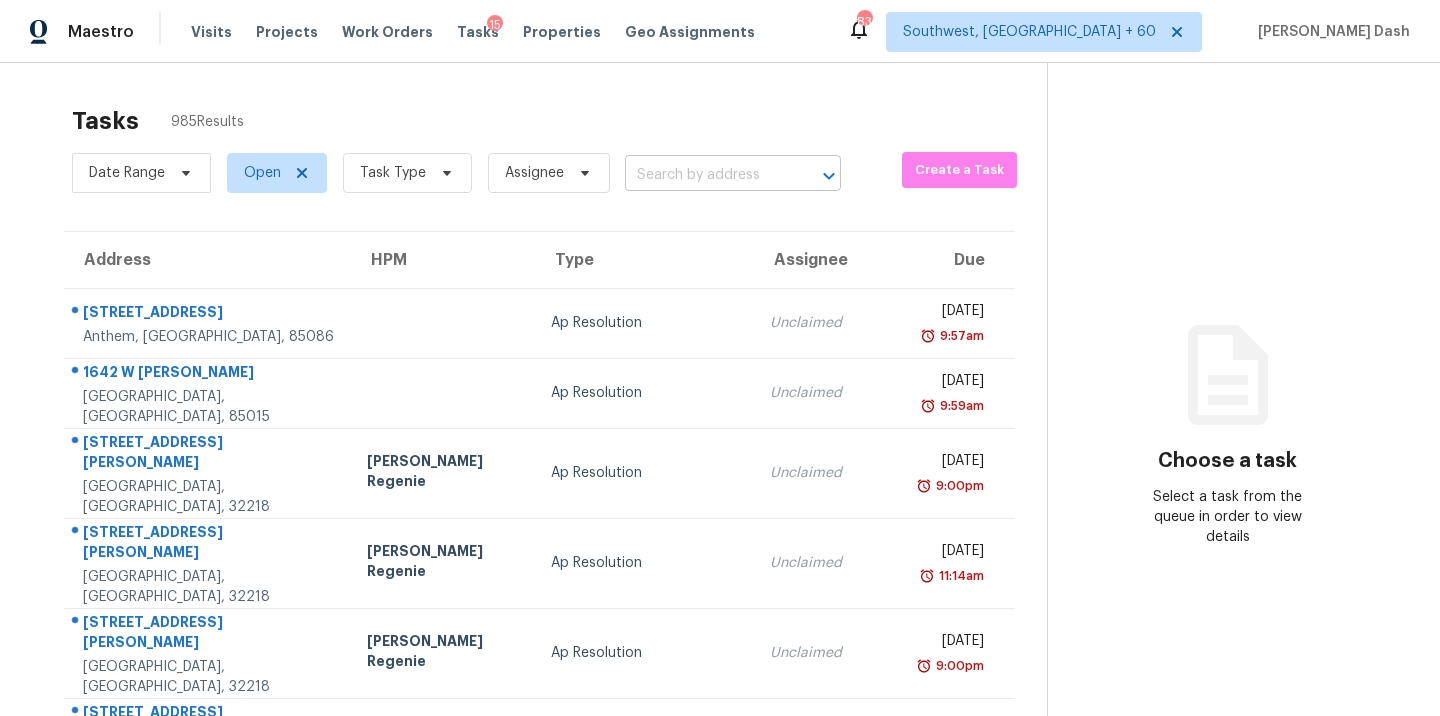 click at bounding box center (705, 175) 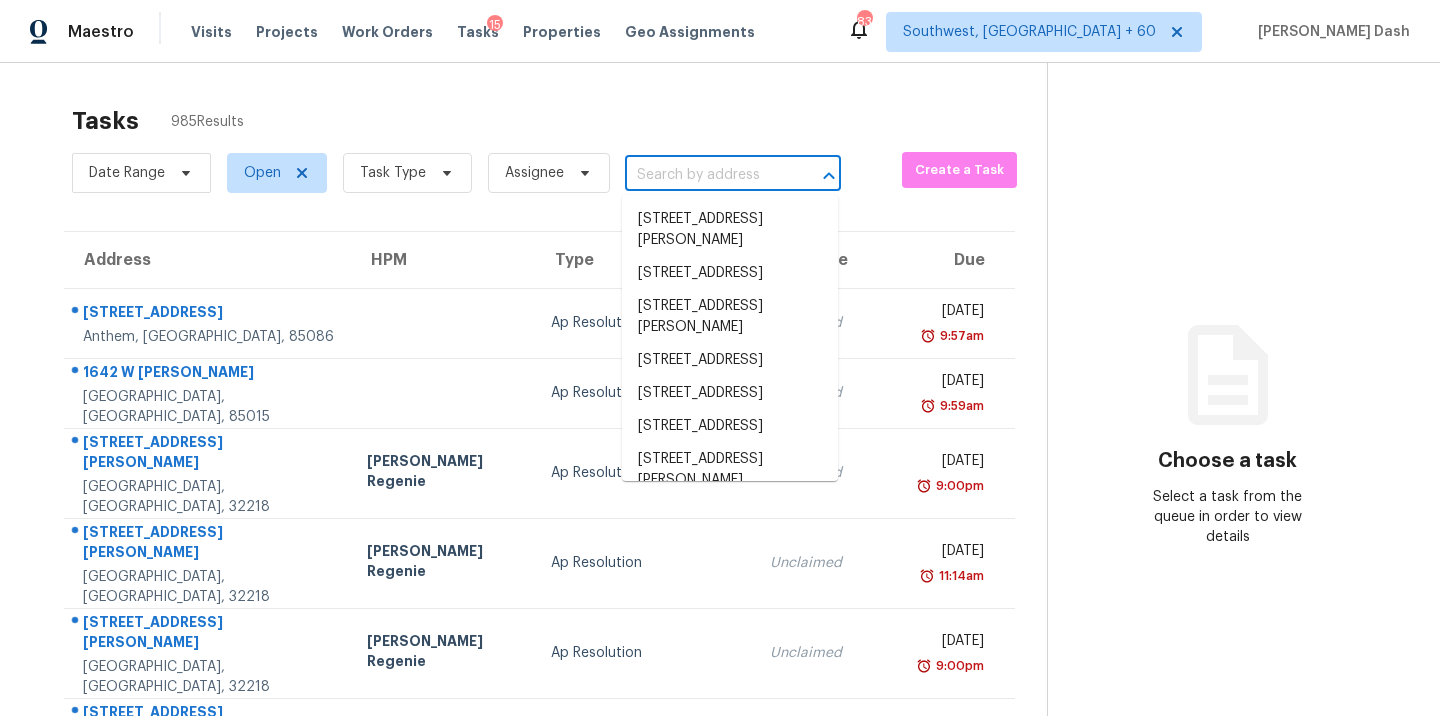 paste on "[STREET_ADDRESS]" 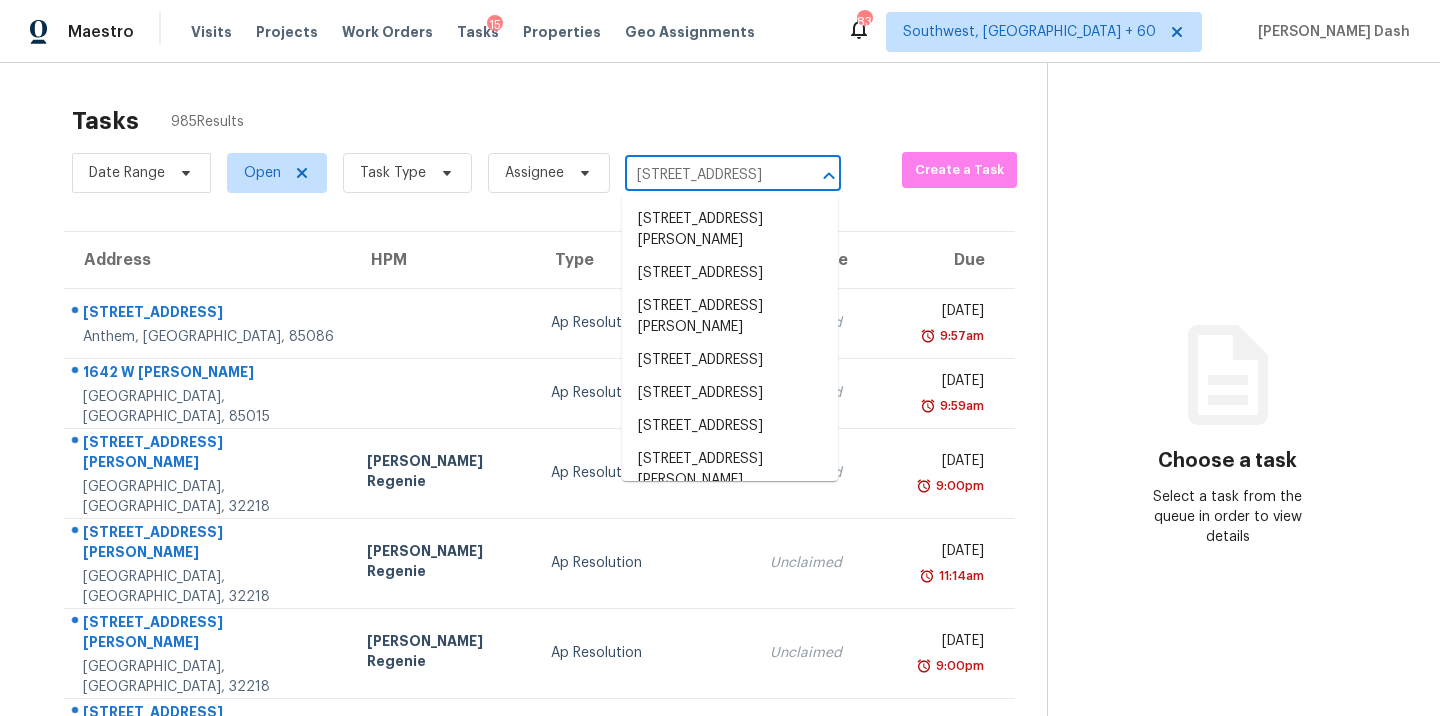 scroll, scrollTop: 0, scrollLeft: 159, axis: horizontal 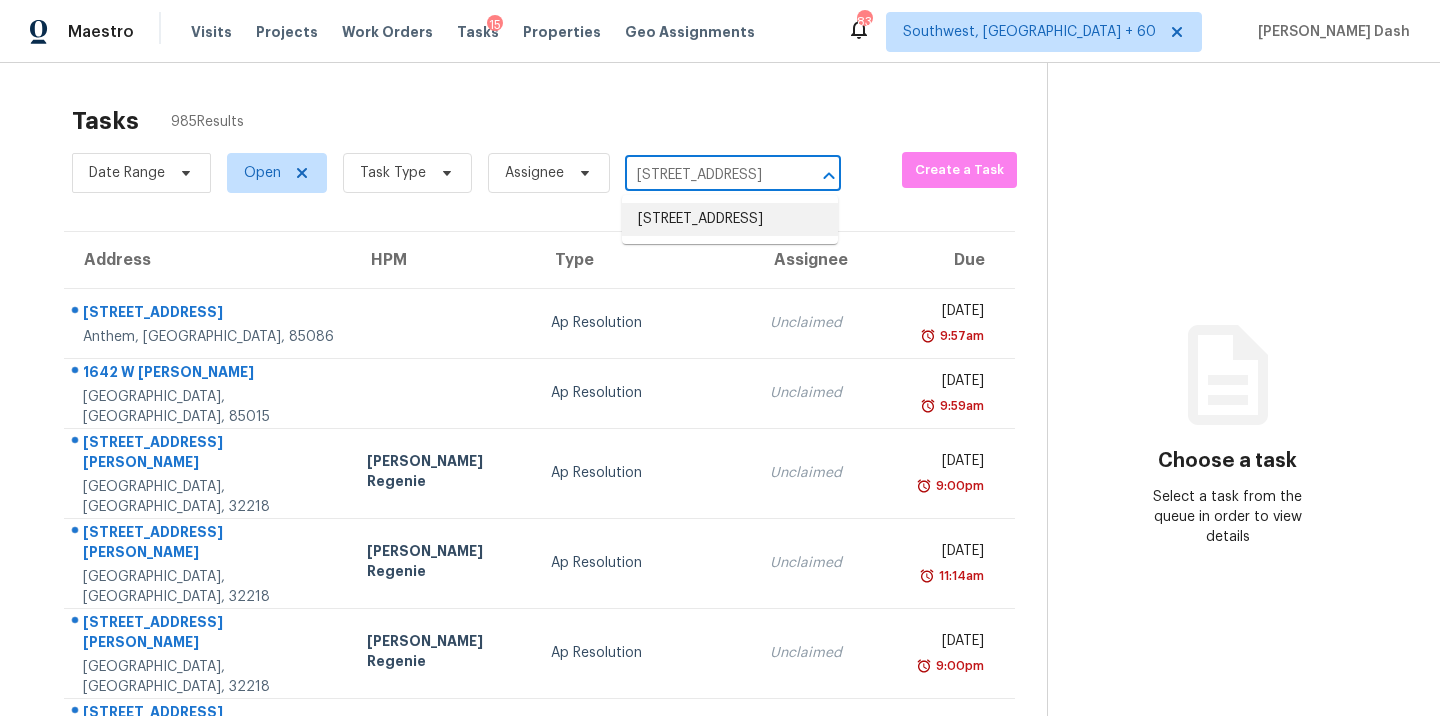 click on "[STREET_ADDRESS]" at bounding box center [730, 219] 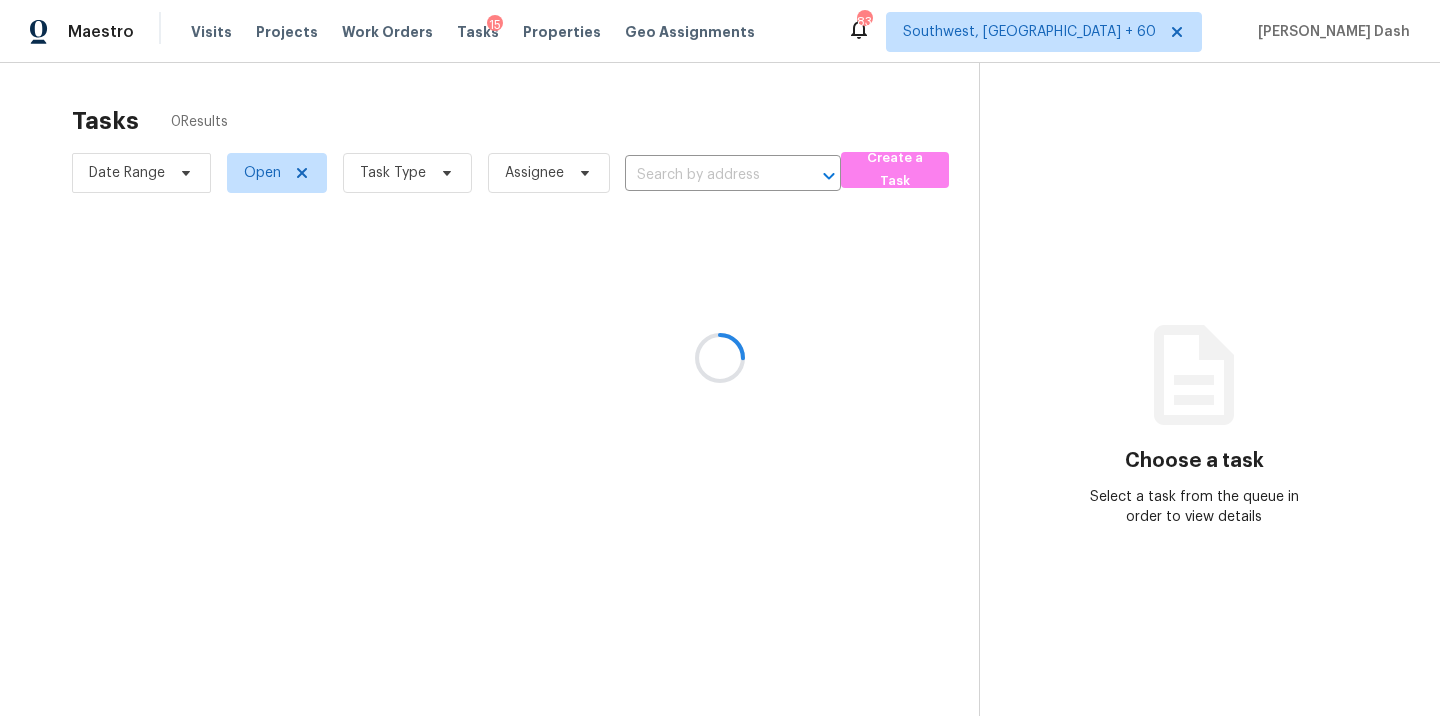 type on "[STREET_ADDRESS]" 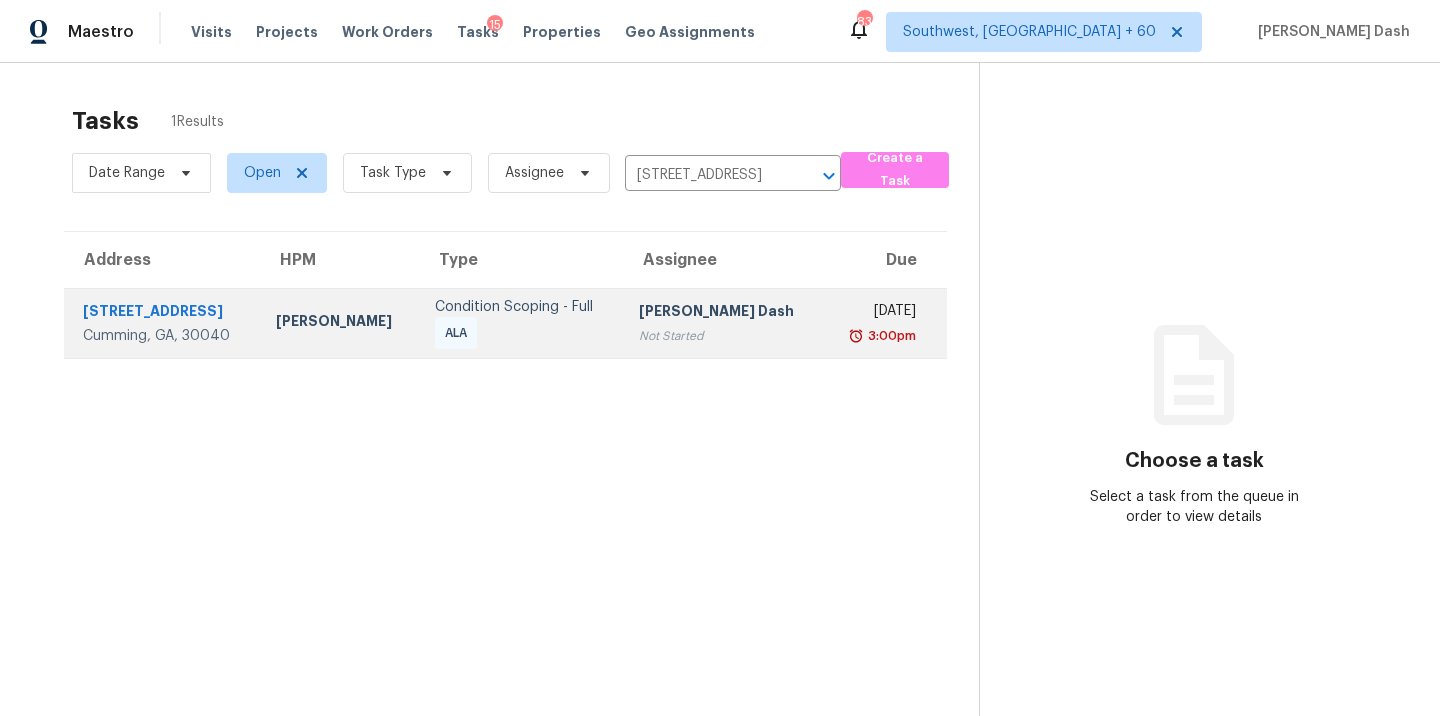 click on "Condition Scoping - Full" at bounding box center [521, 307] 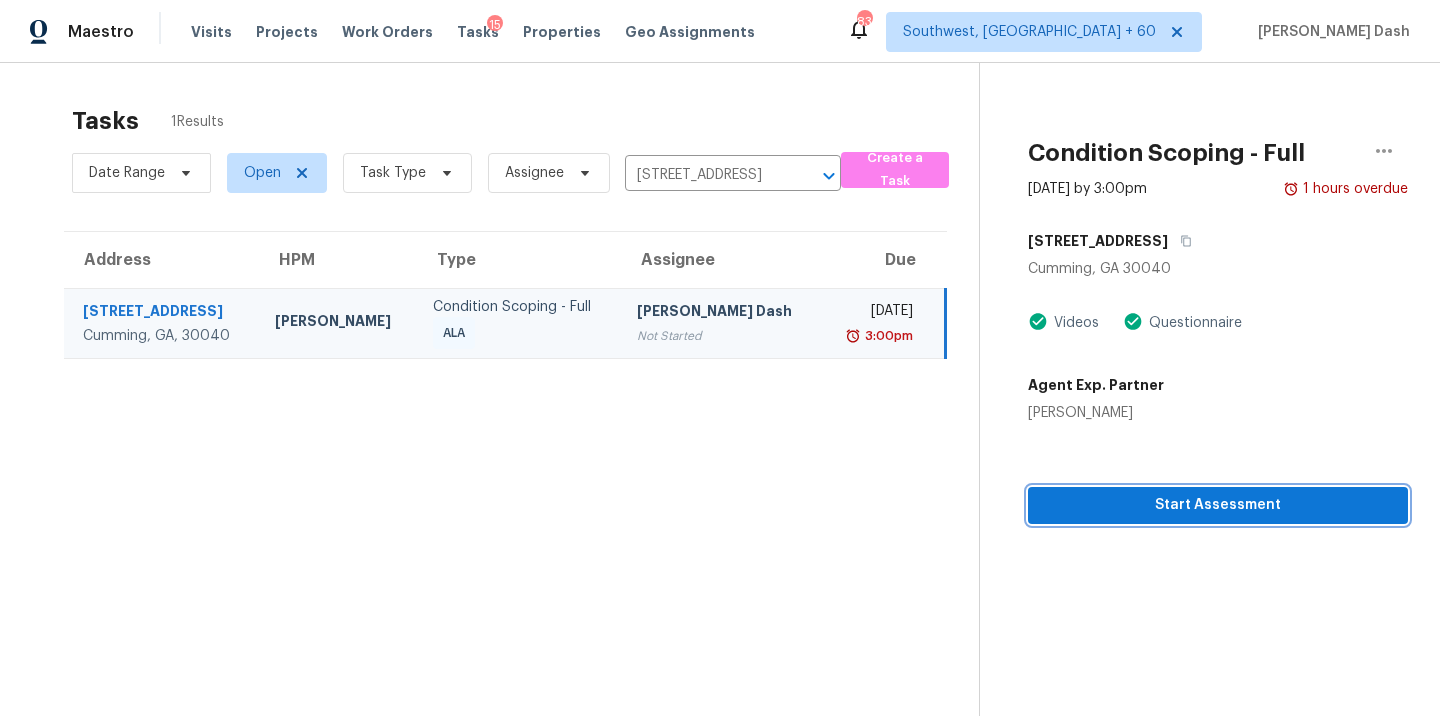 click on "Start Assessment" at bounding box center (1218, 505) 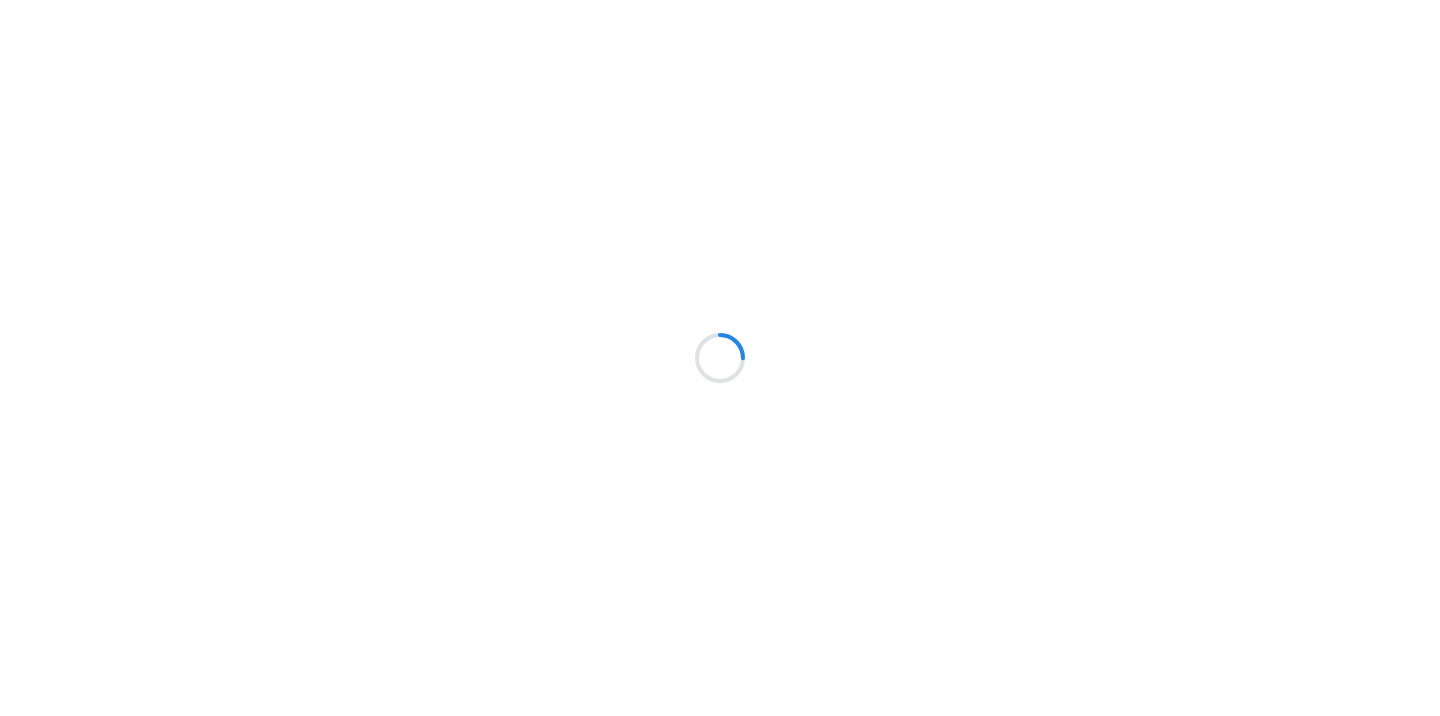 scroll, scrollTop: 0, scrollLeft: 0, axis: both 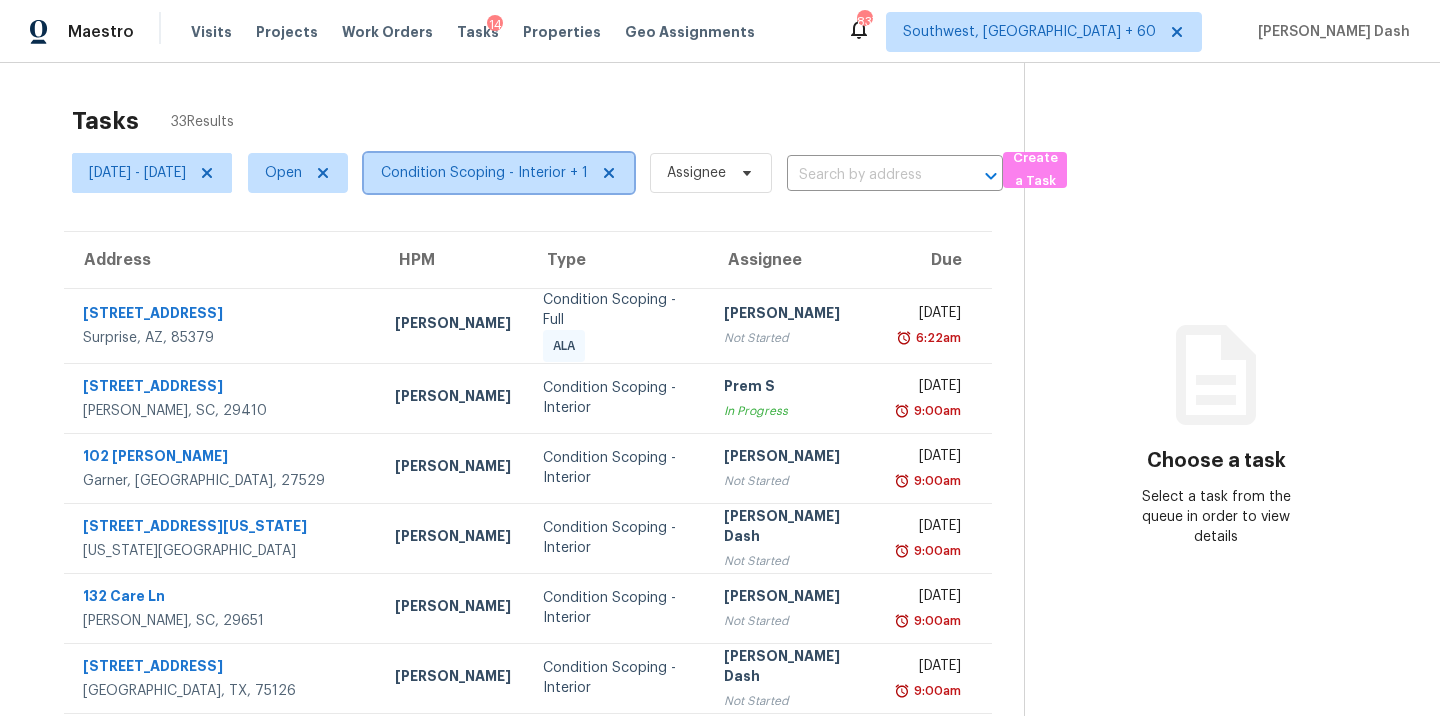 click on "Condition Scoping - Interior + 1" at bounding box center [499, 173] 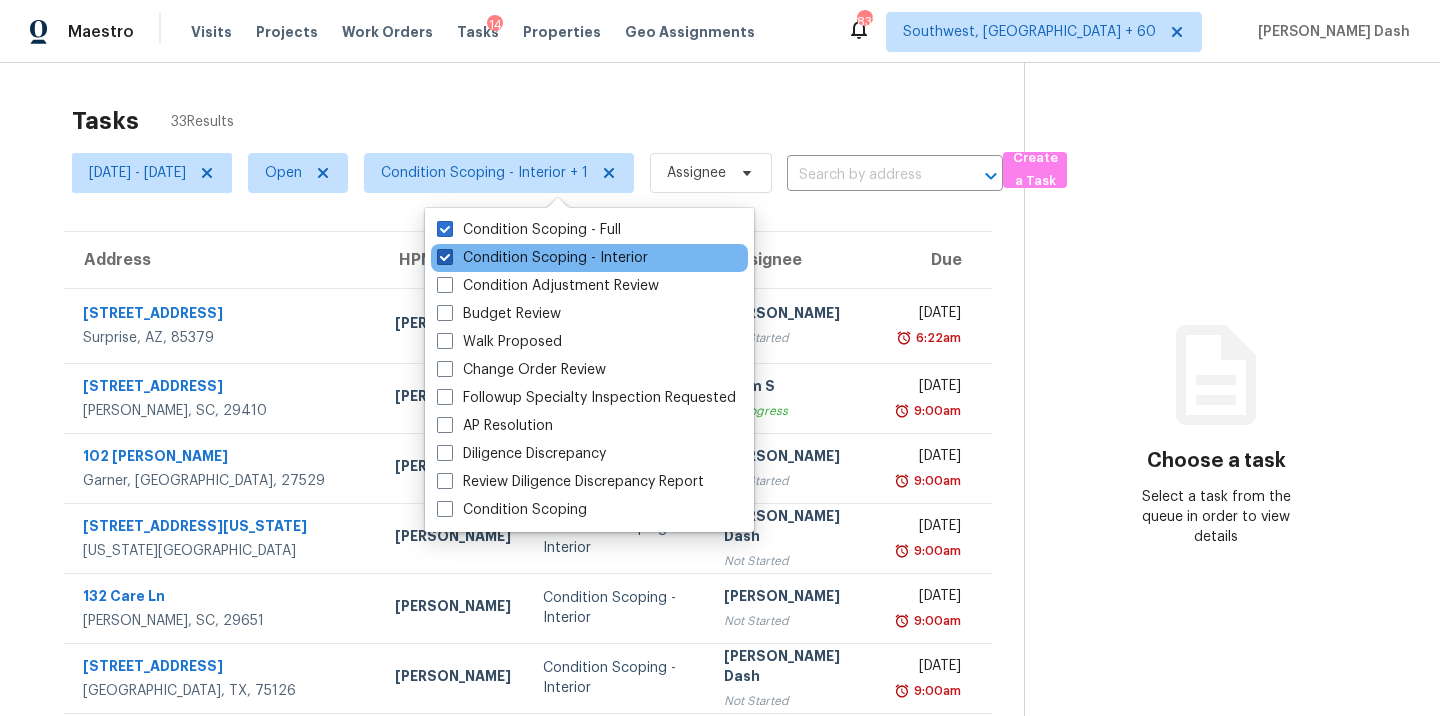 click on "Condition Scoping - Interior" at bounding box center (542, 258) 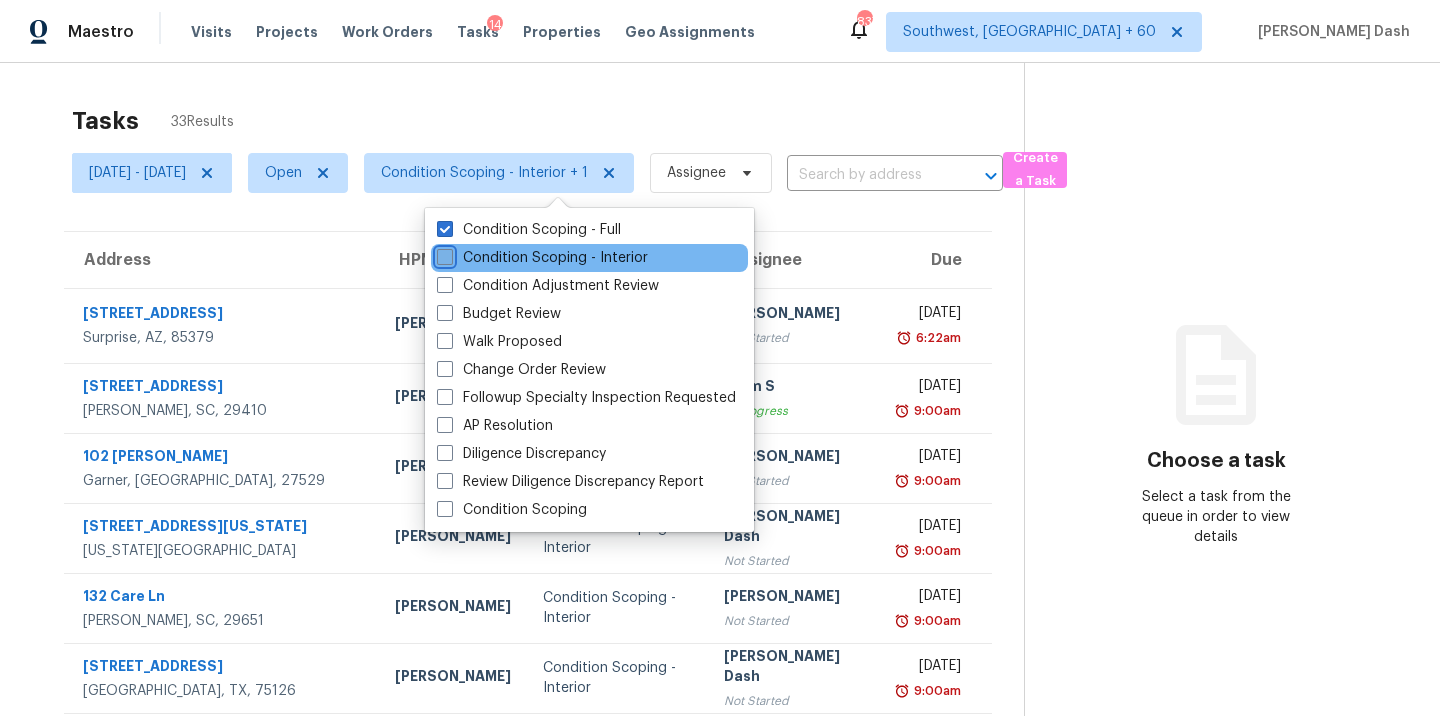checkbox on "false" 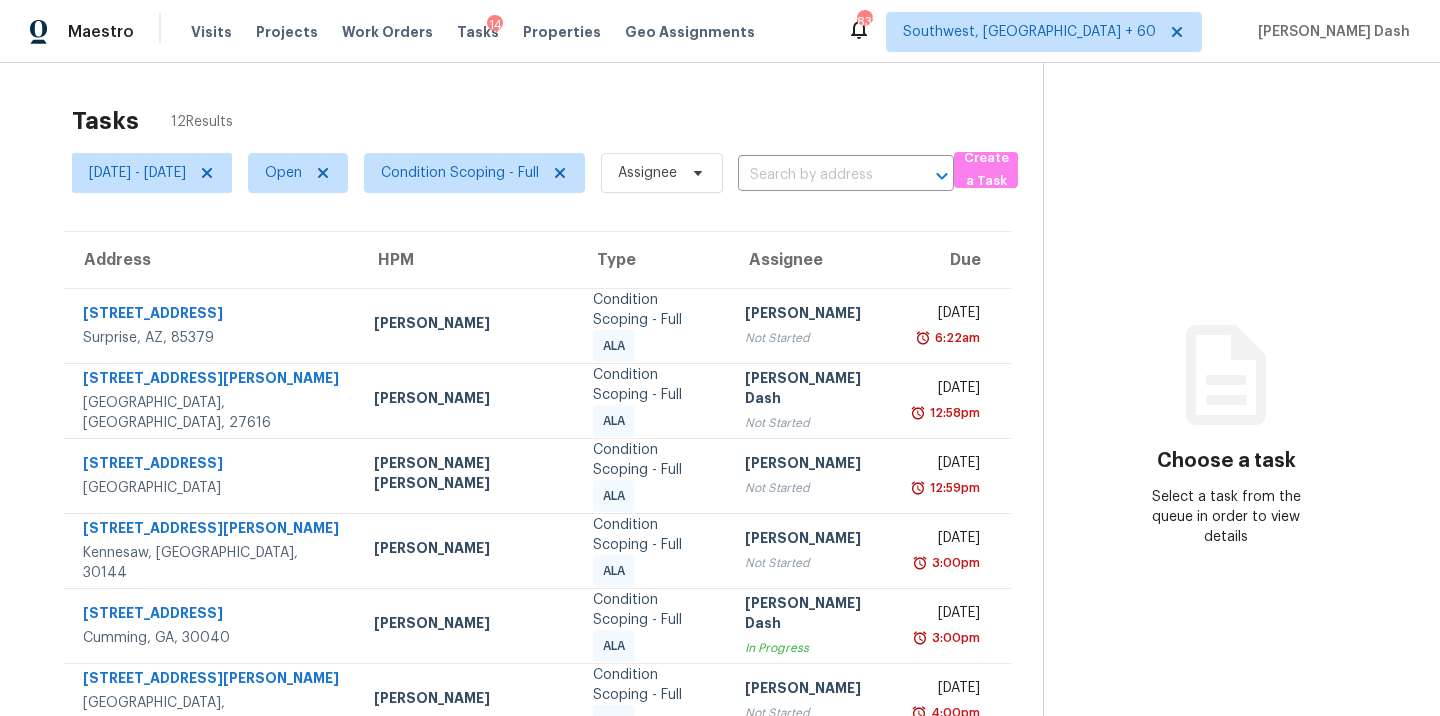 click on "Tasks 12  Results Tue, Jul 08 - Wed, Jul 09 Open Condition Scoping - Full Assignee ​ Create a Task Address HPM Type Assignee Due 16014 W Port Royale Ln   Surprise, AZ, 85379 Eric Scott Condition Scoping - Full ALA Salma Ansari Not Started Wed, Jul 9th 2025 6:22am 5009 Elaine Ave   Raleigh, NC, 27616 Joseph White Condition Scoping - Full ALA Soumya Ranjan Dash Not Started Wed, Jul 9th 2025 12:58pm 2424 Cold Stream Ln   Green Cove Springs, FL, 32043 David Puente Yanes Condition Scoping - Full ALA Salma Ansari Not Started Wed, Jul 9th 2025 12:59pm 356 McCook Cir NW   Kennesaw, GA, 30144 Sean Bailey Condition Scoping - Full ALA Salma Ansari Not Started Wed, Jul 9th 2025 3:00pm 2550 Crimson Downs Dr   Cumming, GA, 30040 Tyler Payne Condition Scoping - Full ALA Soumya Ranjan Dash In Progress Wed, Jul 9th 2025 3:00pm 100 Churchill Pl   Franklin, TN, 37067 Lauren Bittler Condition Scoping - Full ALA Salma Ansari Not Started Wed, Jul 9th 2025 4:00pm 1956 N Blossom Dr   Compton, CA, 90222 Daniel Fomenko ALA 5:46pm" at bounding box center [720, 577] 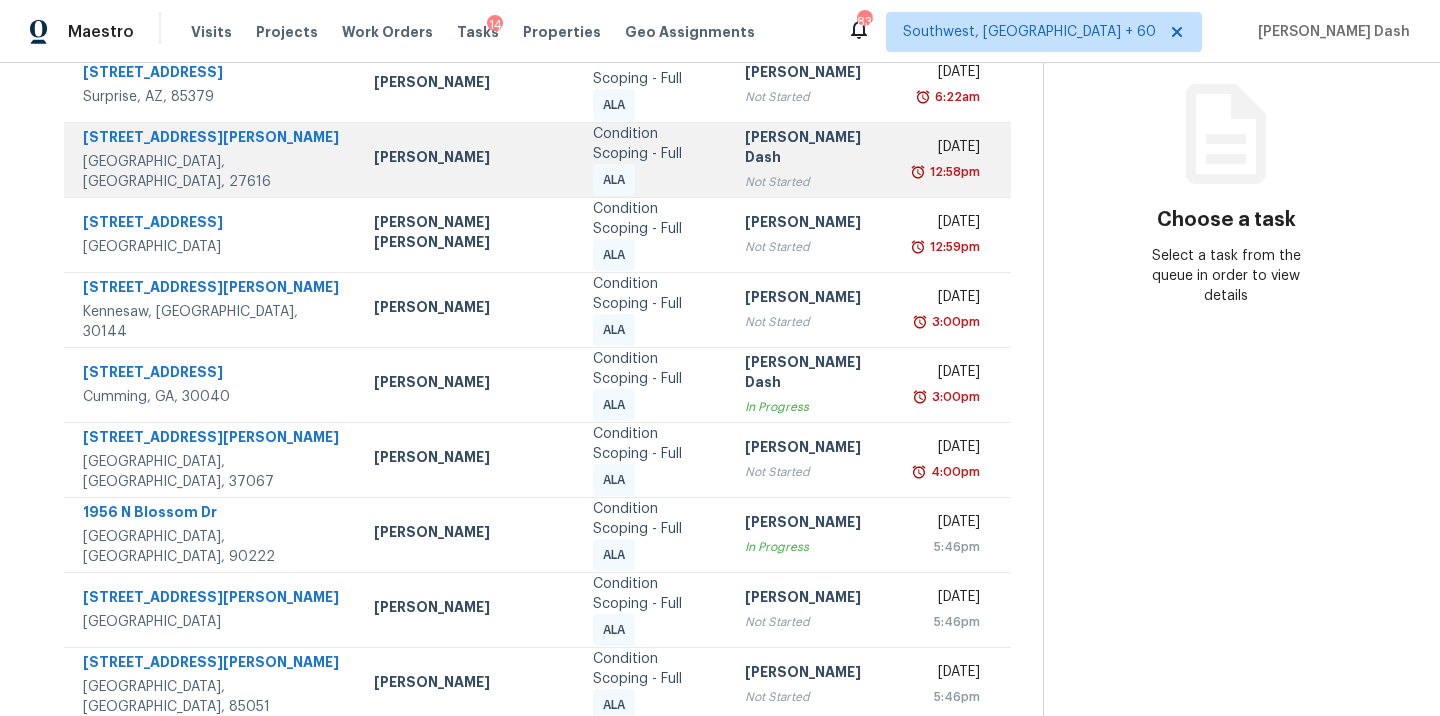 scroll, scrollTop: 295, scrollLeft: 0, axis: vertical 